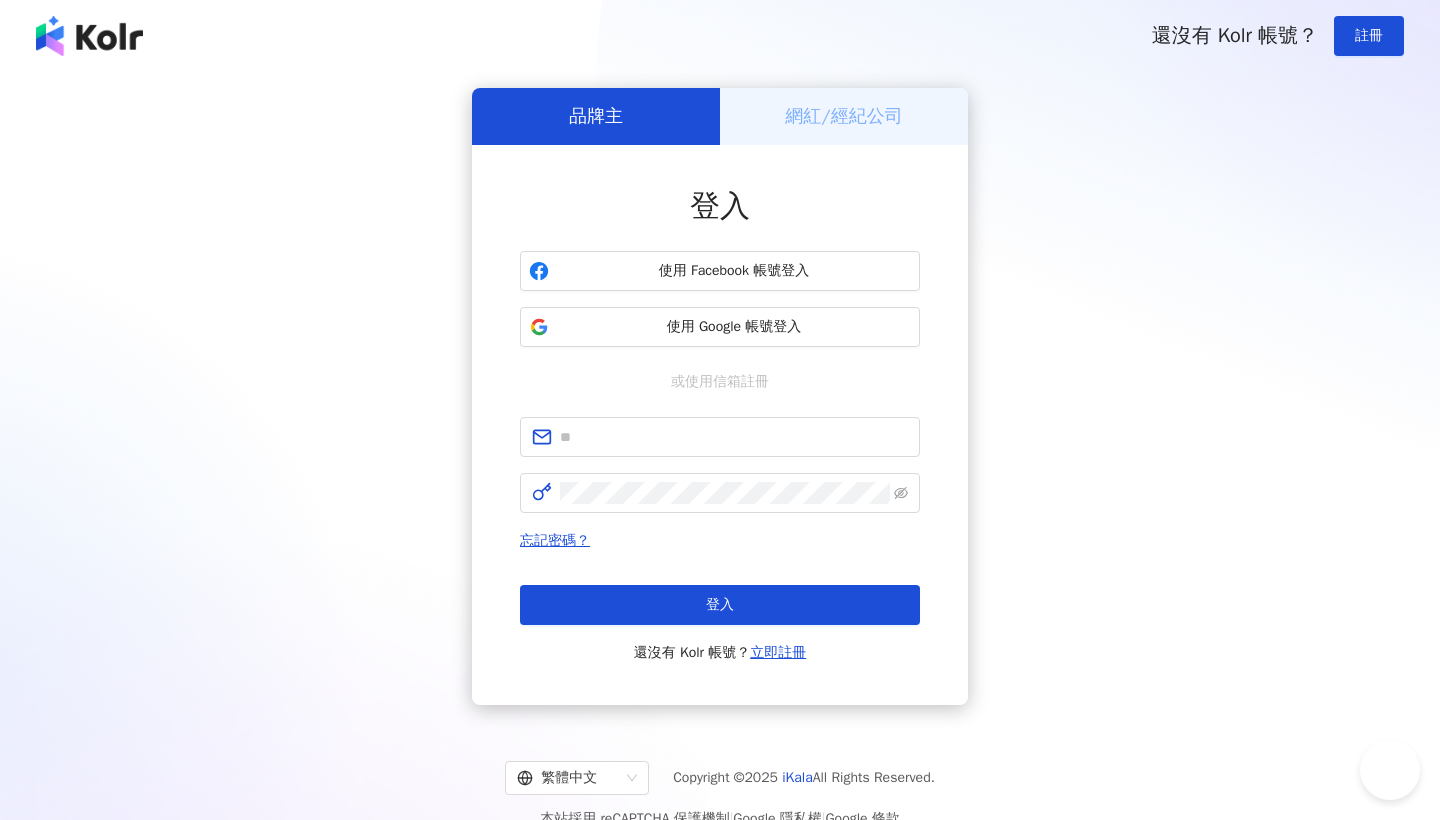 scroll, scrollTop: 0, scrollLeft: 0, axis: both 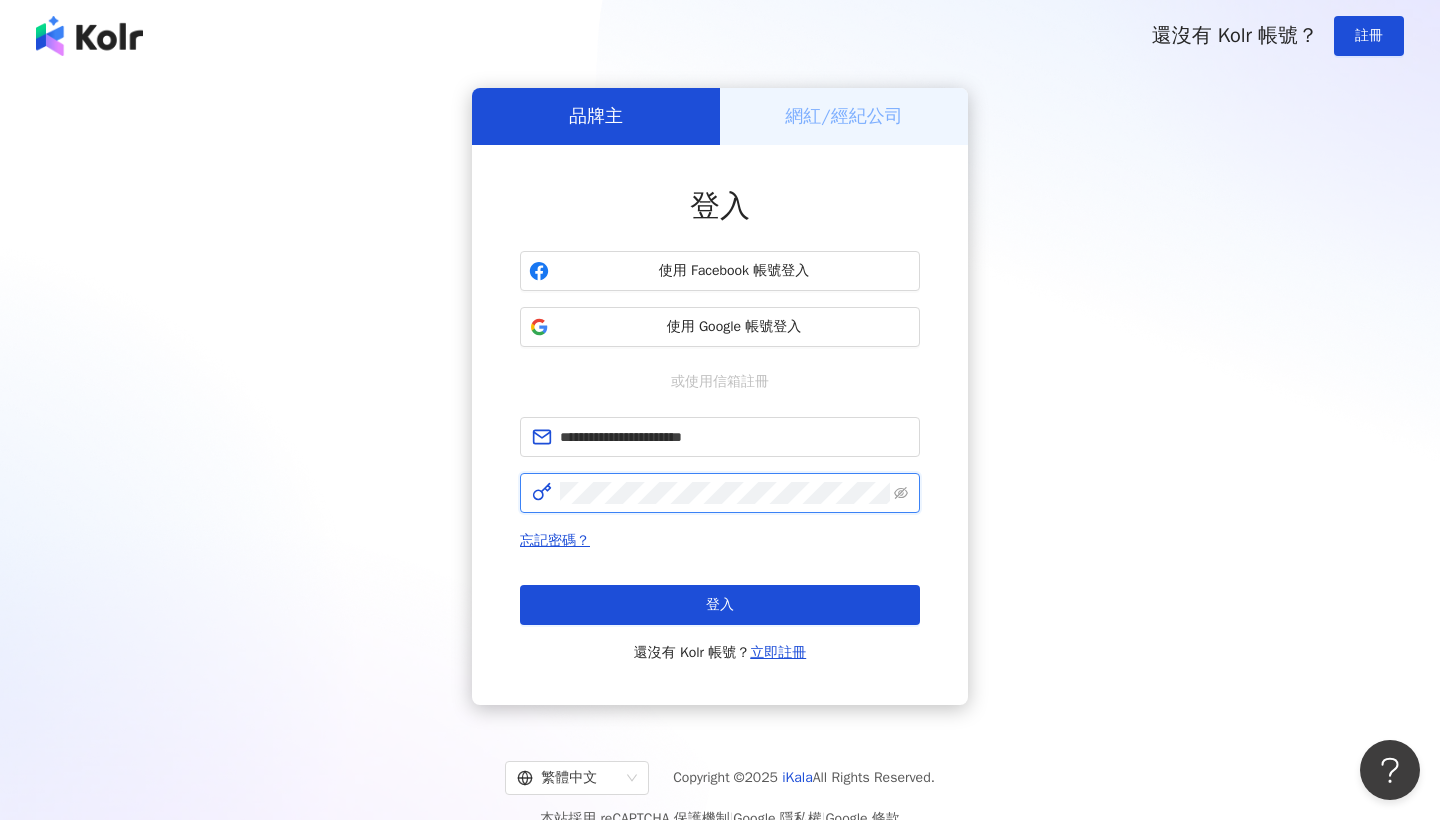 click on "登入" at bounding box center [720, 605] 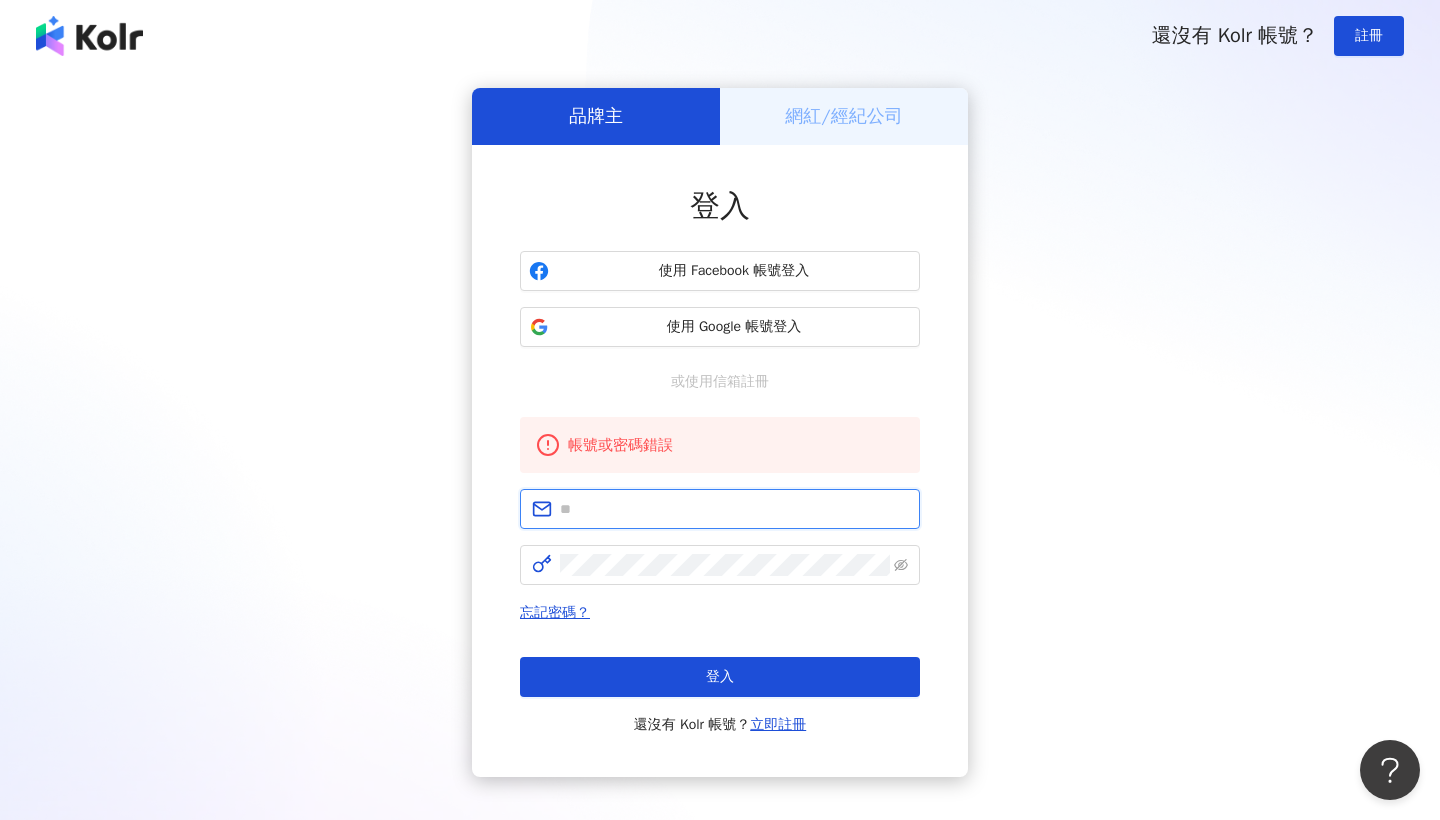 type on "**********" 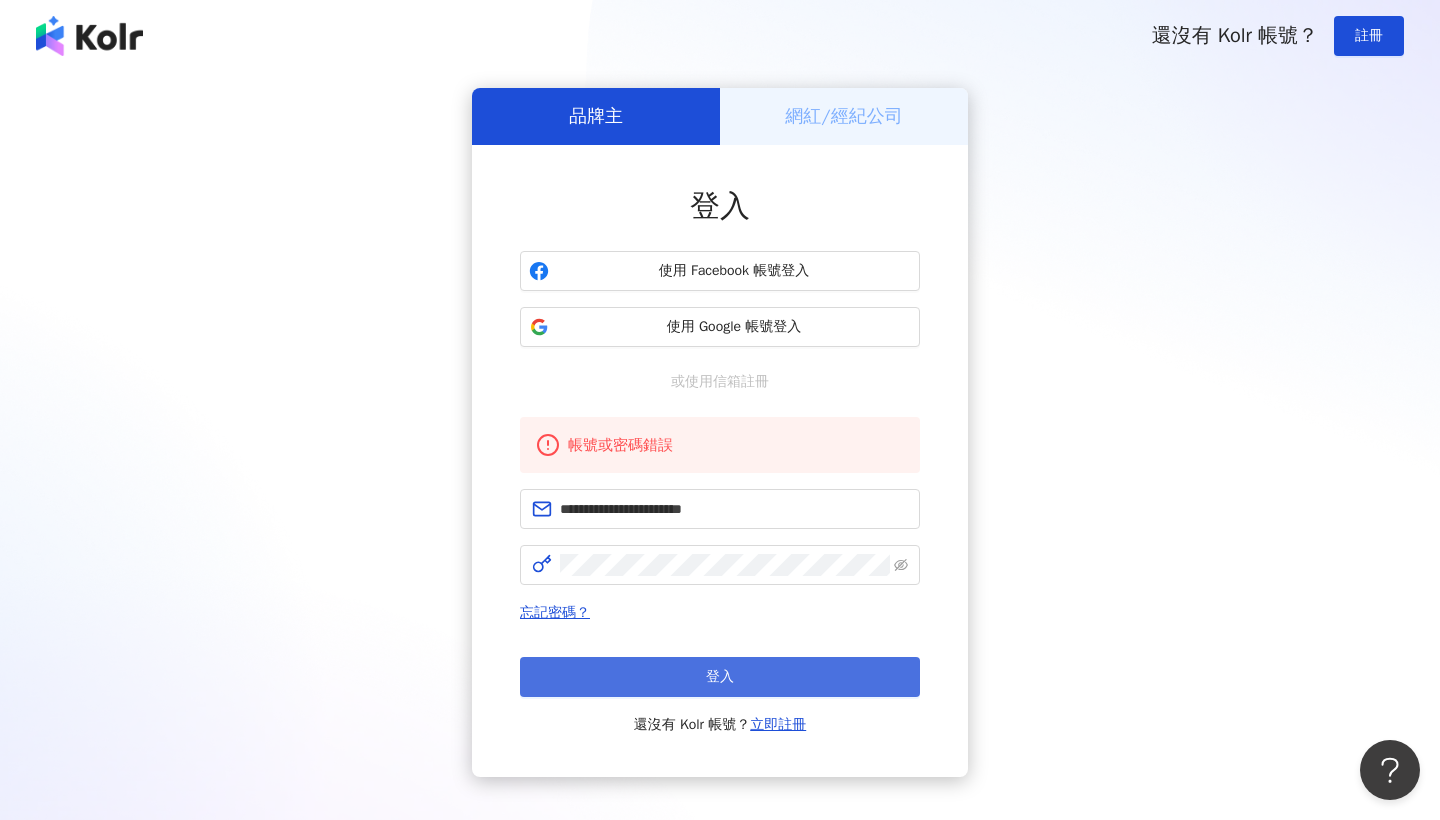 click on "登入" at bounding box center (720, 677) 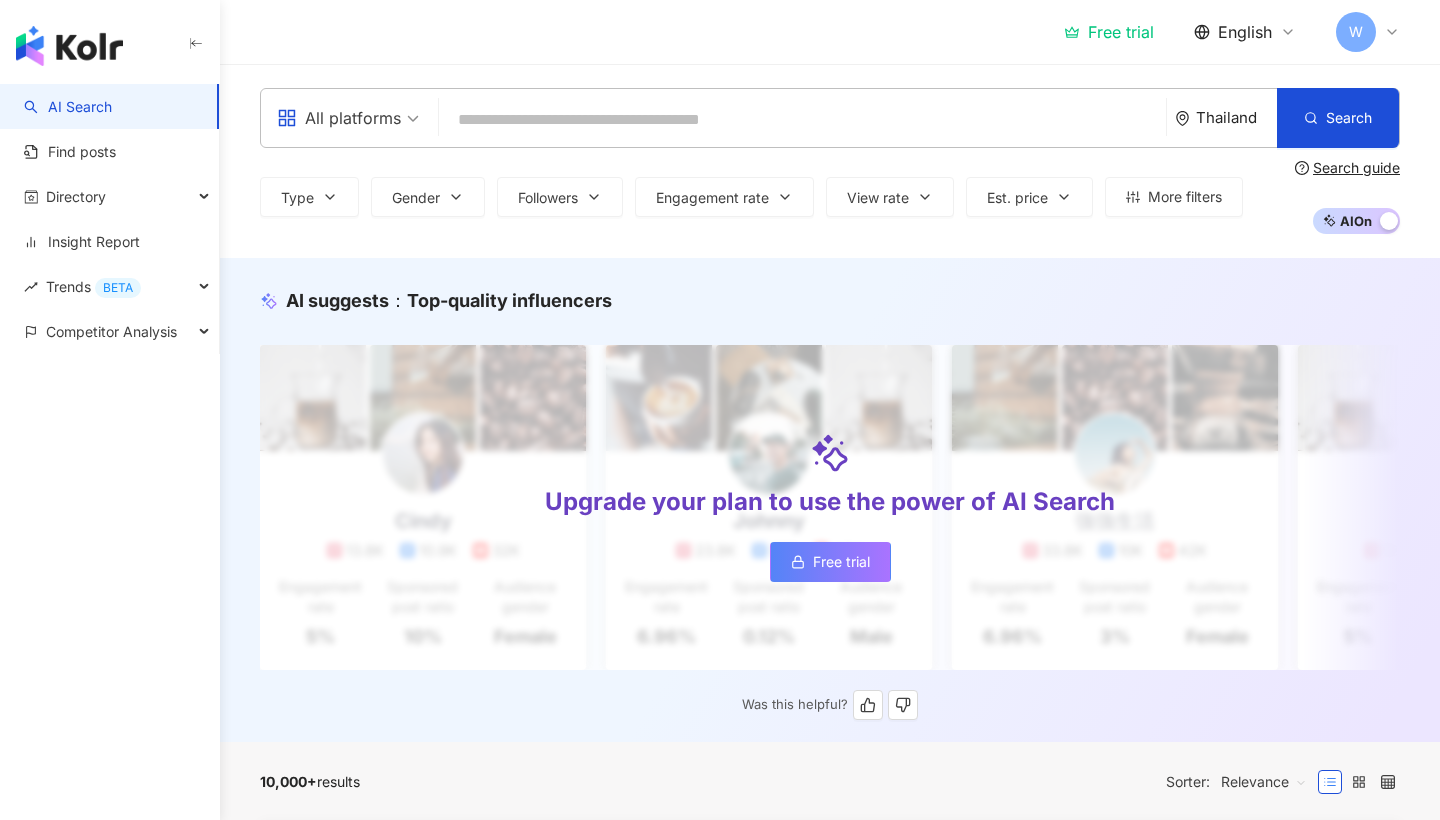 click on "Free trial" at bounding box center [841, 562] 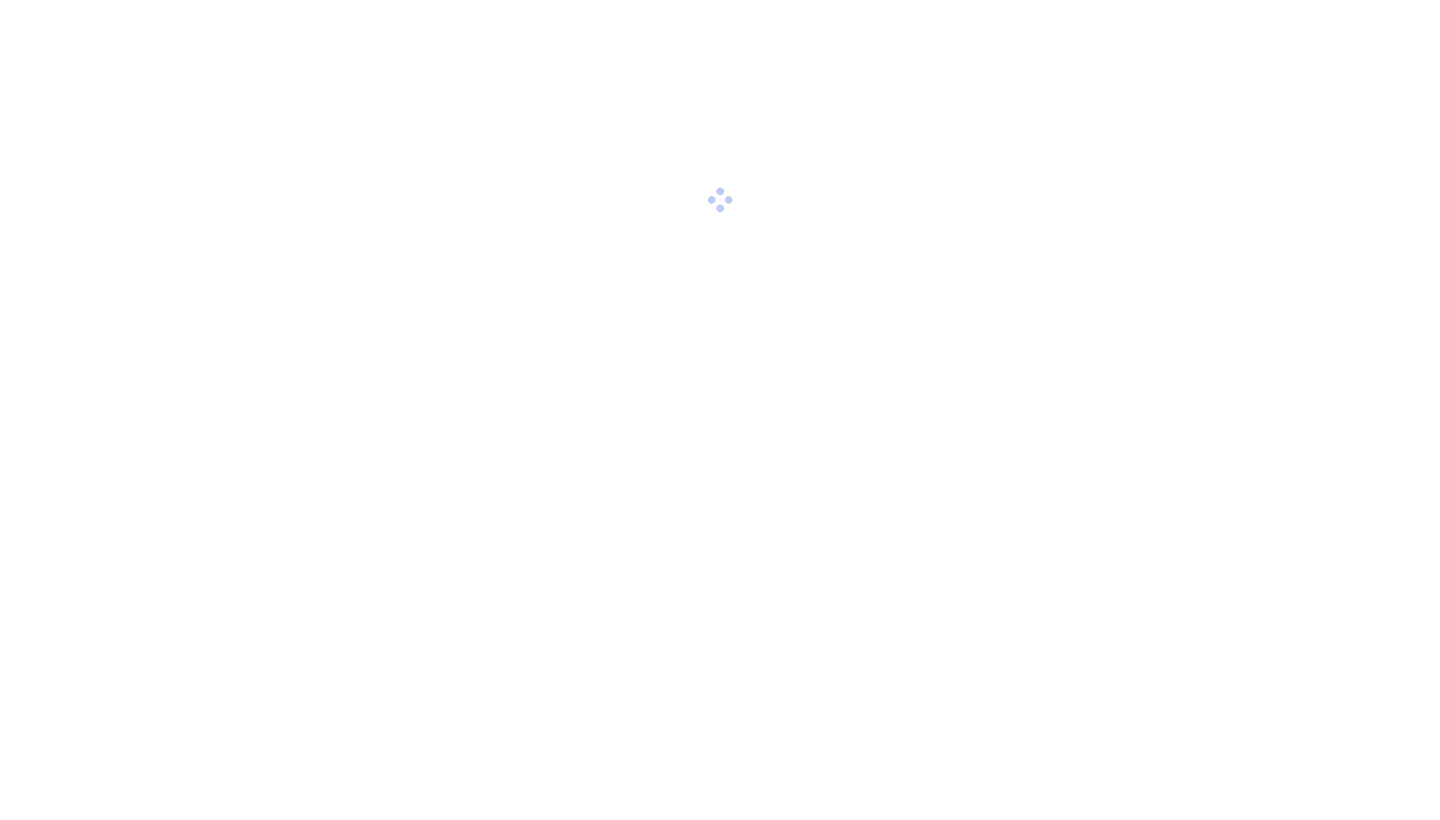 scroll, scrollTop: 0, scrollLeft: 0, axis: both 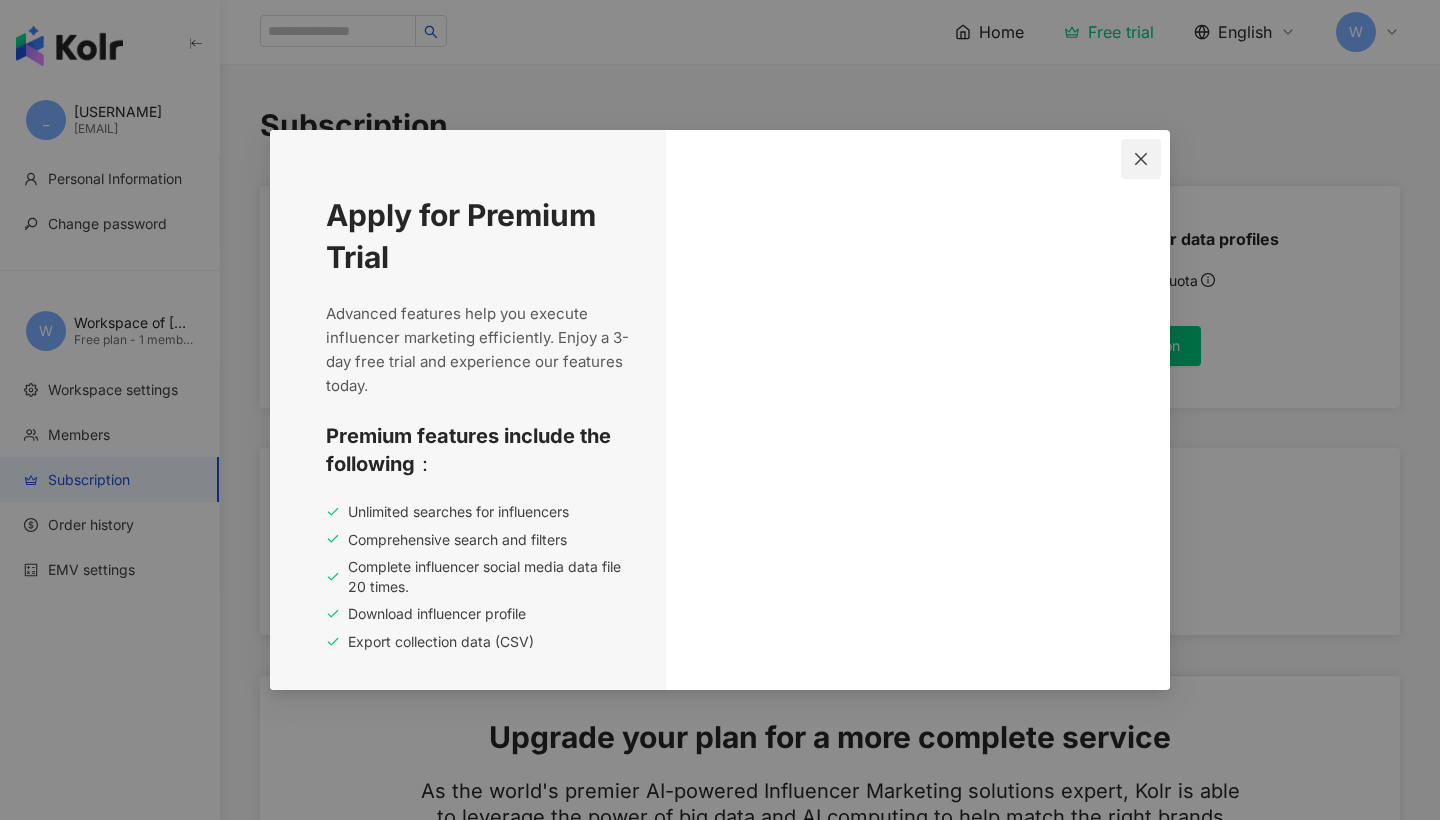 click 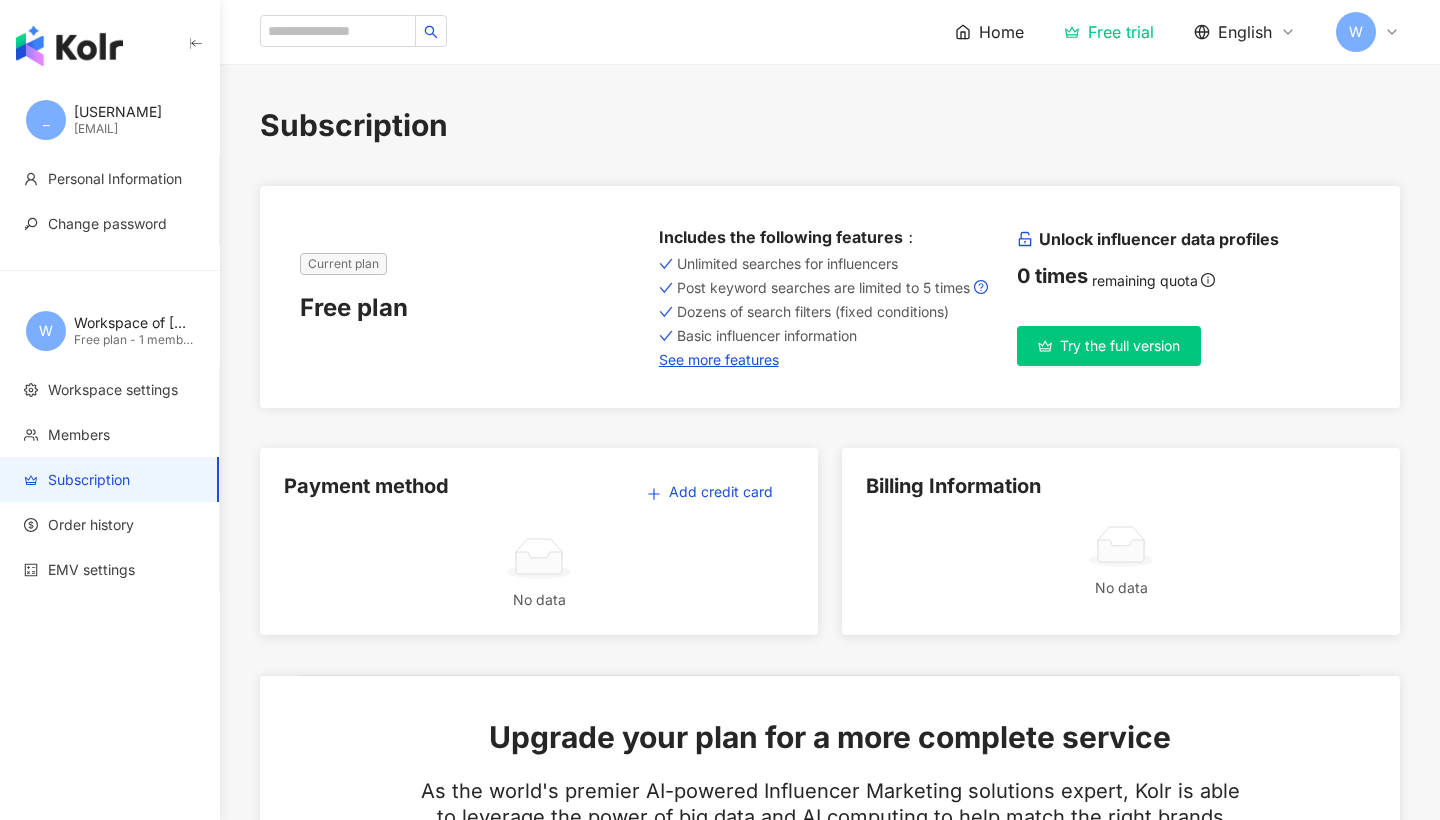 scroll, scrollTop: 0, scrollLeft: 0, axis: both 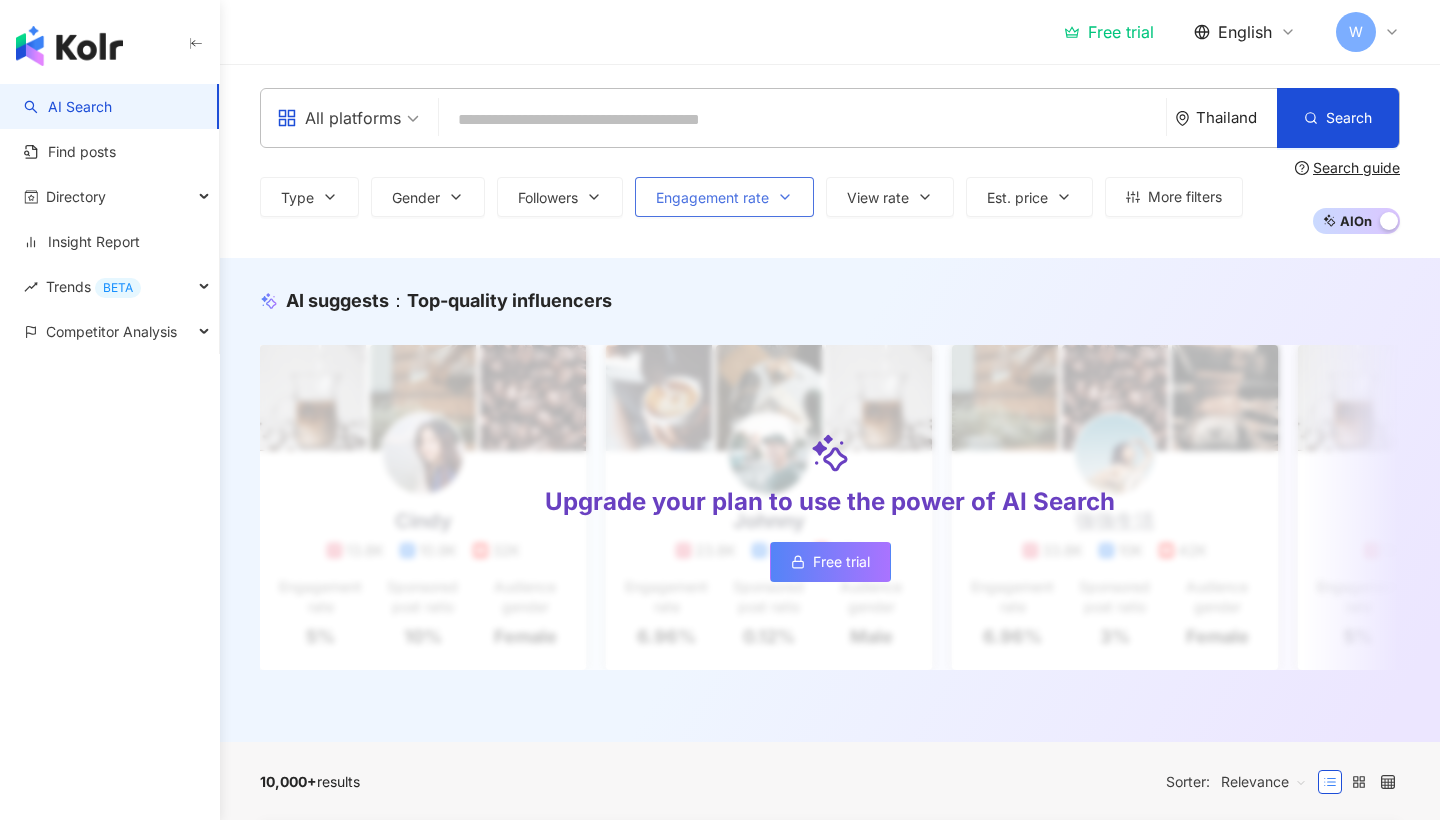 click on "Engagement rate" at bounding box center (712, 198) 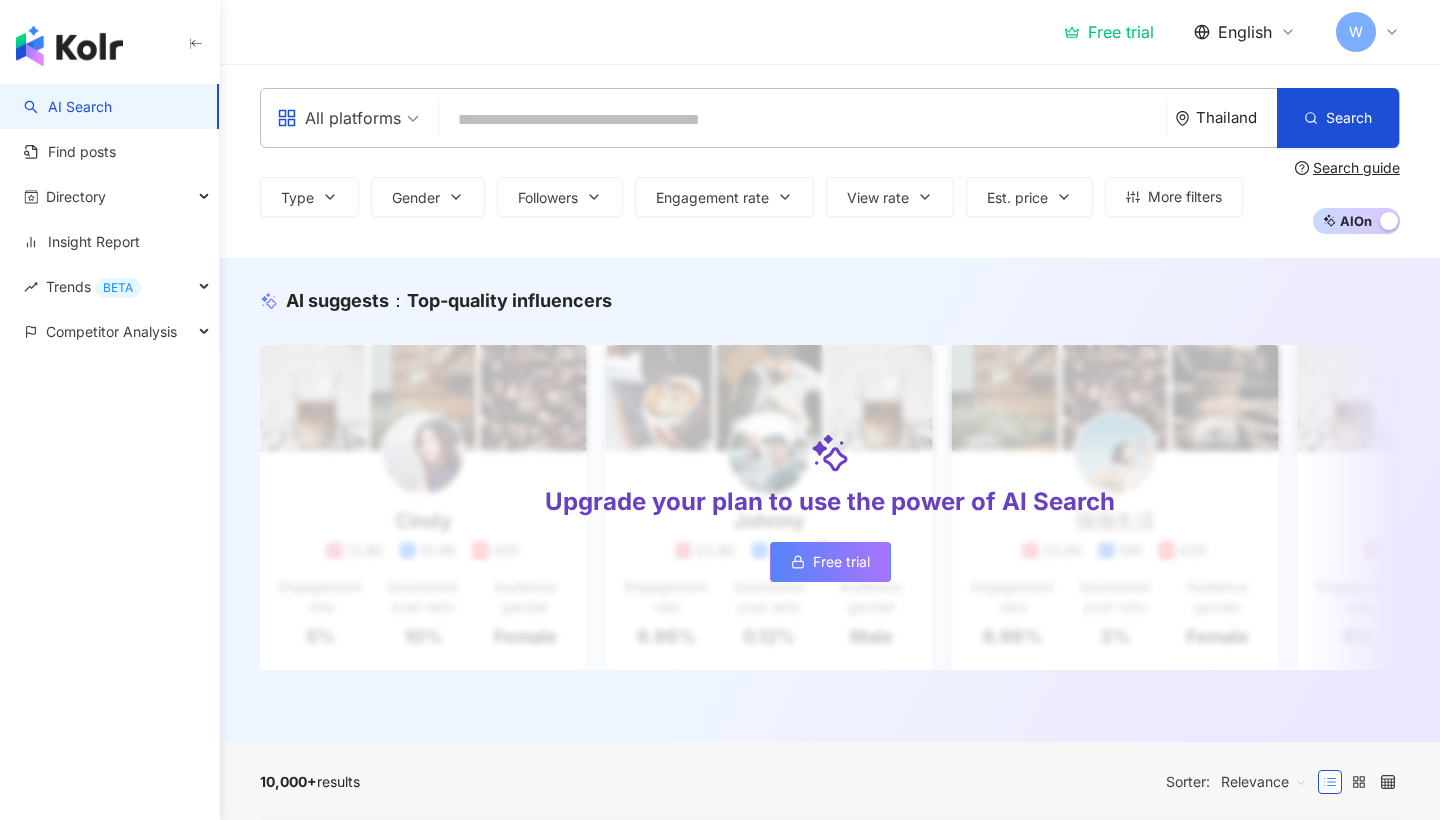 click on "All platforms Thailand Search Type Gender Followers Engagement rate View rate Est. price  More filters %  -  % Any Under 5% 5%~20% 20% or more Search guide AI  On AI  Off" at bounding box center [830, 161] 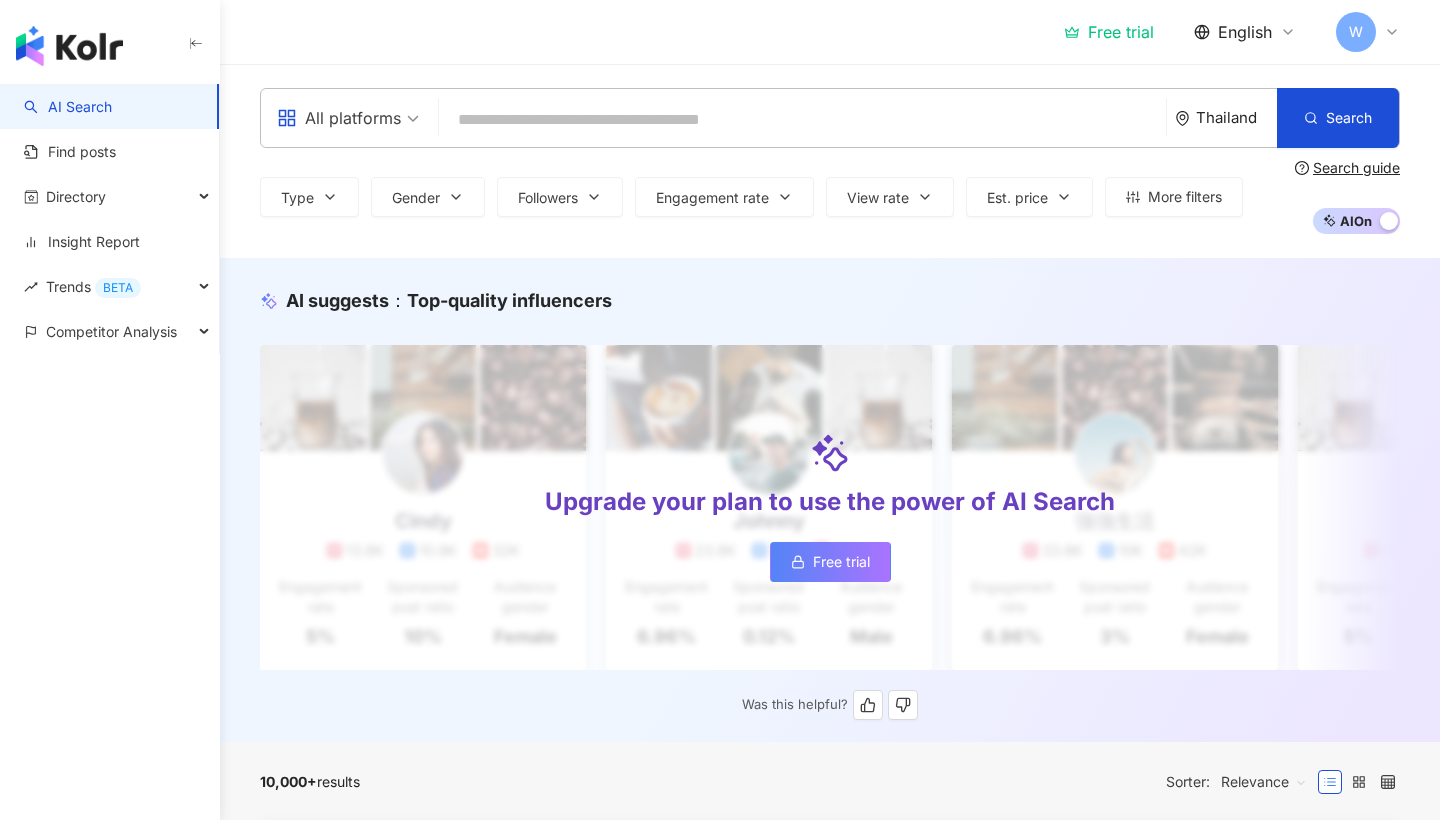 scroll, scrollTop: 0, scrollLeft: 0, axis: both 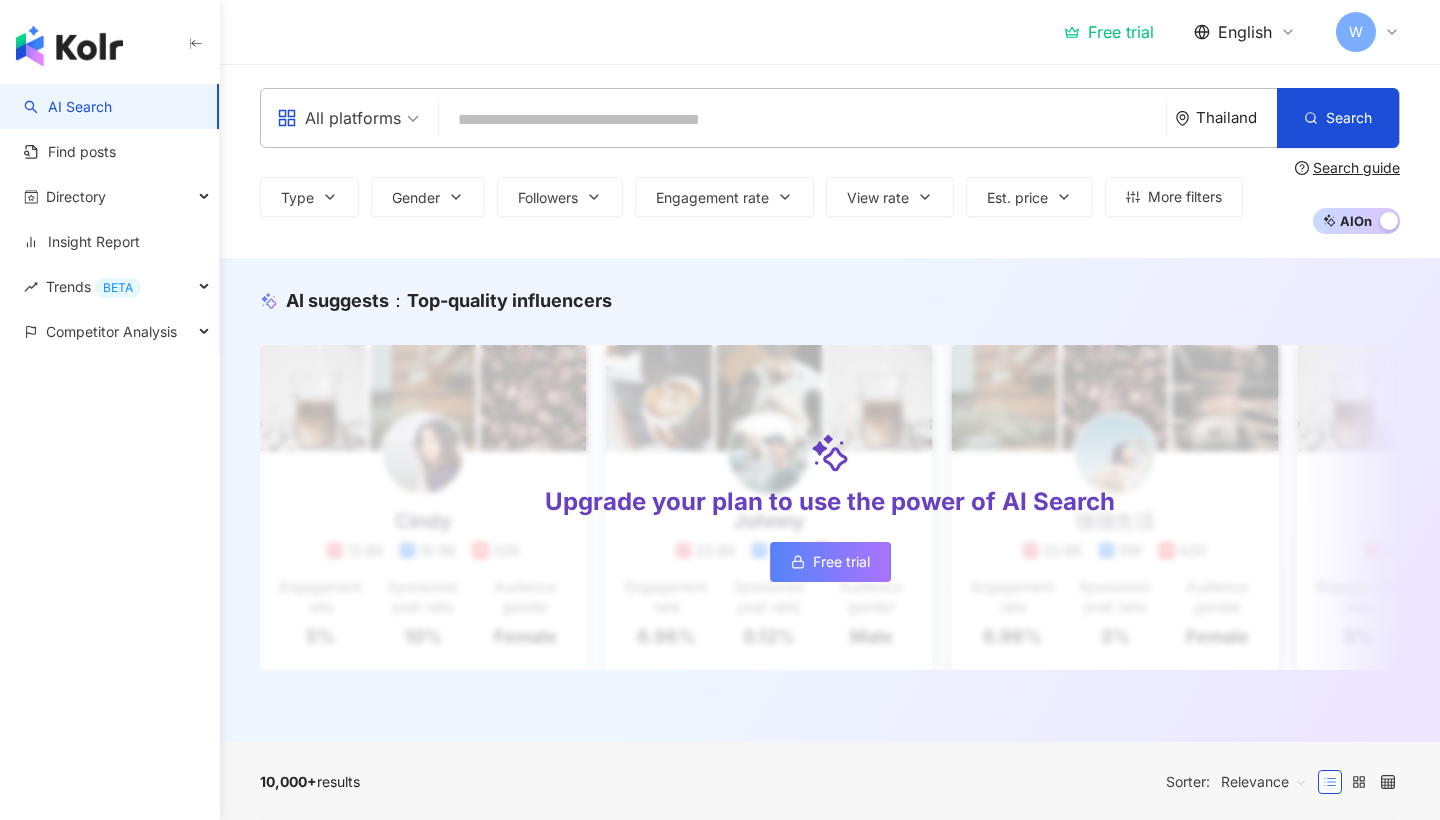 click on "All platforms" at bounding box center [339, 118] 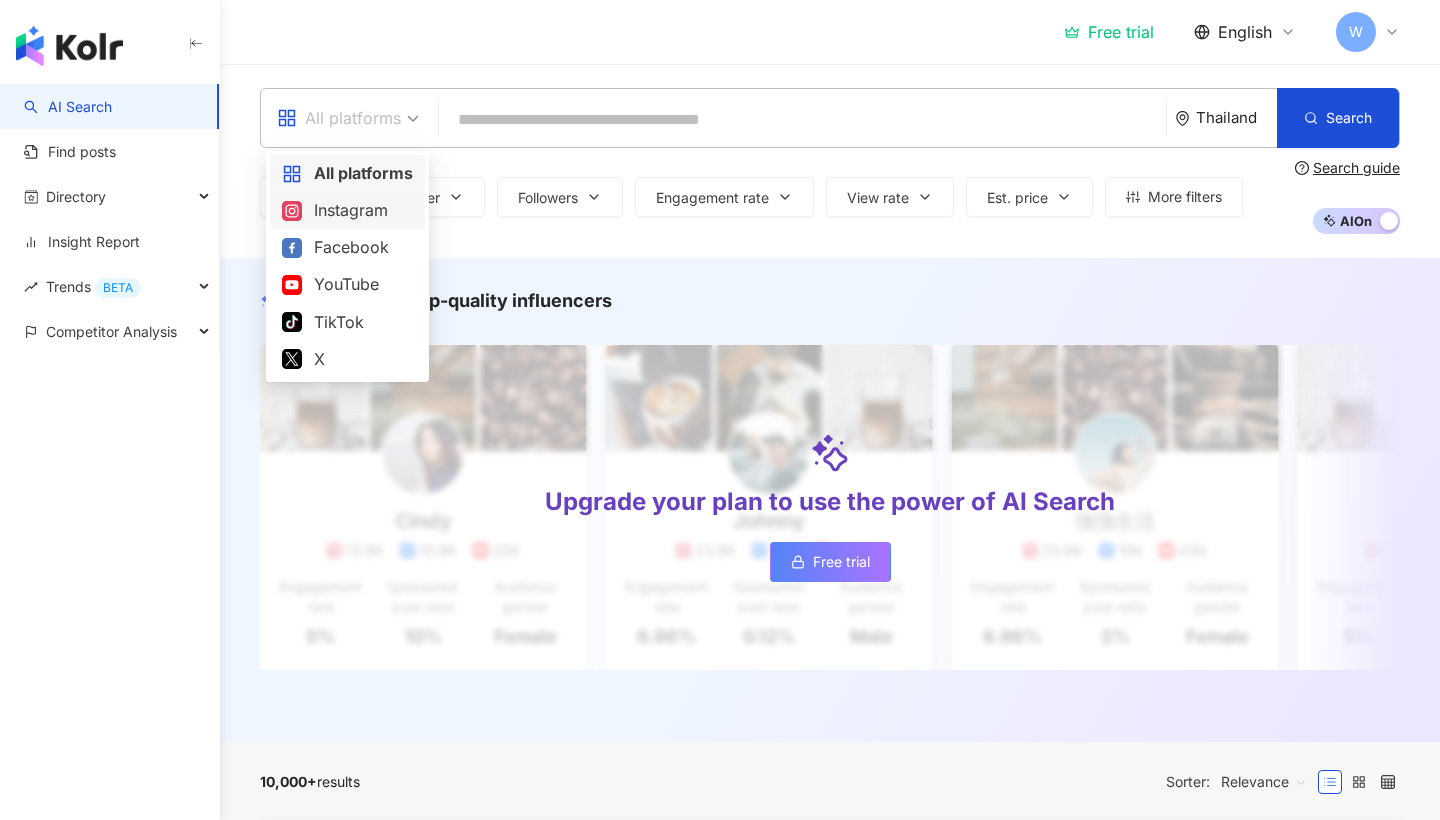 click on "Instagram" at bounding box center [347, 210] 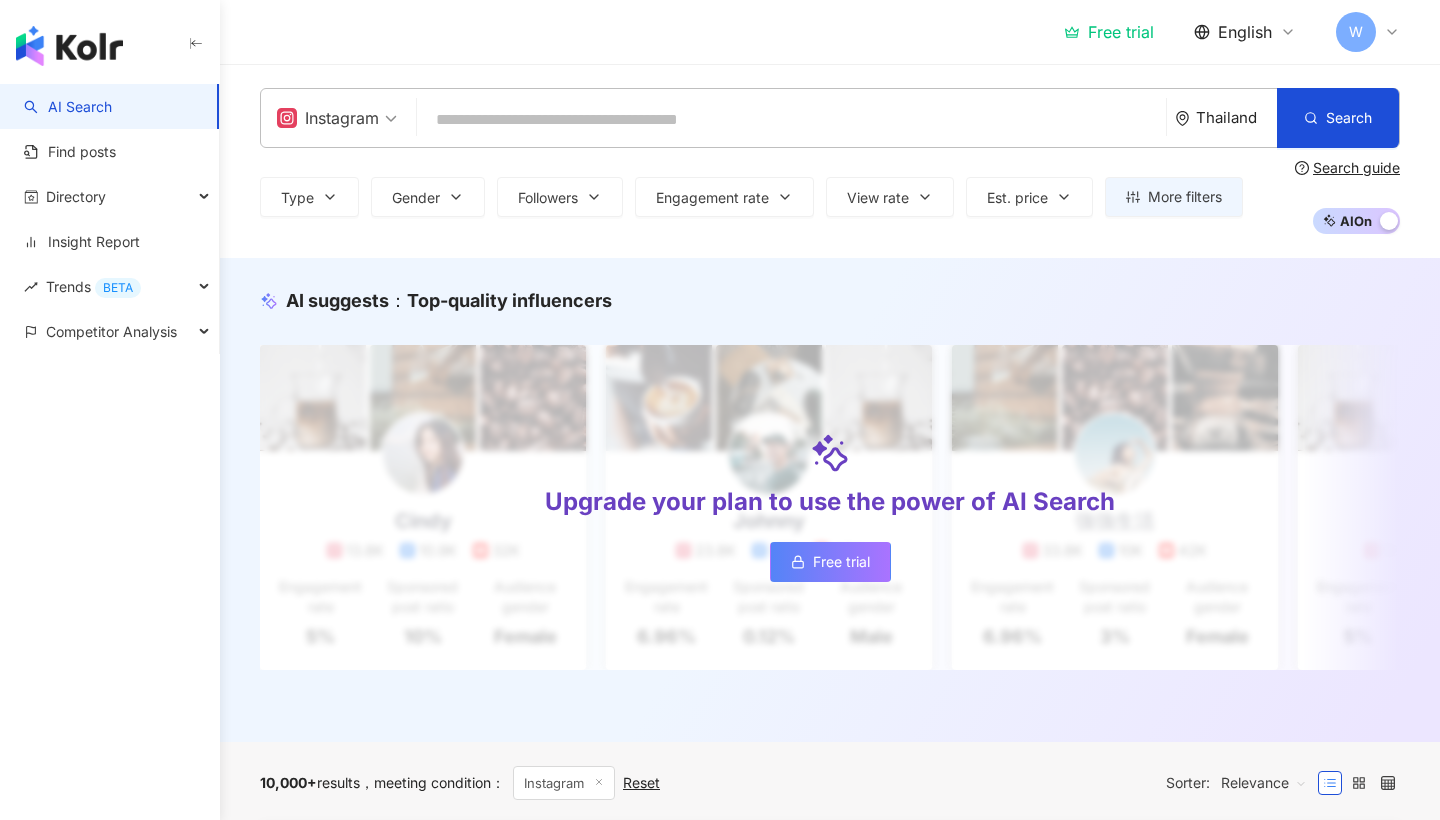 scroll, scrollTop: 0, scrollLeft: 0, axis: both 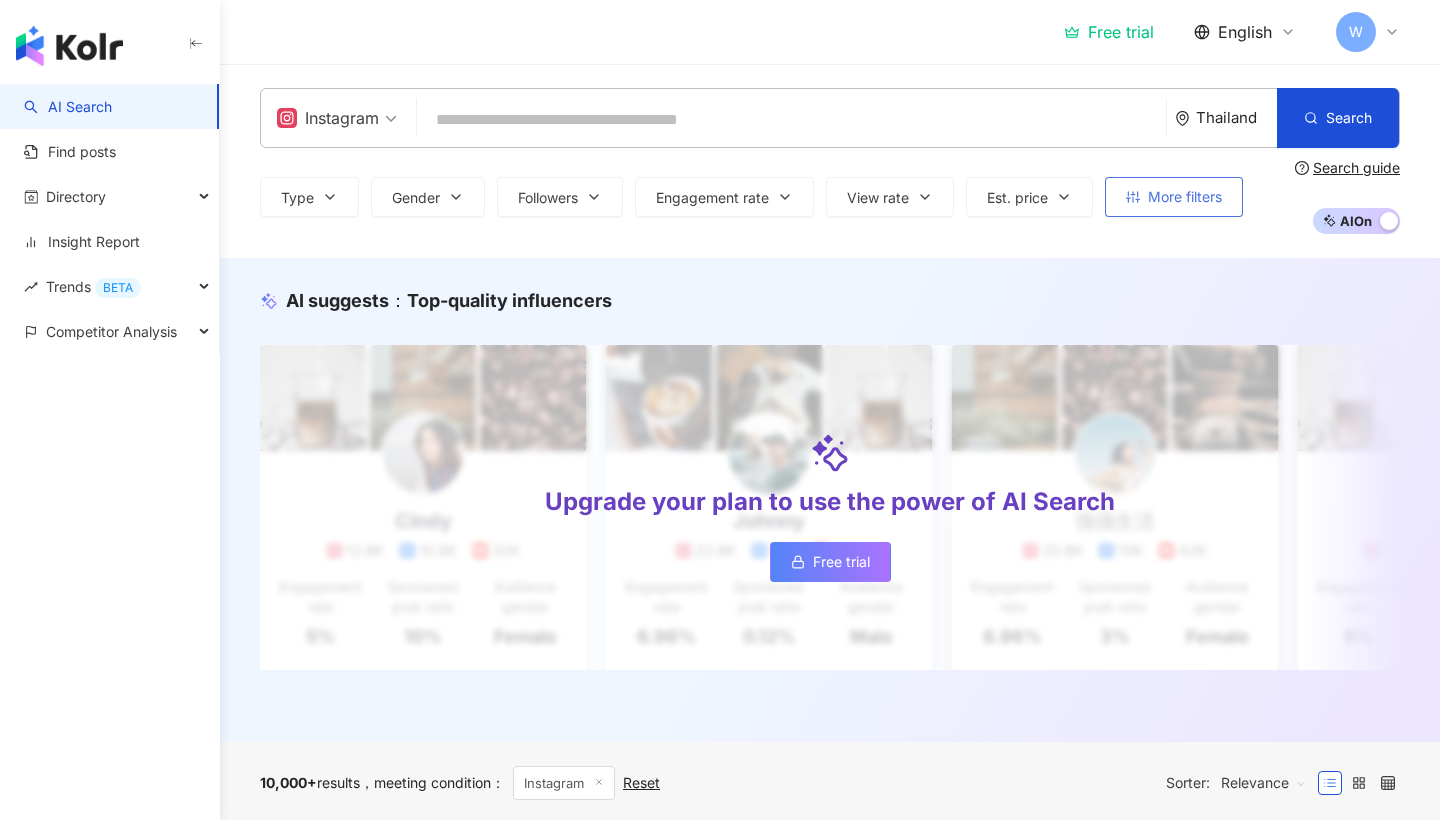 click on "More filters" at bounding box center (1174, 197) 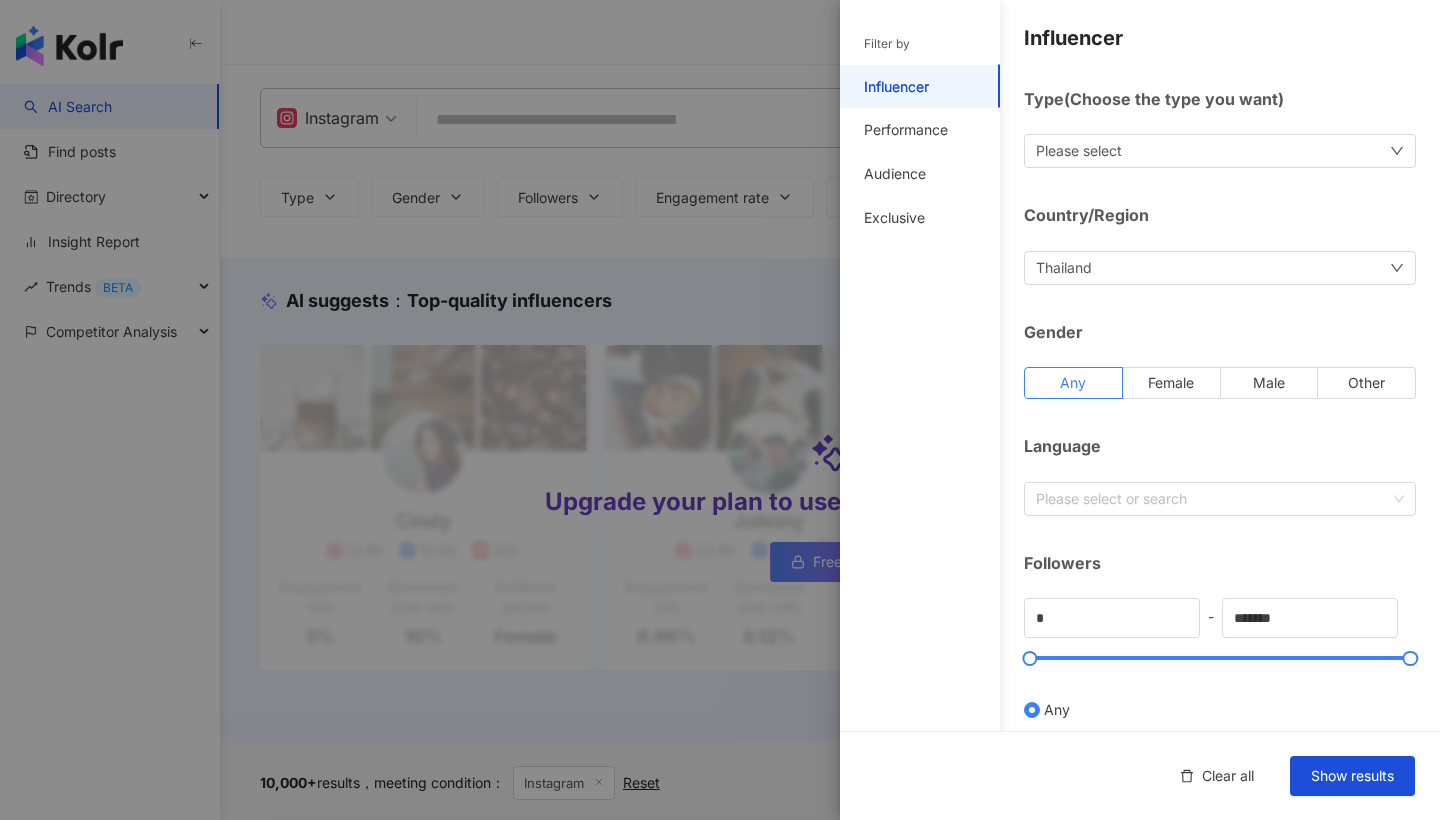 click at bounding box center (720, 410) 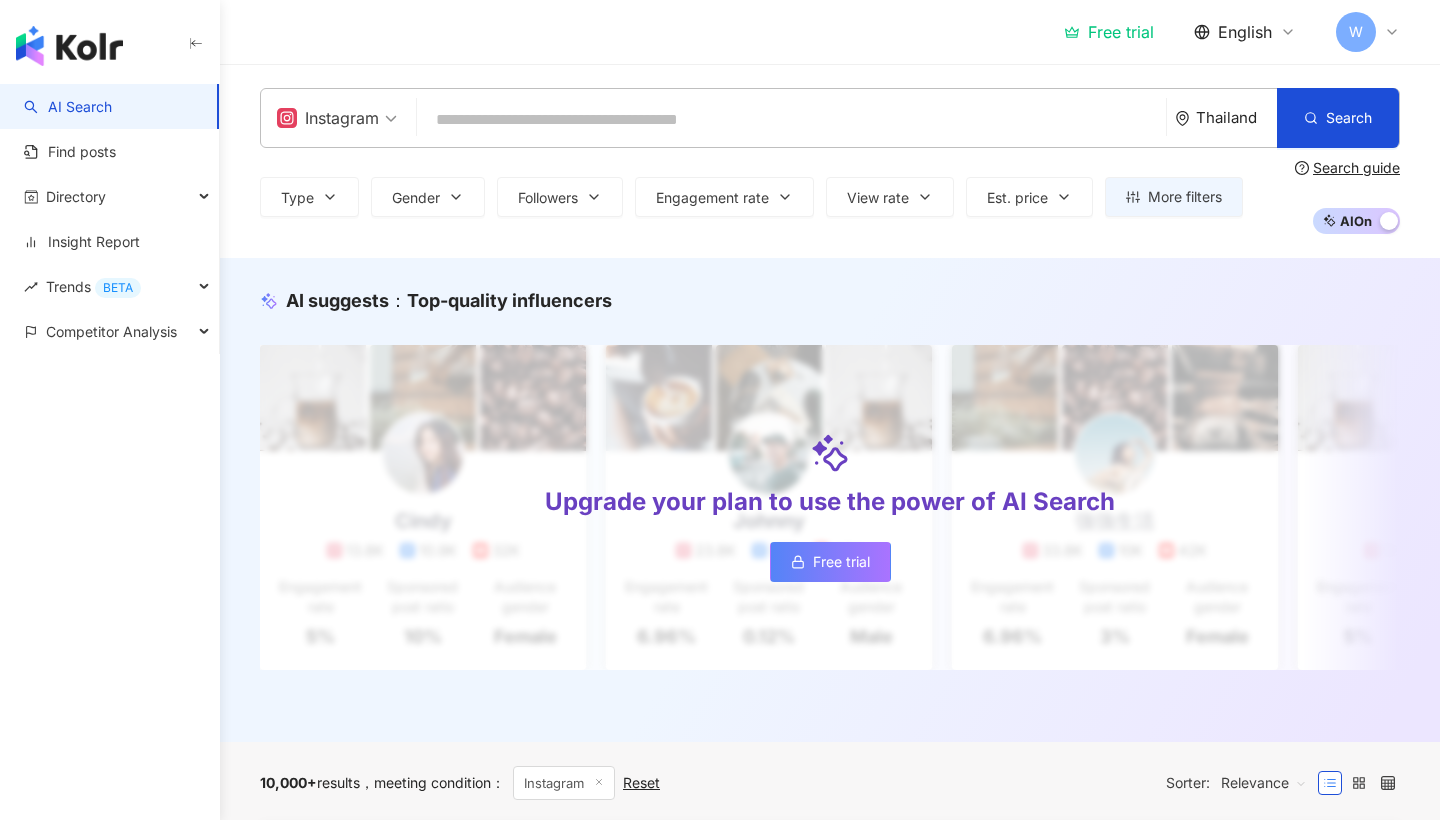 click at bounding box center (791, 120) 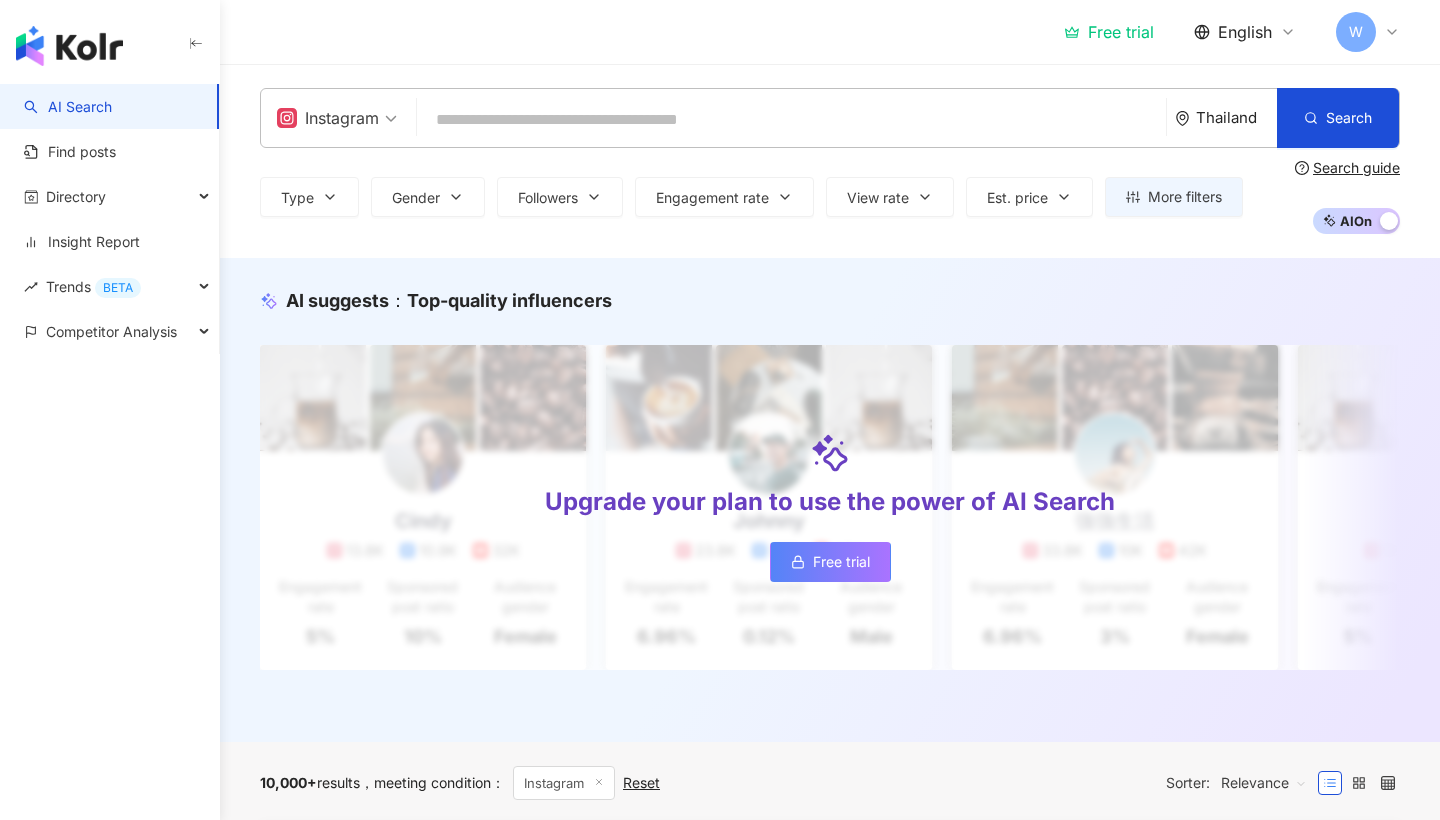 scroll, scrollTop: 0, scrollLeft: 0, axis: both 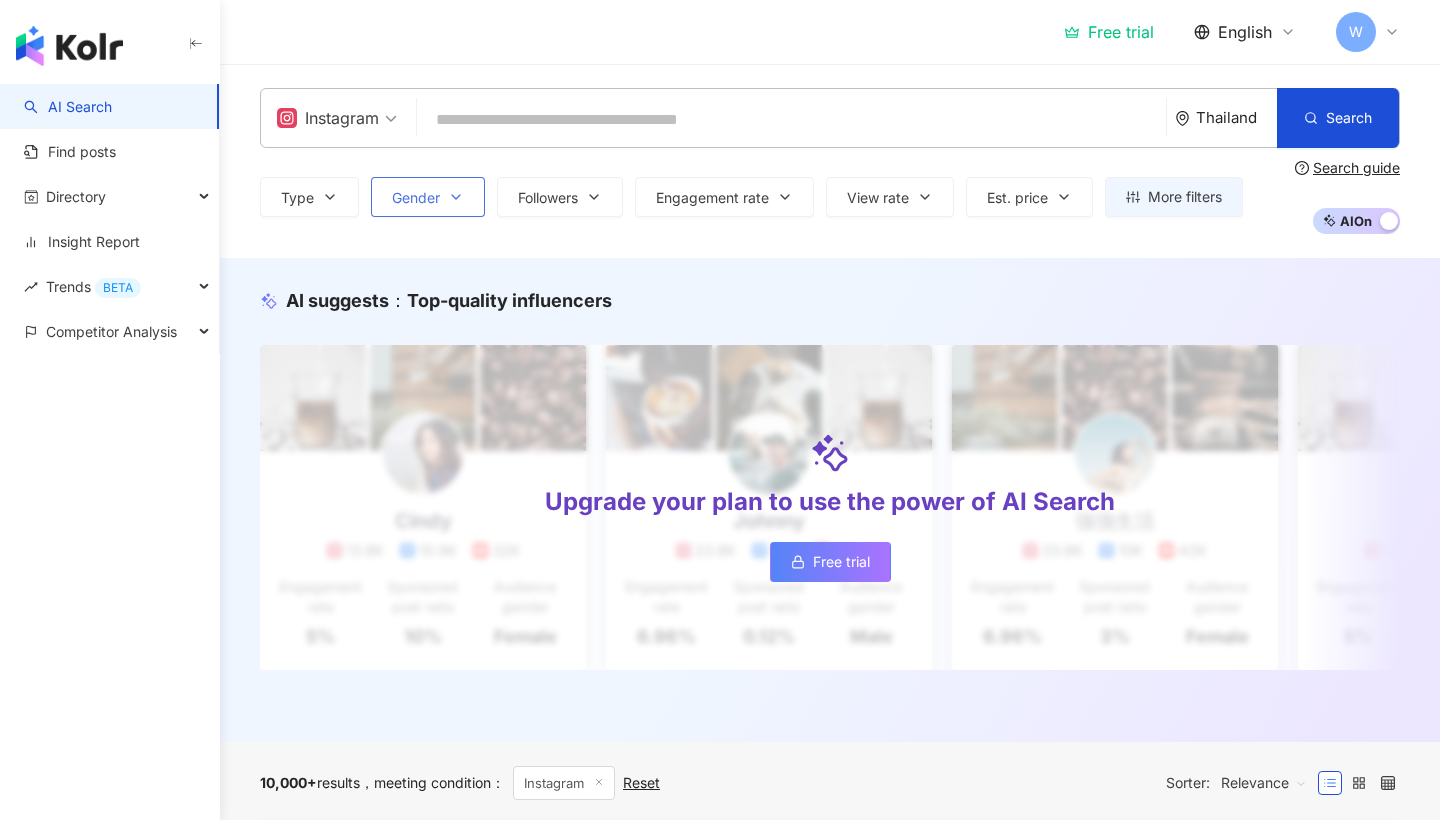 click 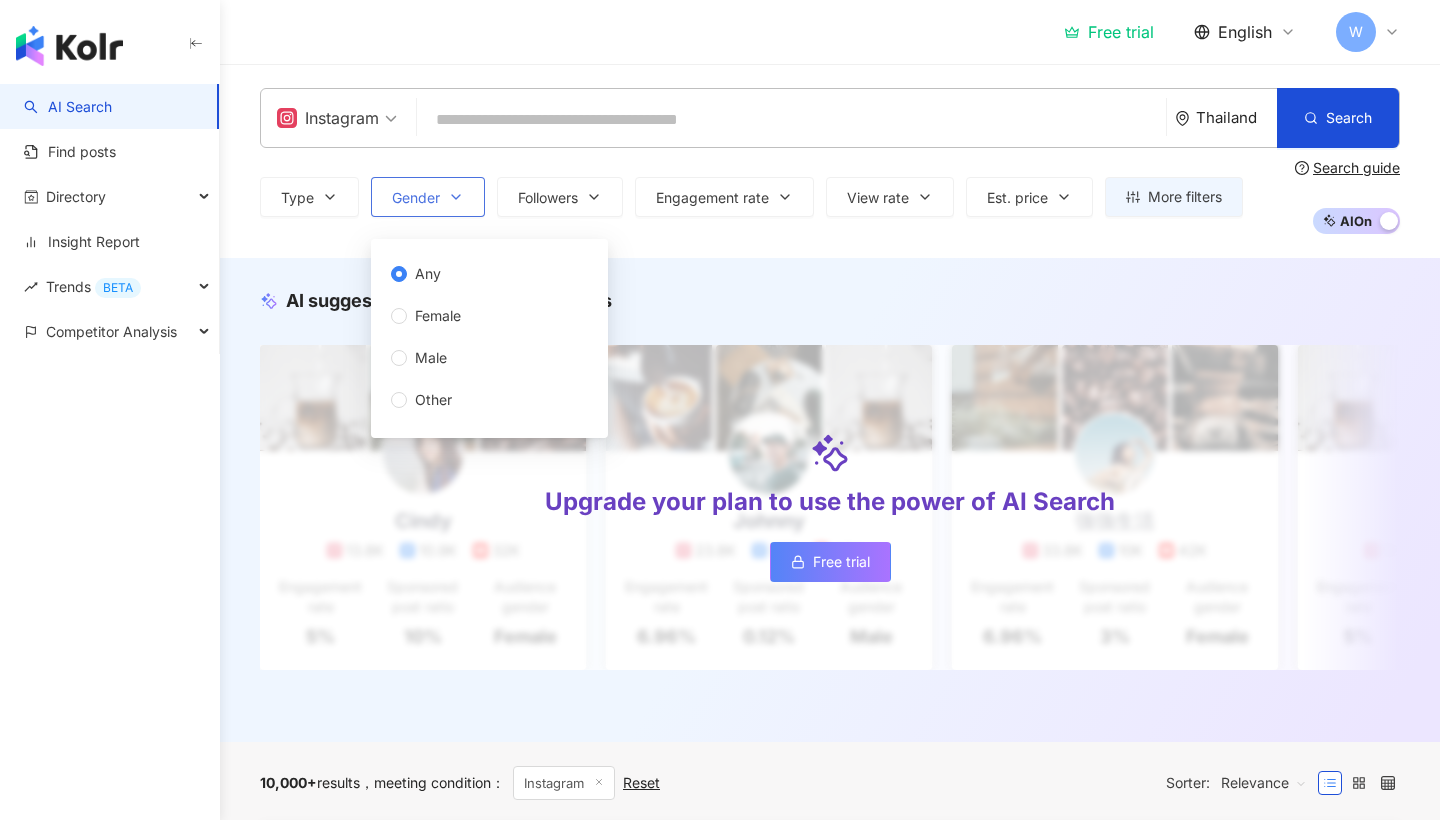 click 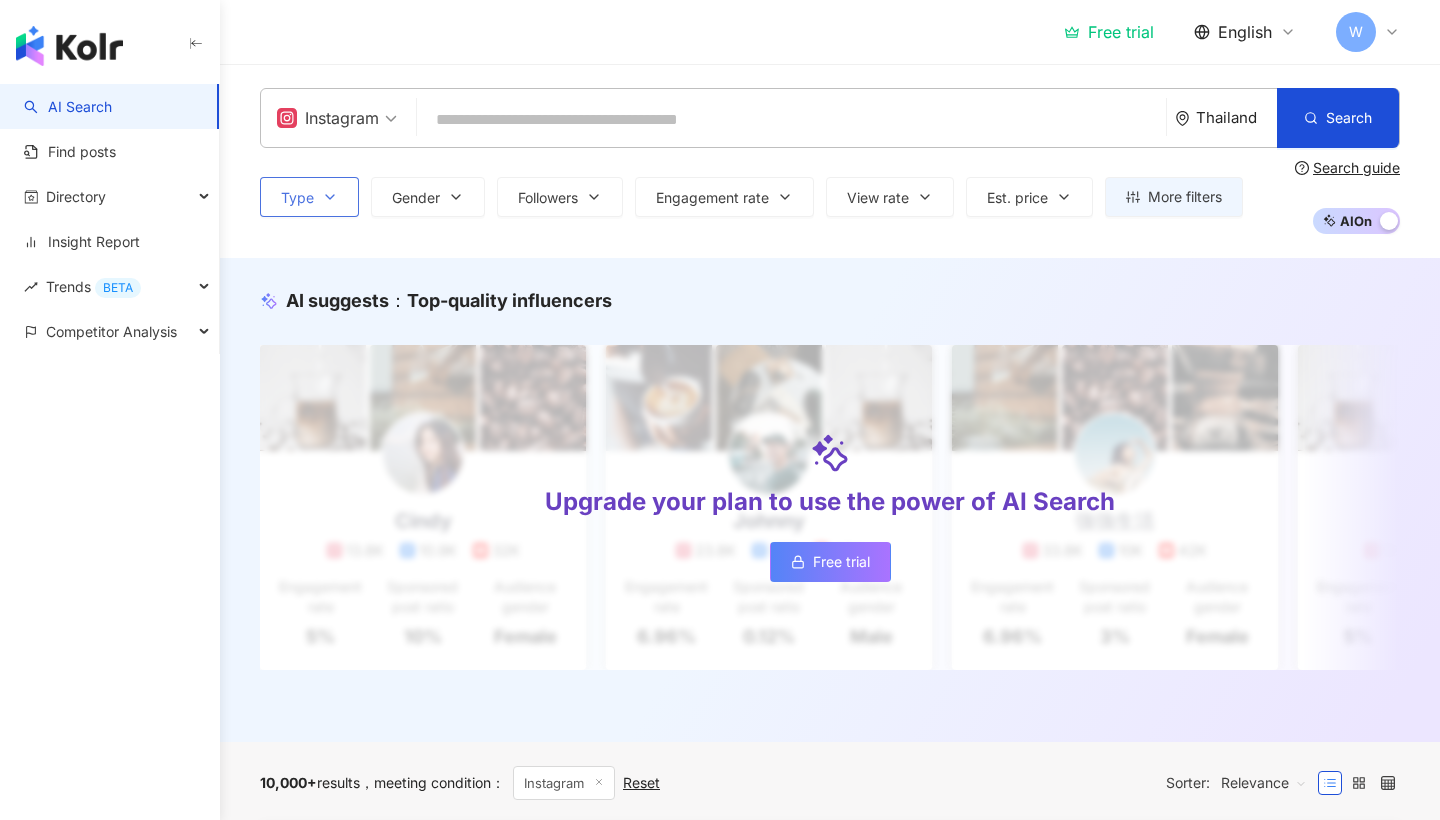 click 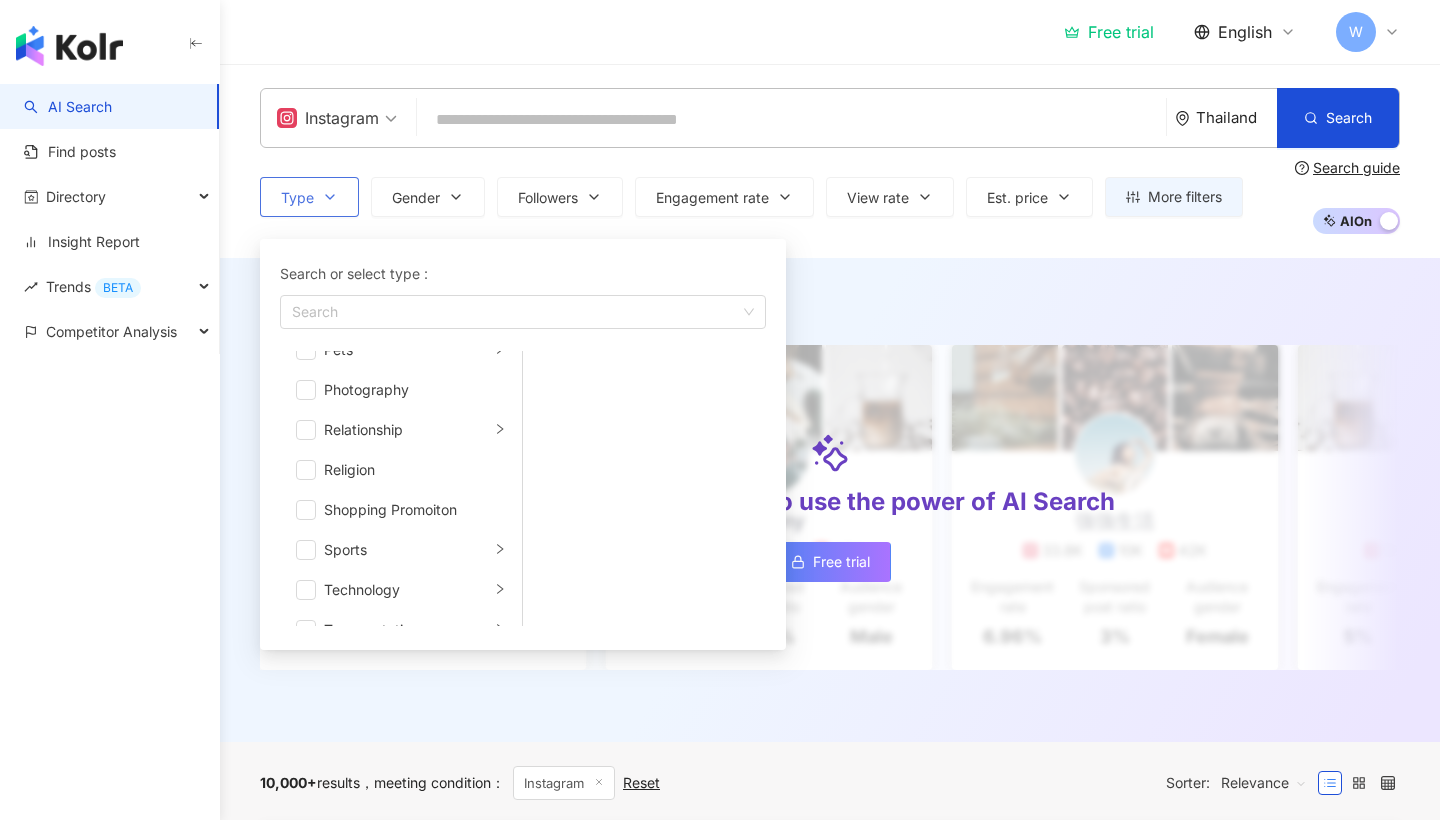 scroll, scrollTop: 591, scrollLeft: 0, axis: vertical 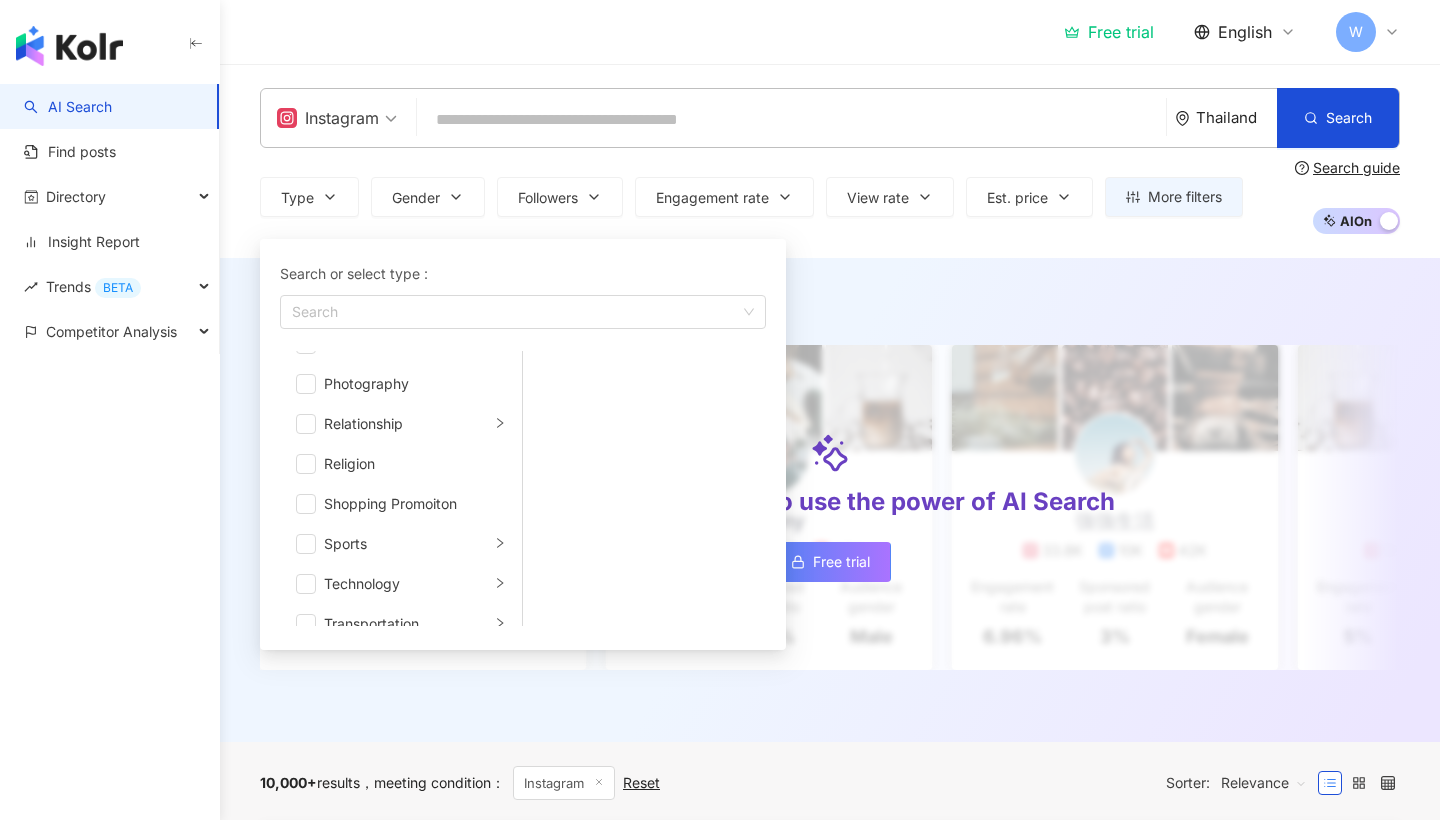 click on "Type Search or select type :   Search Art and Entertainment Beauty and Fashion Climate and Environment Daily Topics Education Family Finance Food Fortunetelling Gaming Law and Society Life Style Media Entertainment Medical and Health Pets Photography Relationship Religion Shopping Promoiton Sports Technology Transportation Travel Adult Gender Followers Engagement rate View rate Est. price  More filters Filter by Influencer Performance Audience Exclusive Influencer Type  ( Choose the type you want ) Please select Country/Region Thailand Gender Any Female Male Other Language     Please select or search Followers *  -  ******* Any Small Nano (< 10k) Micro (10K-30k) Small (30k-50k) Medium Lower Mid (50k-100k) Mid (100k-300k) Upper Mid (300k-500k) Macro Macro (500K-1M) Mega (1M+) Est. price Any Budget limit $ *  -  $ ***** Currency : USD USD Clear all Show results %  -  % Any Under 5% 5%~20% 20% or more Any Female Male Other Search guide AI  On AI  Off" at bounding box center [830, 197] 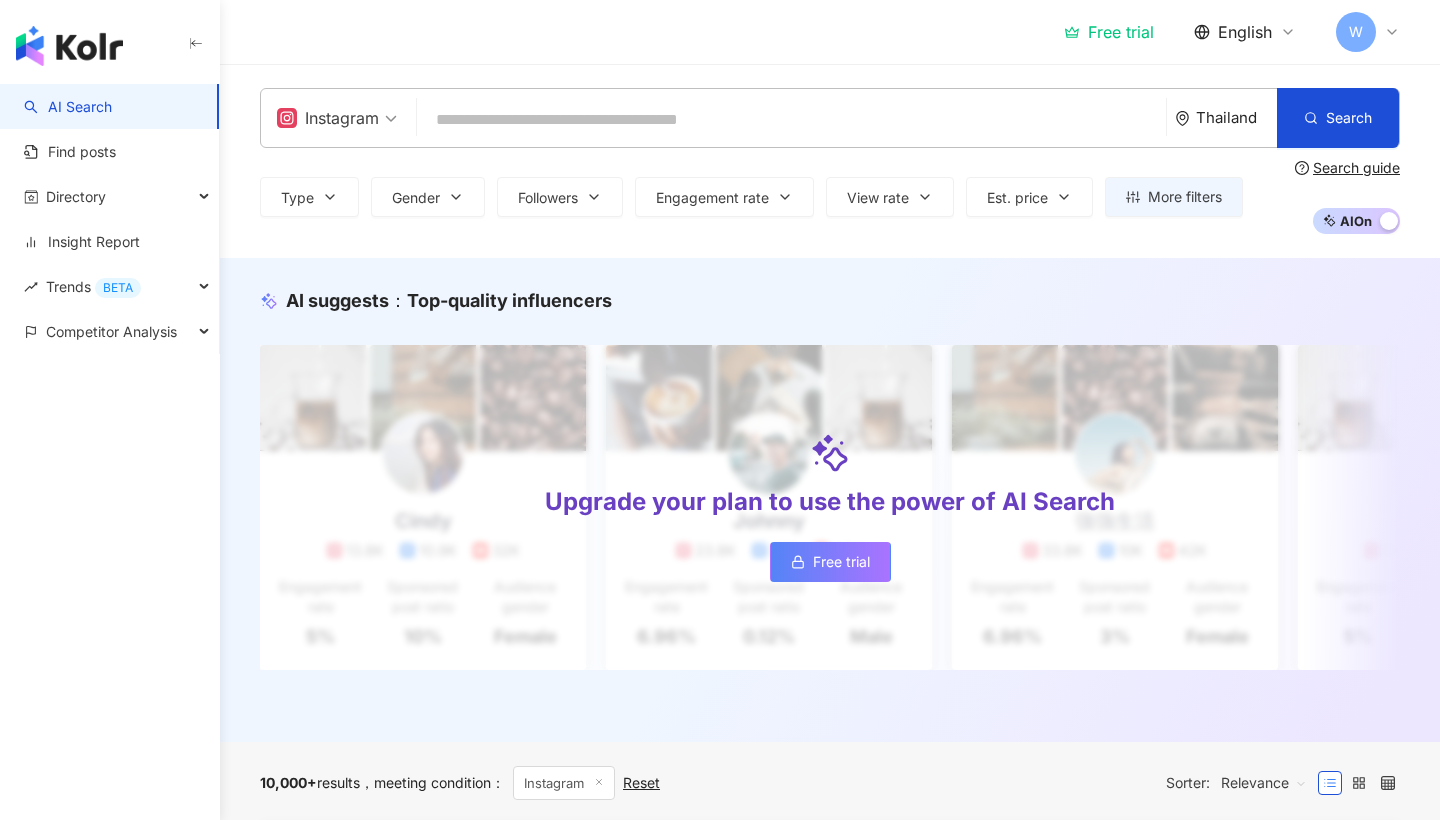 click on "Instagram" at bounding box center (328, 118) 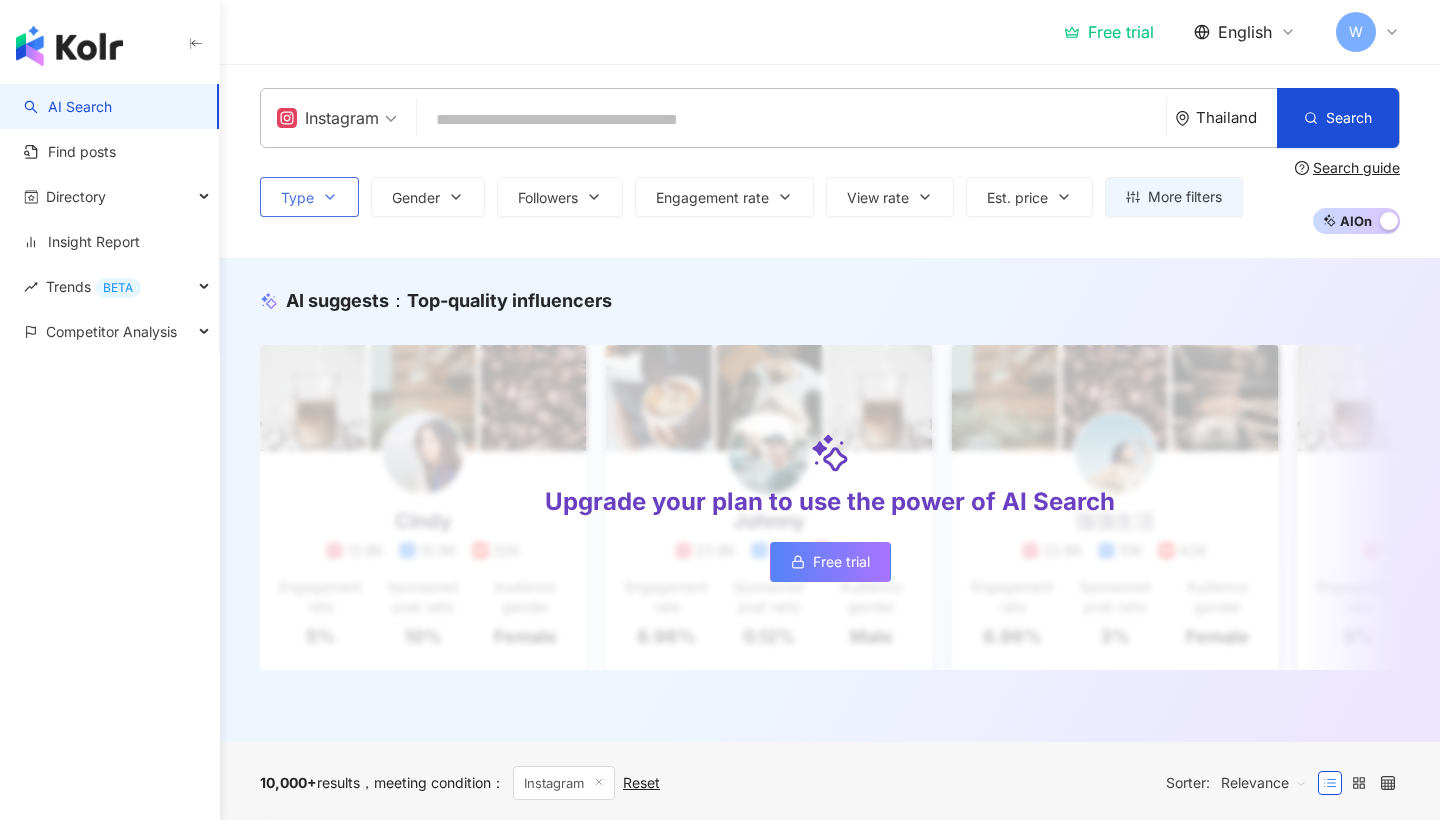 click on "Type" at bounding box center (297, 198) 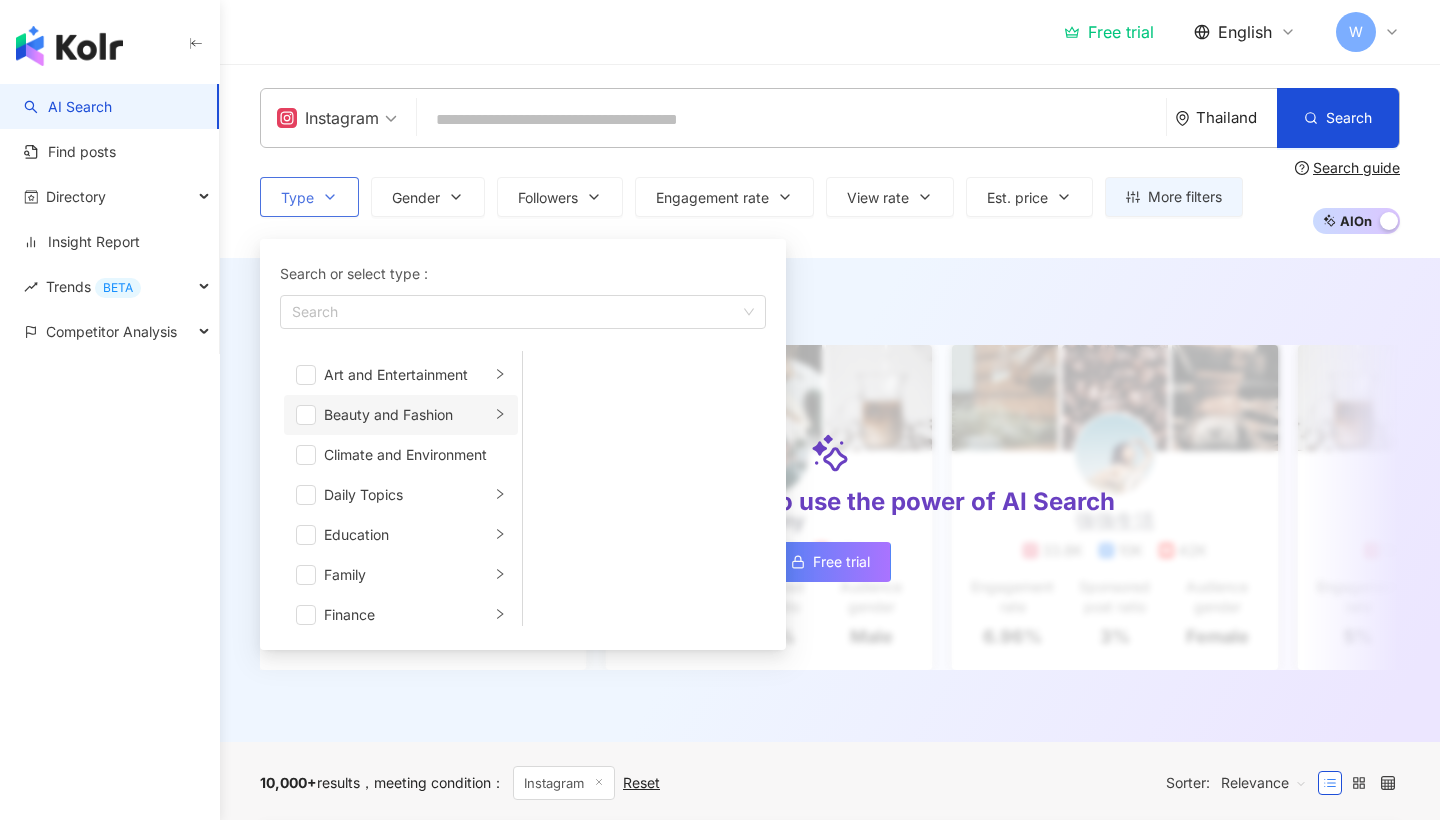 scroll, scrollTop: 0, scrollLeft: 0, axis: both 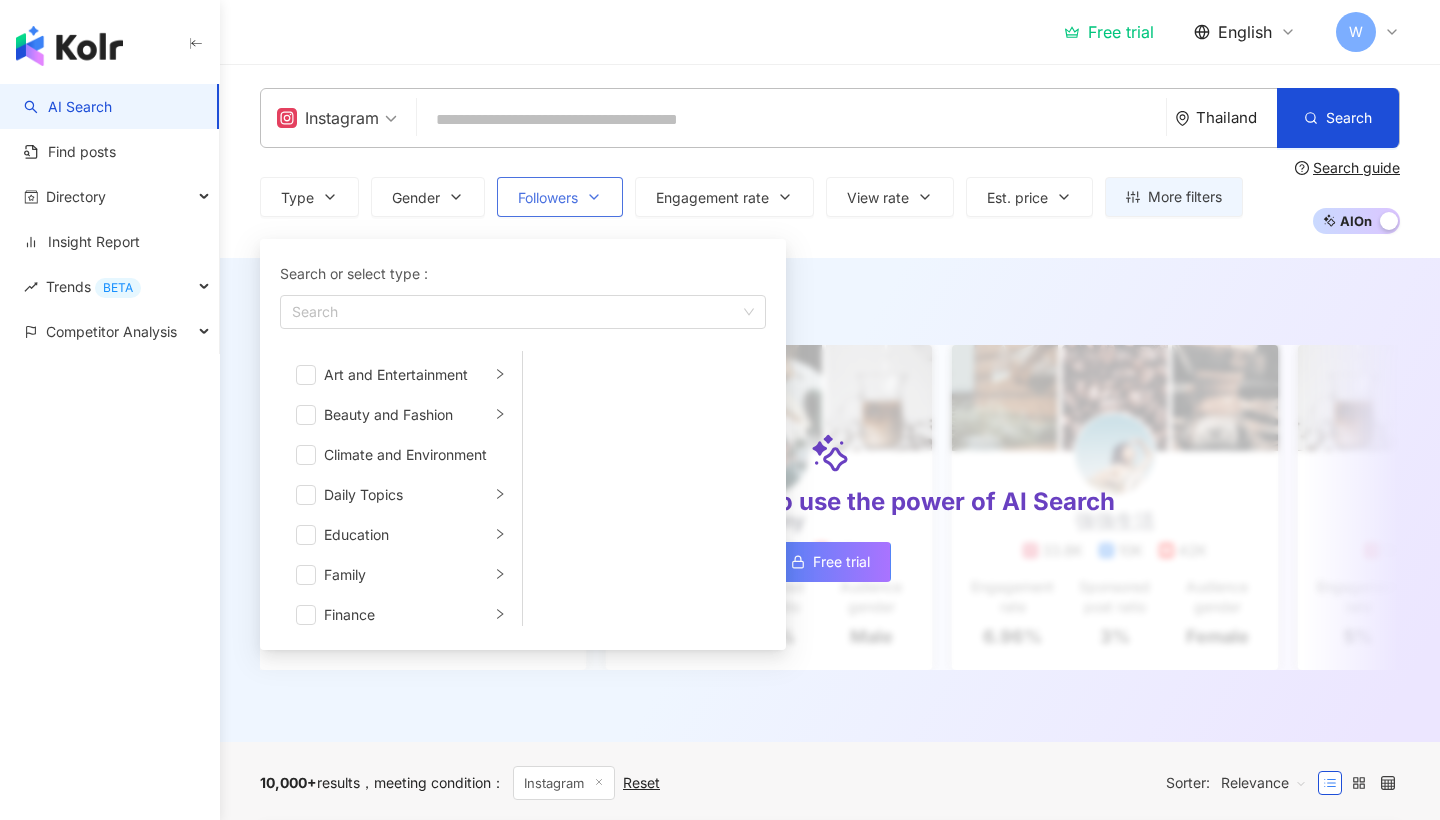 click on "Followers" at bounding box center [548, 198] 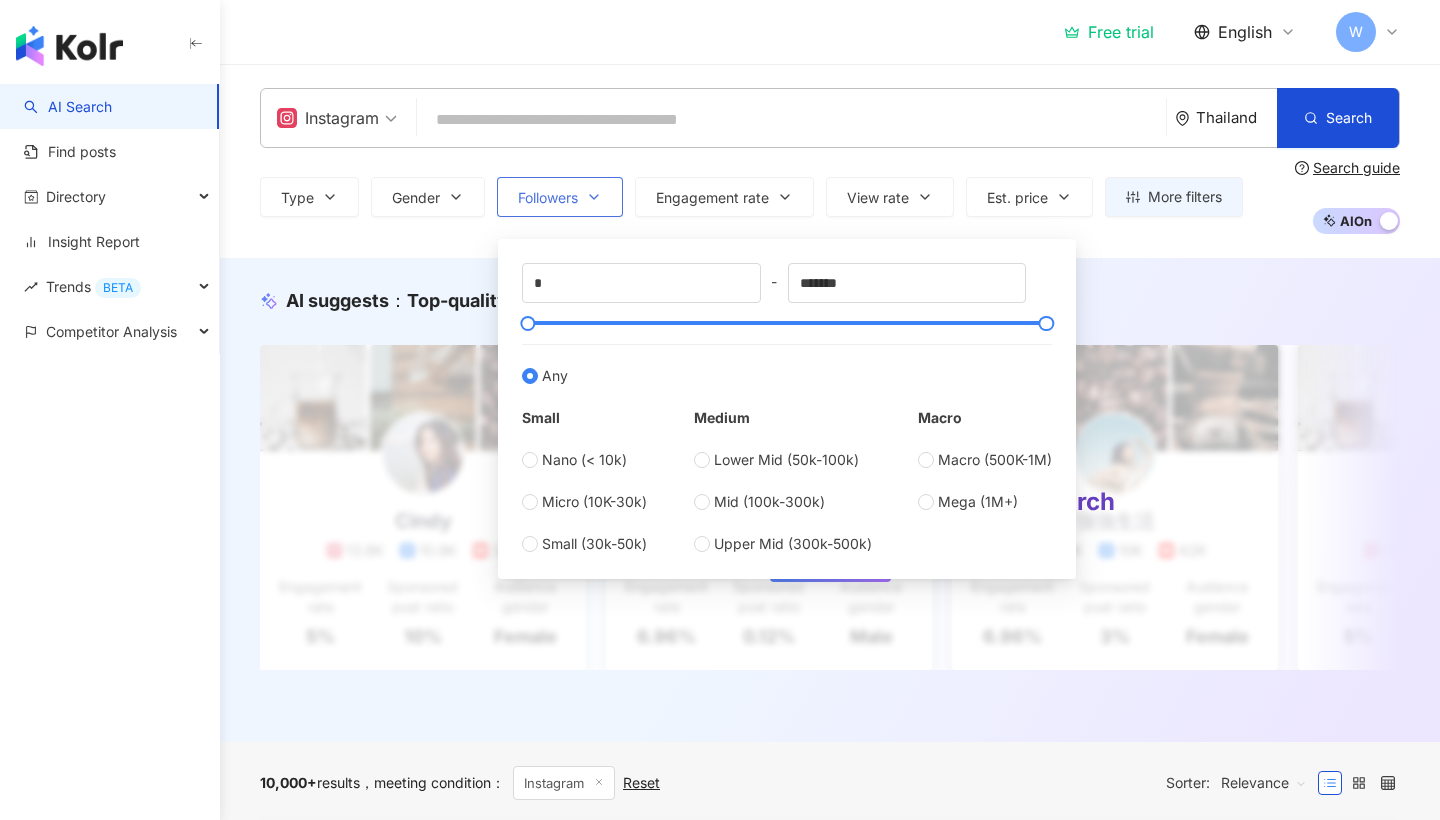 click on "Followers" at bounding box center (548, 198) 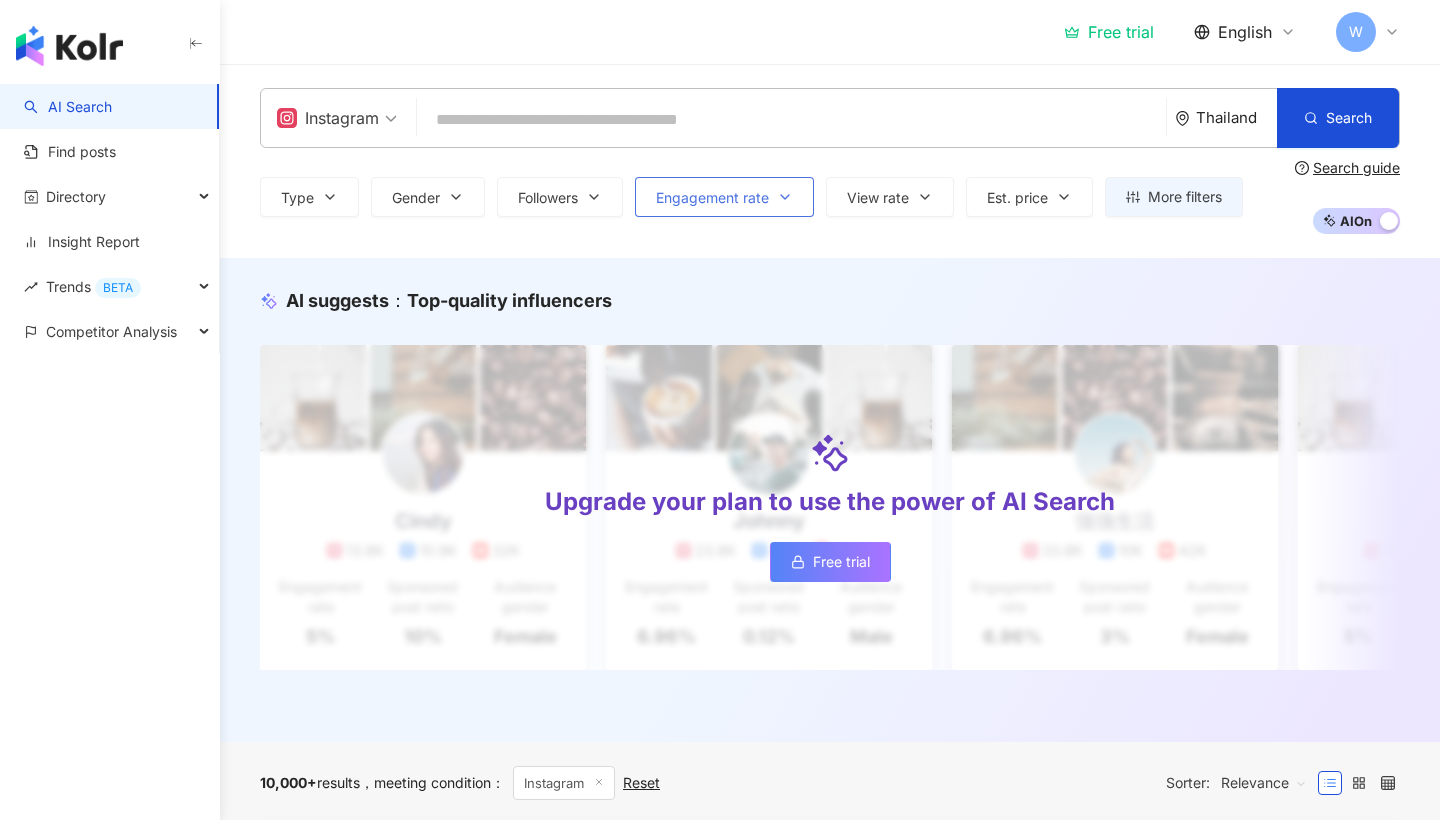 click on "Engagement rate" at bounding box center (712, 198) 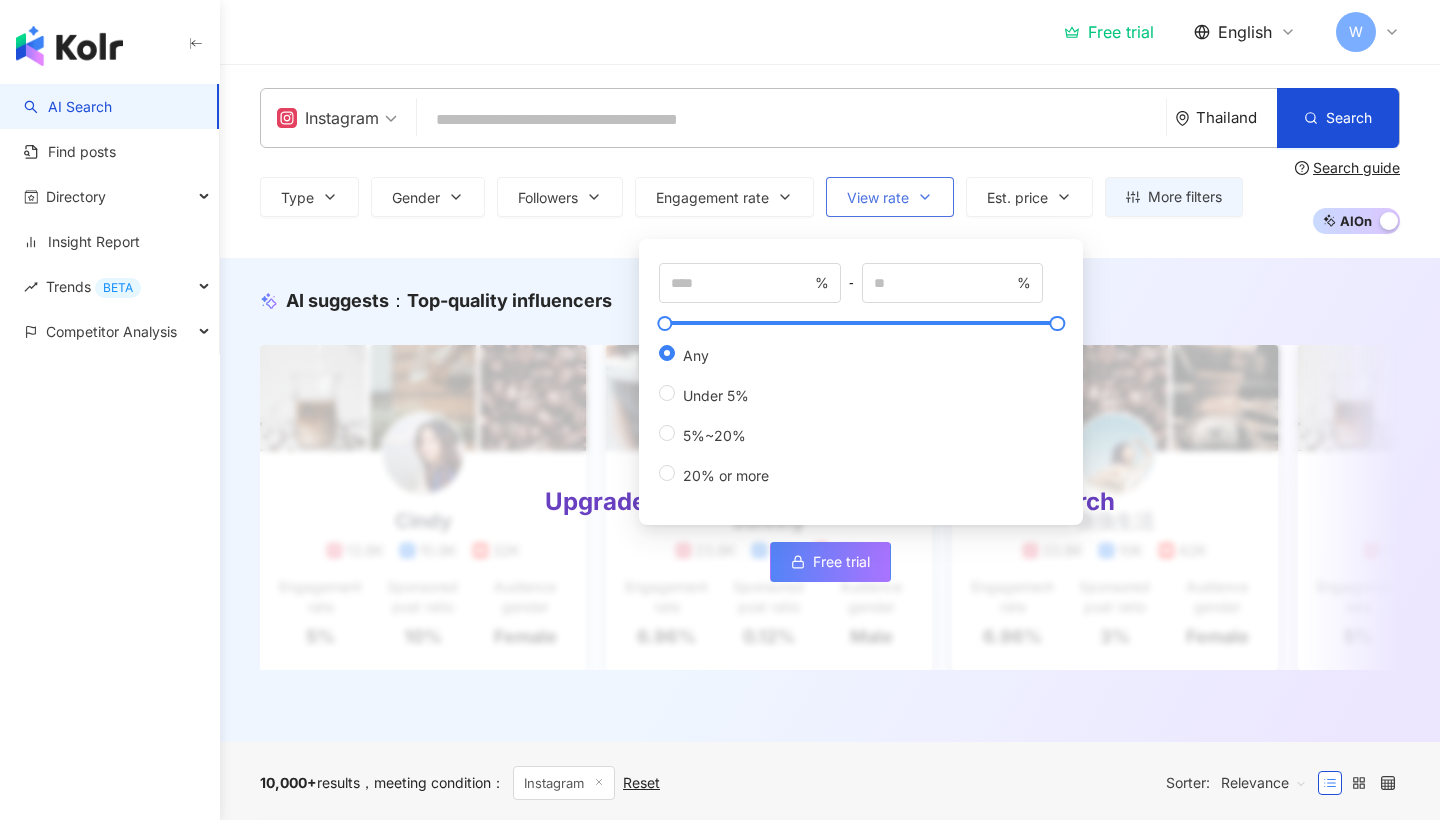 click on "View rate" at bounding box center [878, 198] 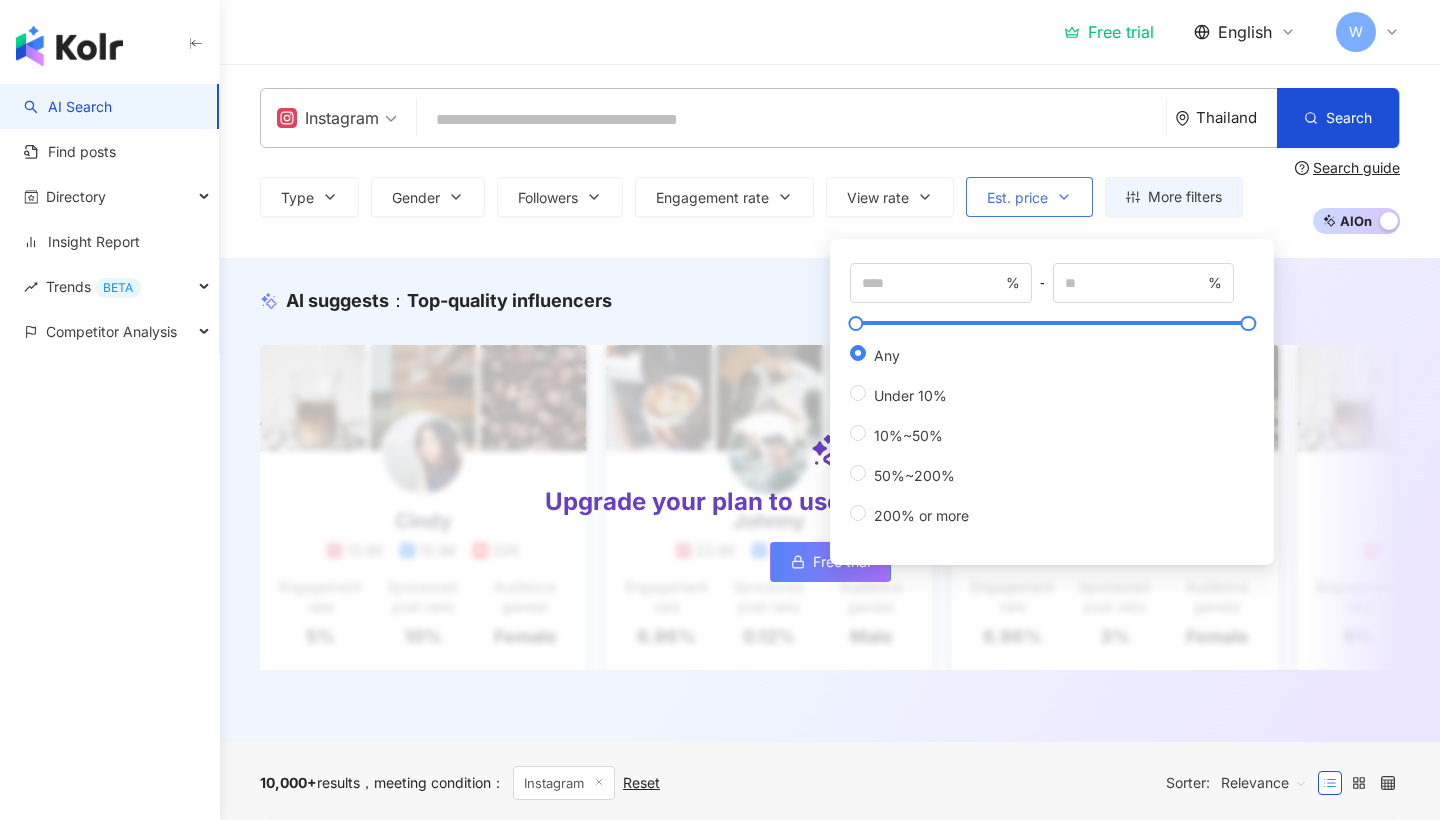 click on "Est. price" at bounding box center (1029, 197) 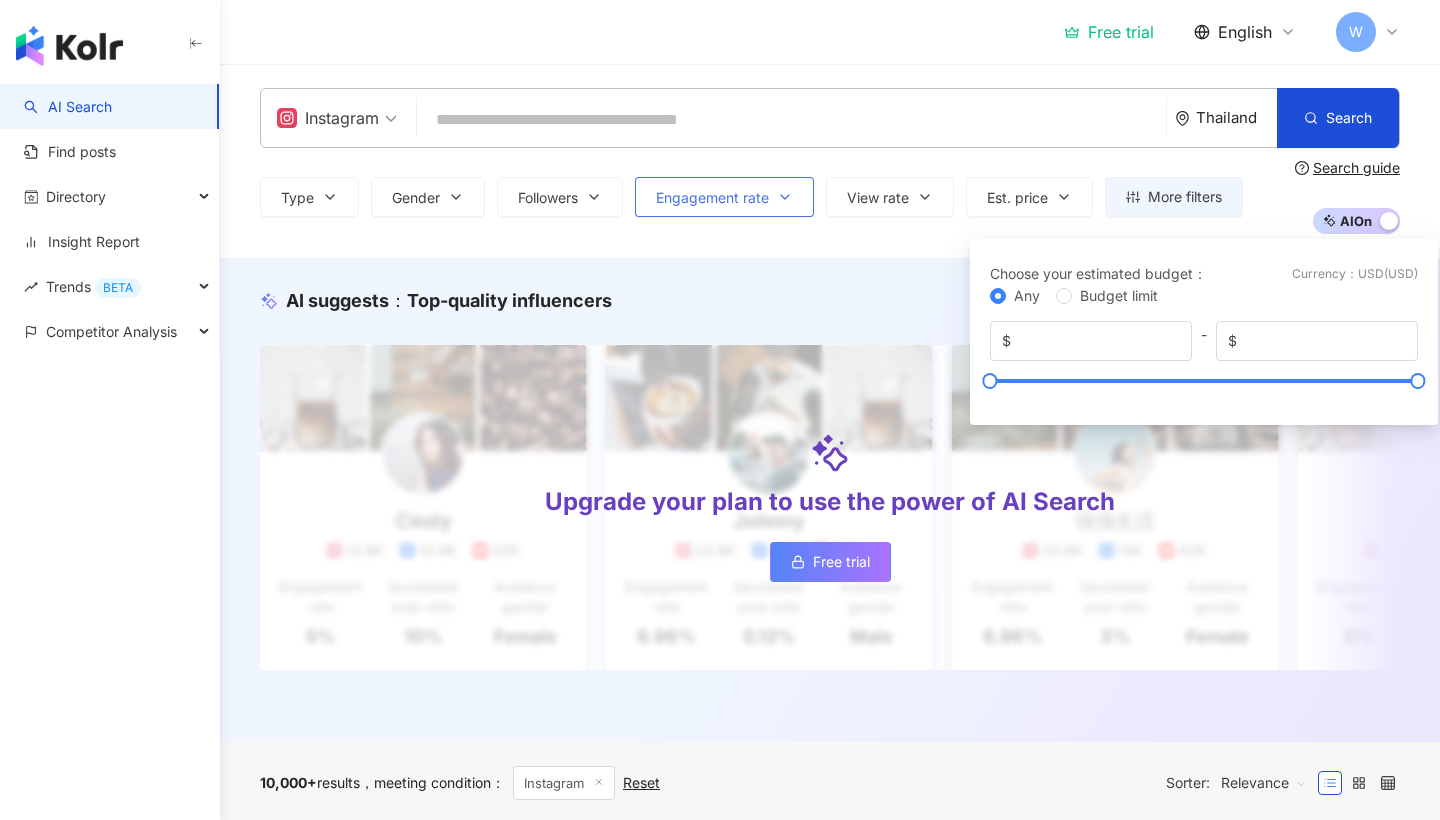 click on "Engagement rate" at bounding box center (712, 198) 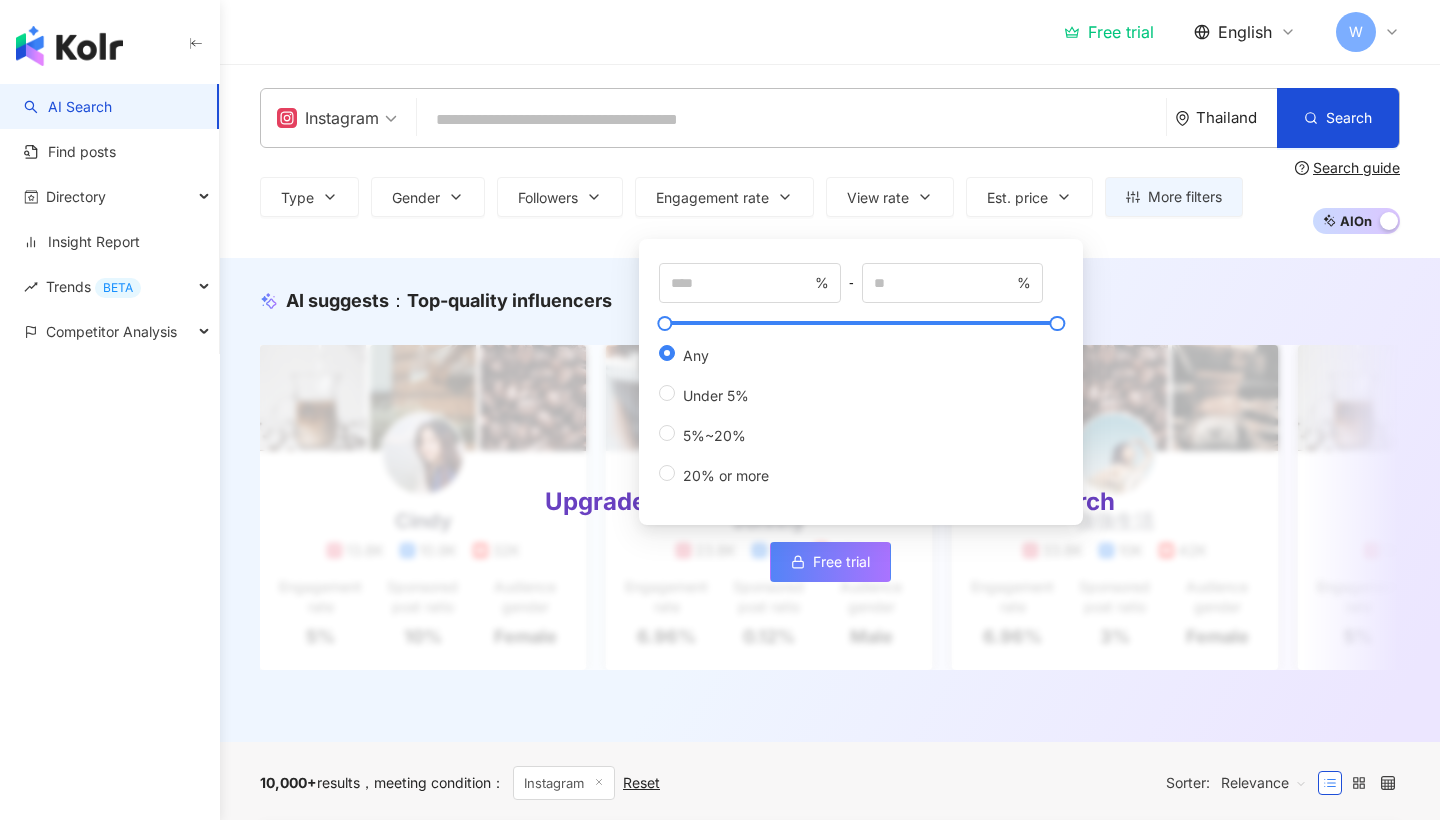 click on "%  -  % Any Under 5% 5%~20% 20% or more" at bounding box center [861, 377] 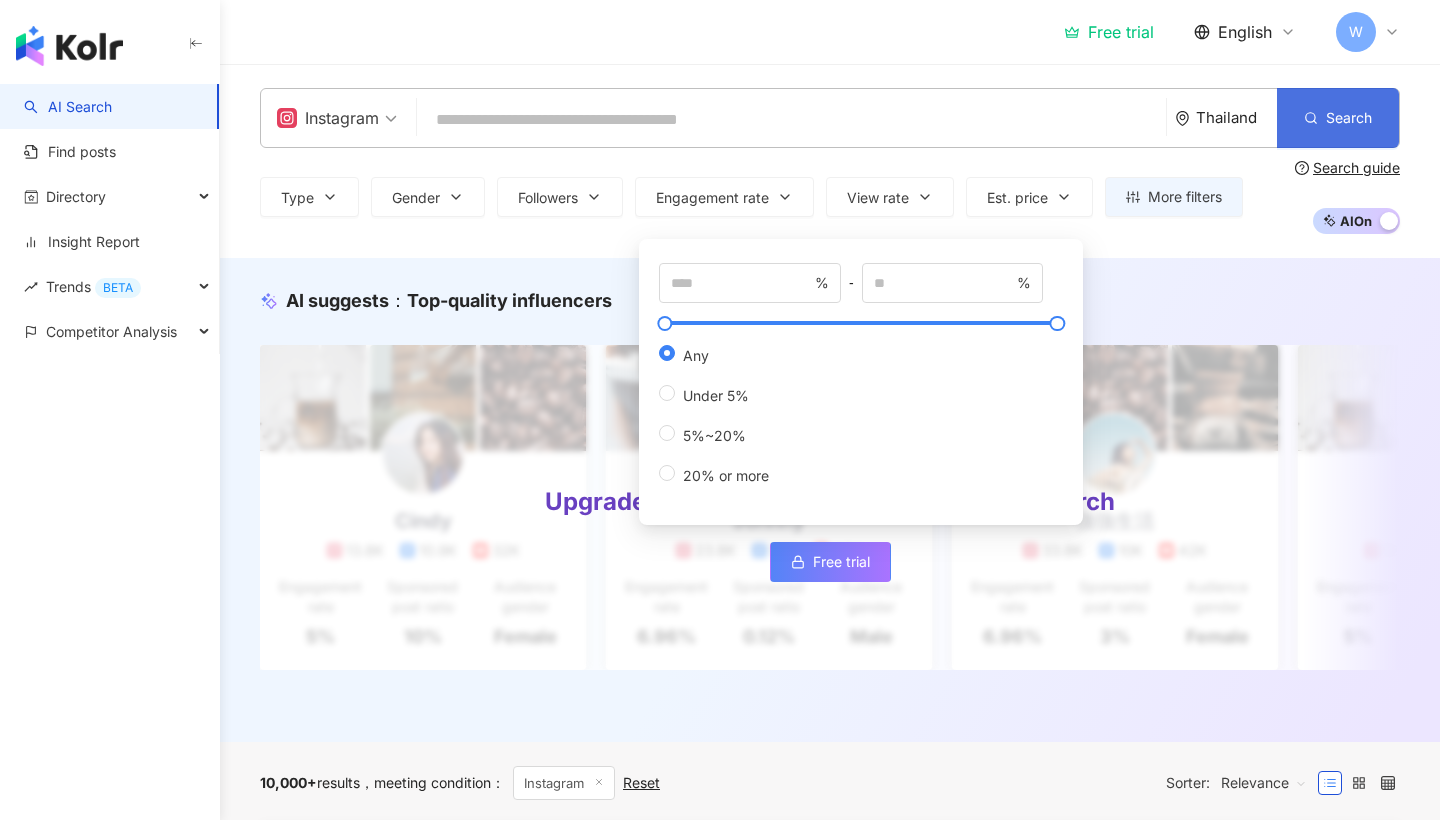 click on "Search" at bounding box center (1338, 118) 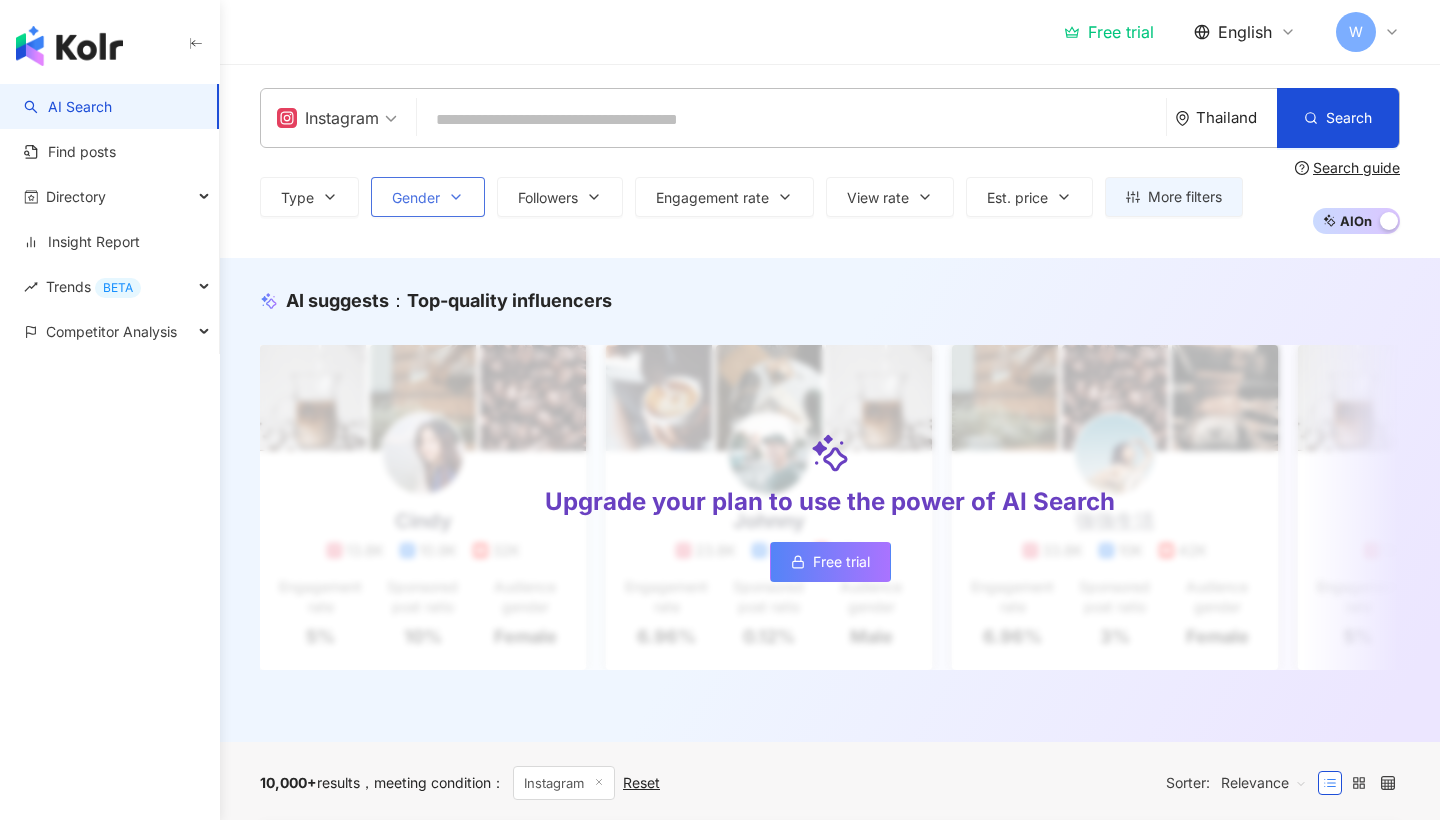 scroll, scrollTop: 0, scrollLeft: 0, axis: both 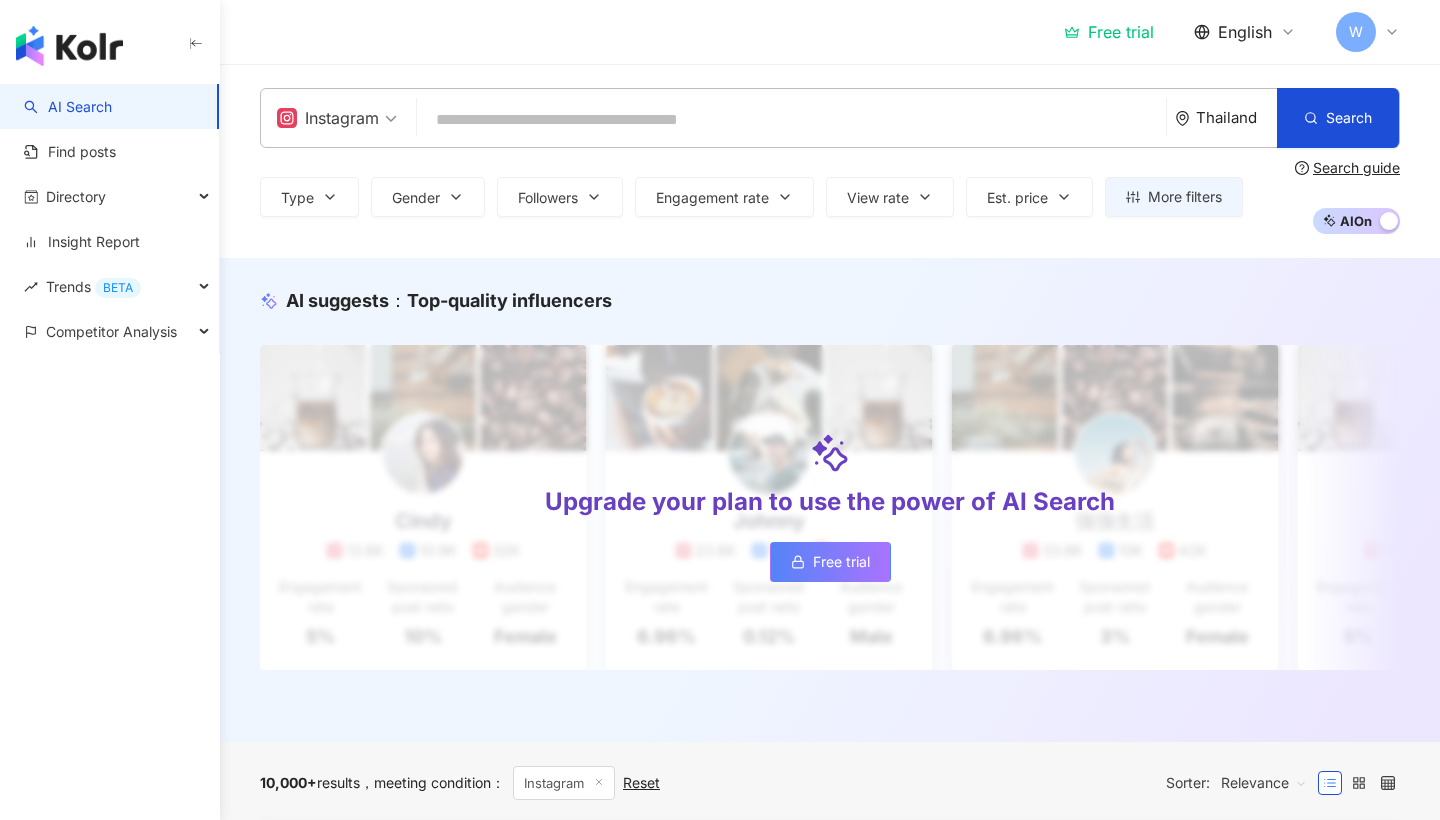 click on "Instagram" at bounding box center [328, 118] 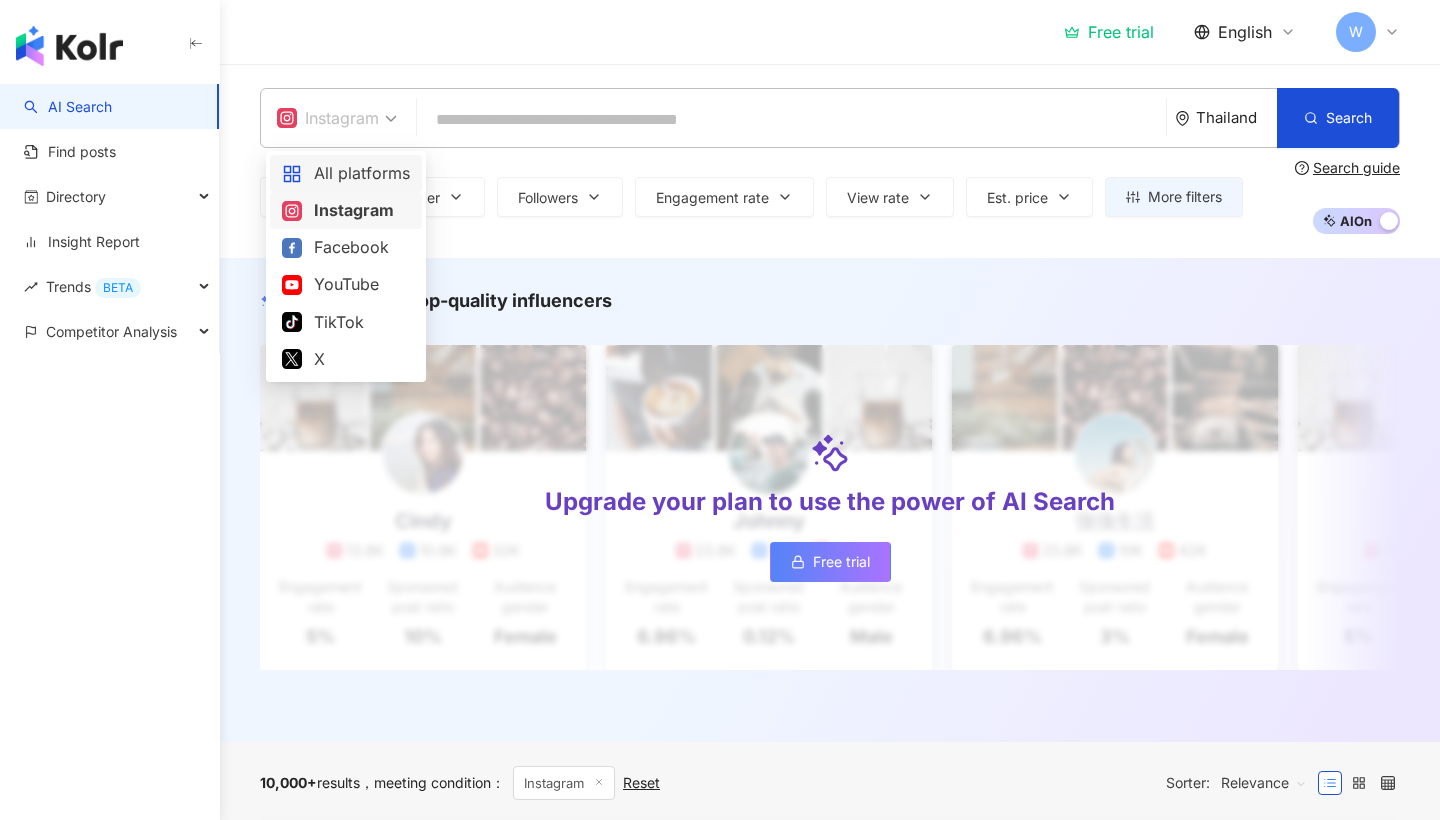 click on "All platforms" at bounding box center [346, 173] 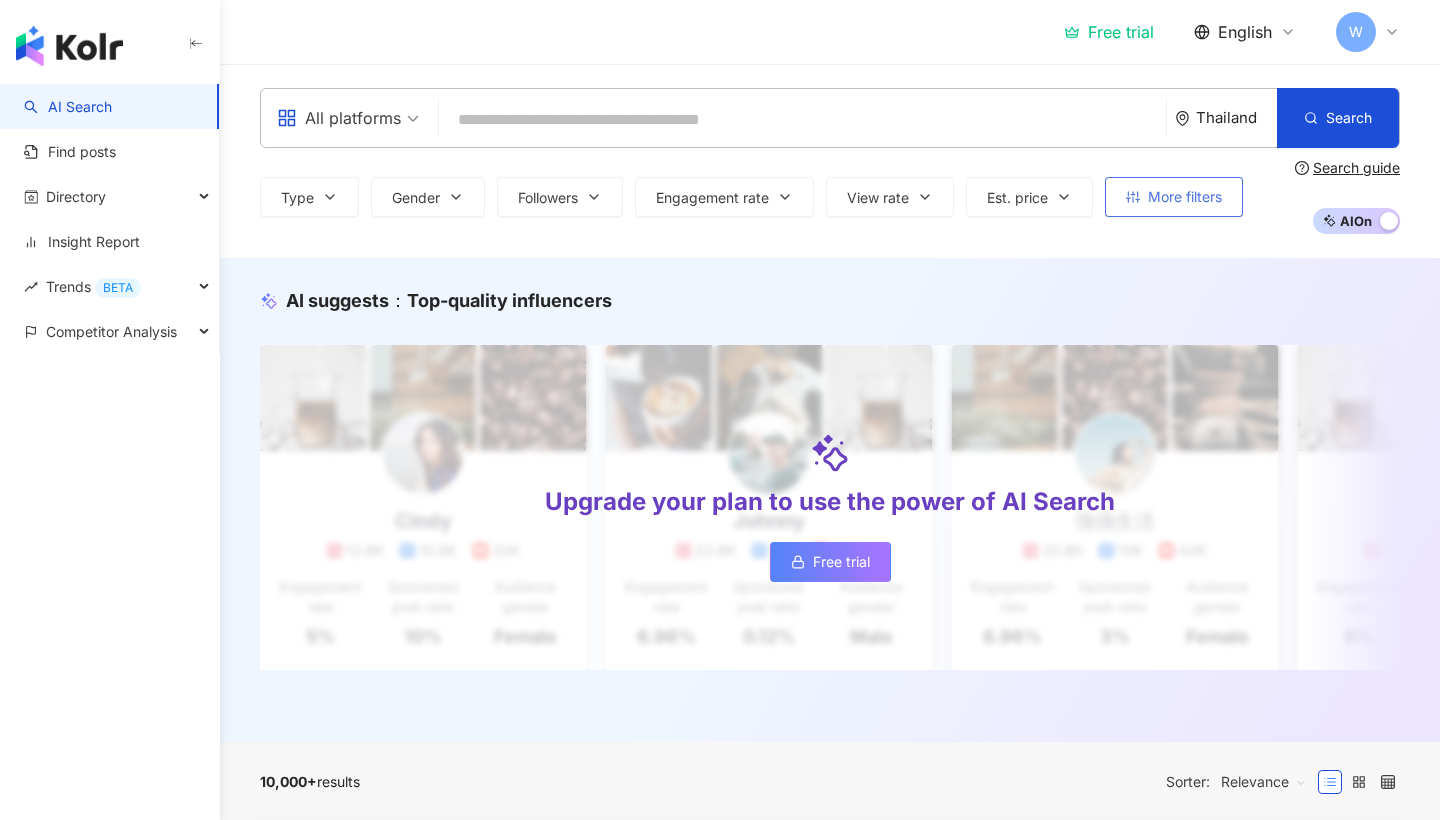 click on "More filters" at bounding box center (1185, 197) 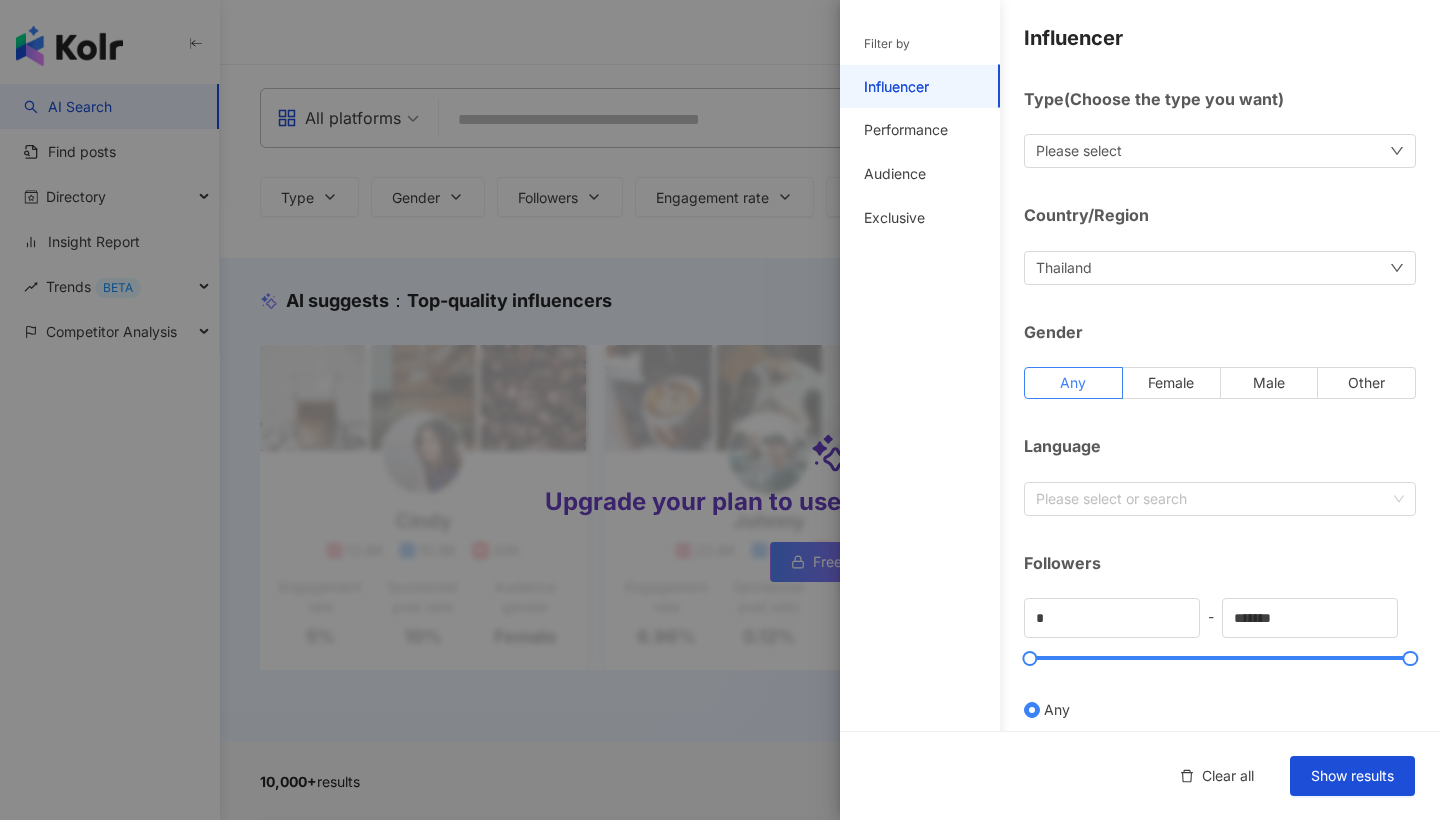 click on "Please select" at bounding box center (1220, 151) 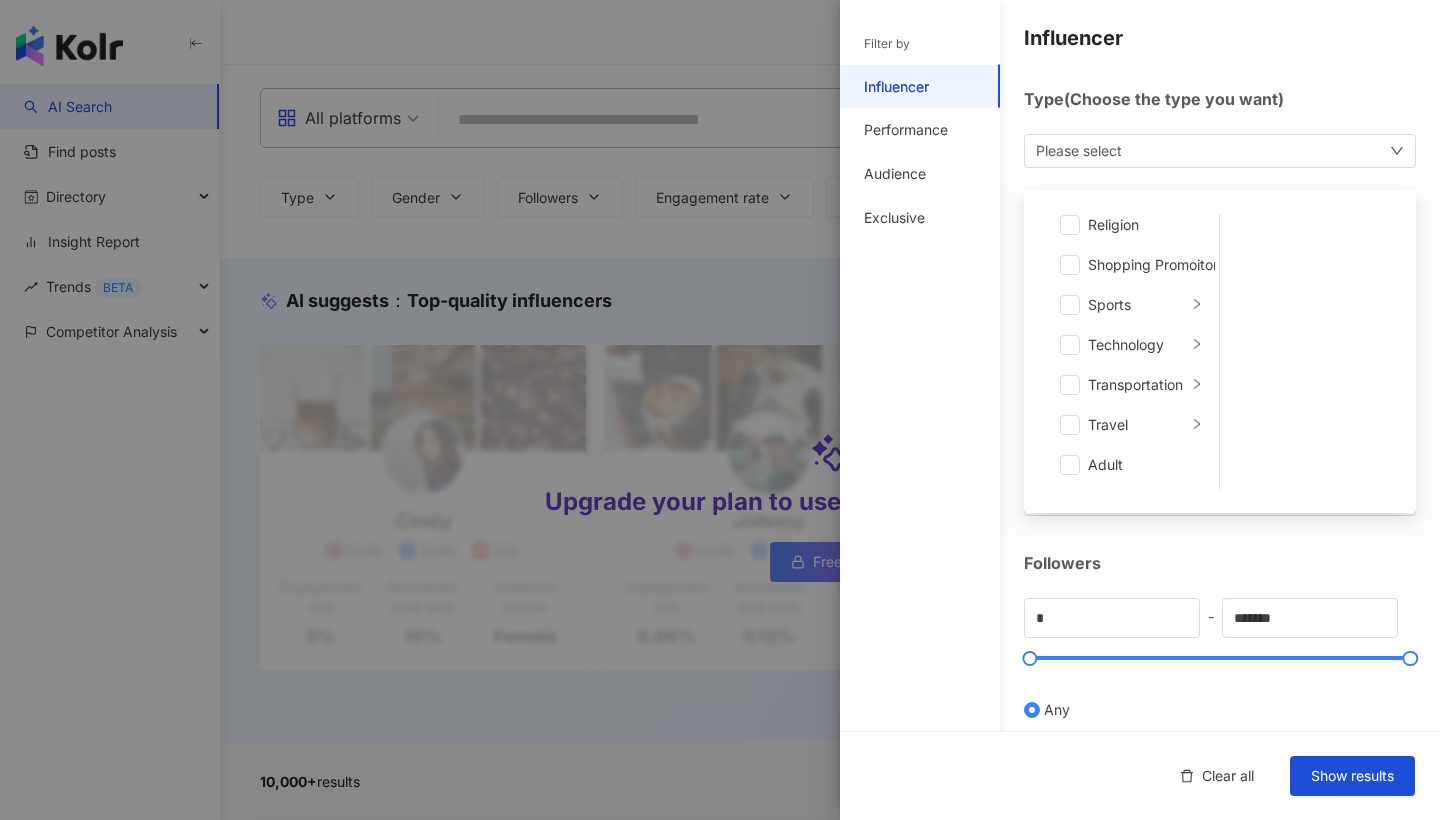 scroll, scrollTop: 693, scrollLeft: 0, axis: vertical 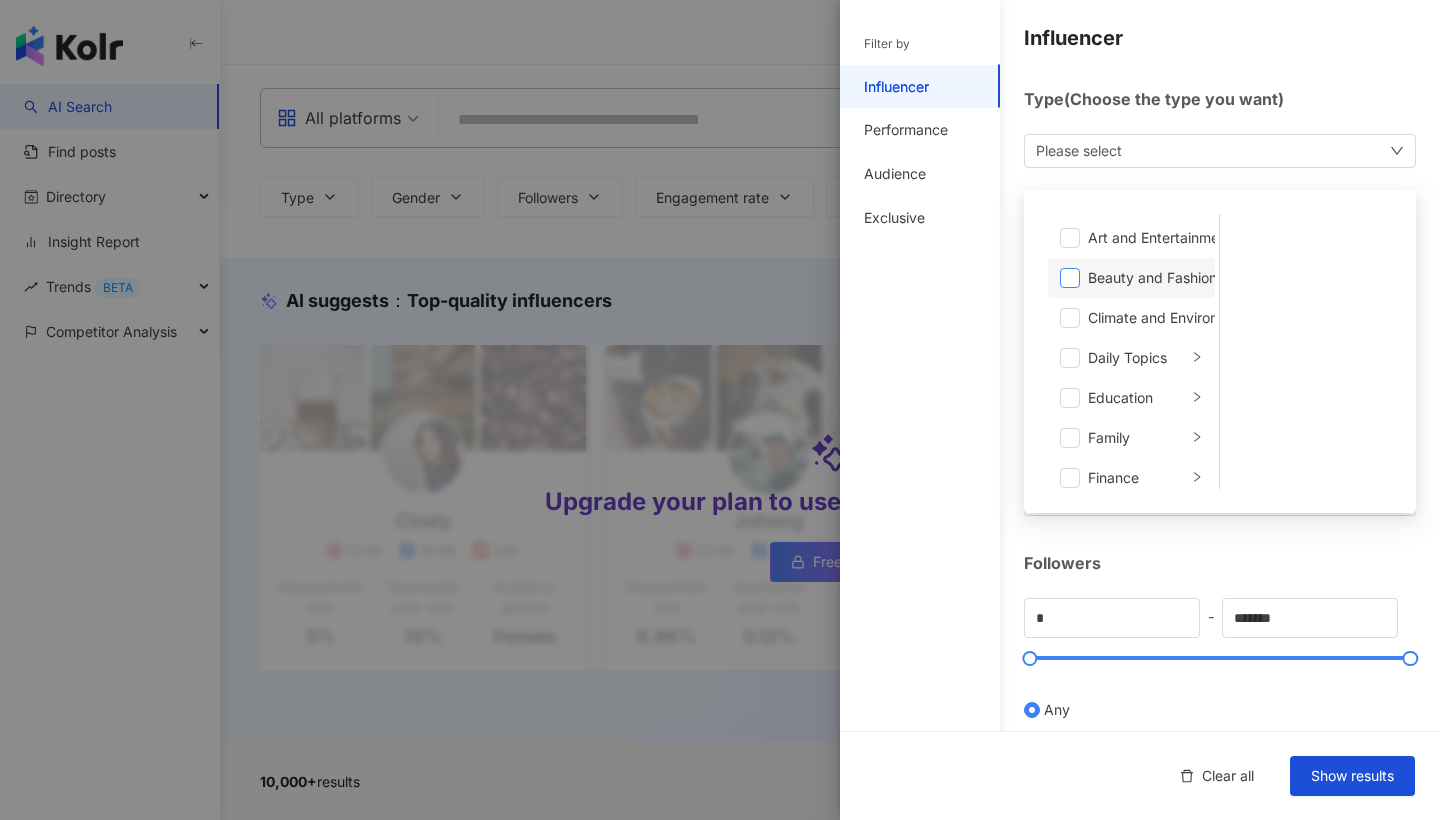 click at bounding box center [1070, 278] 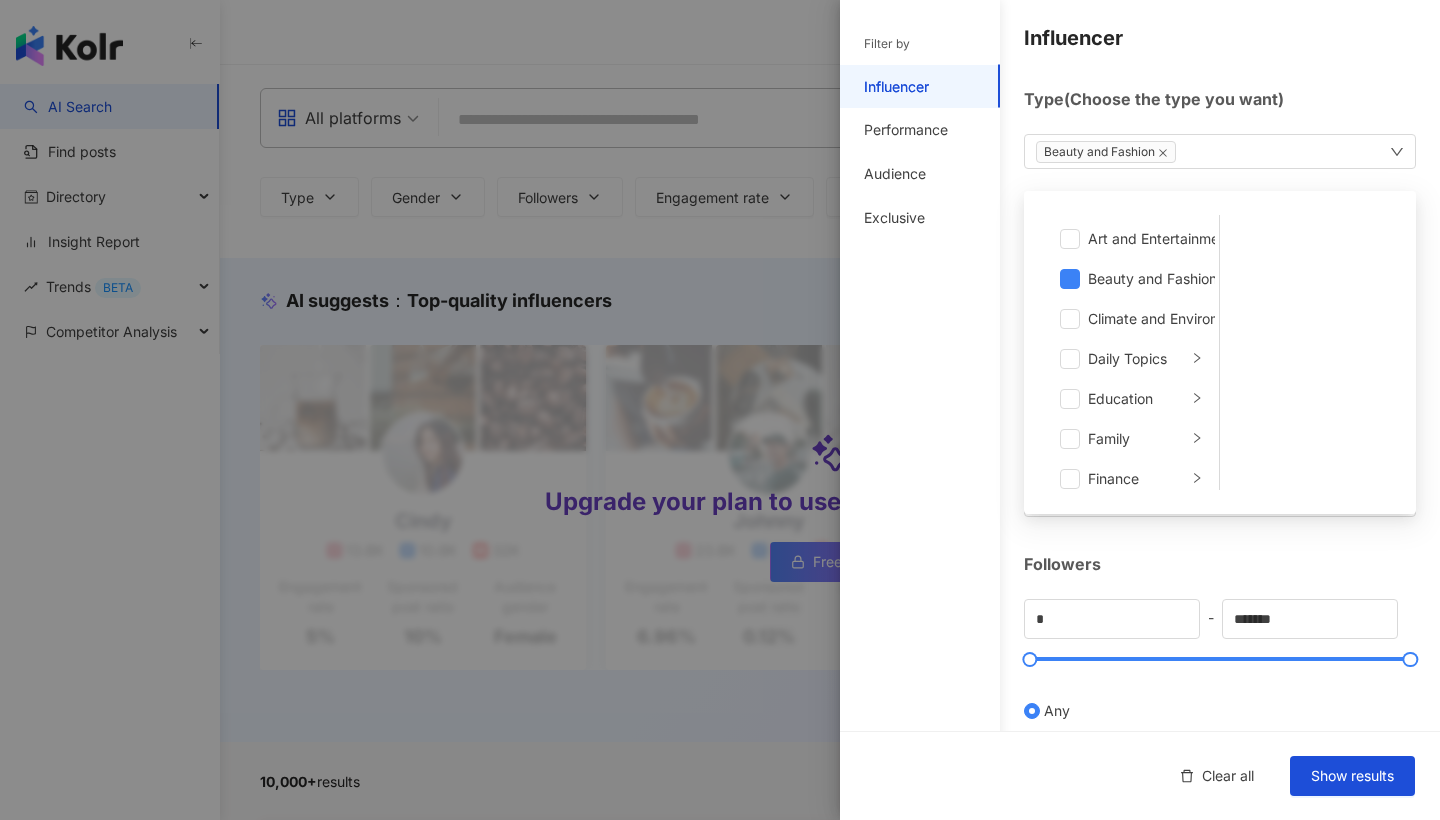 click on "Followers" at bounding box center [1220, 564] 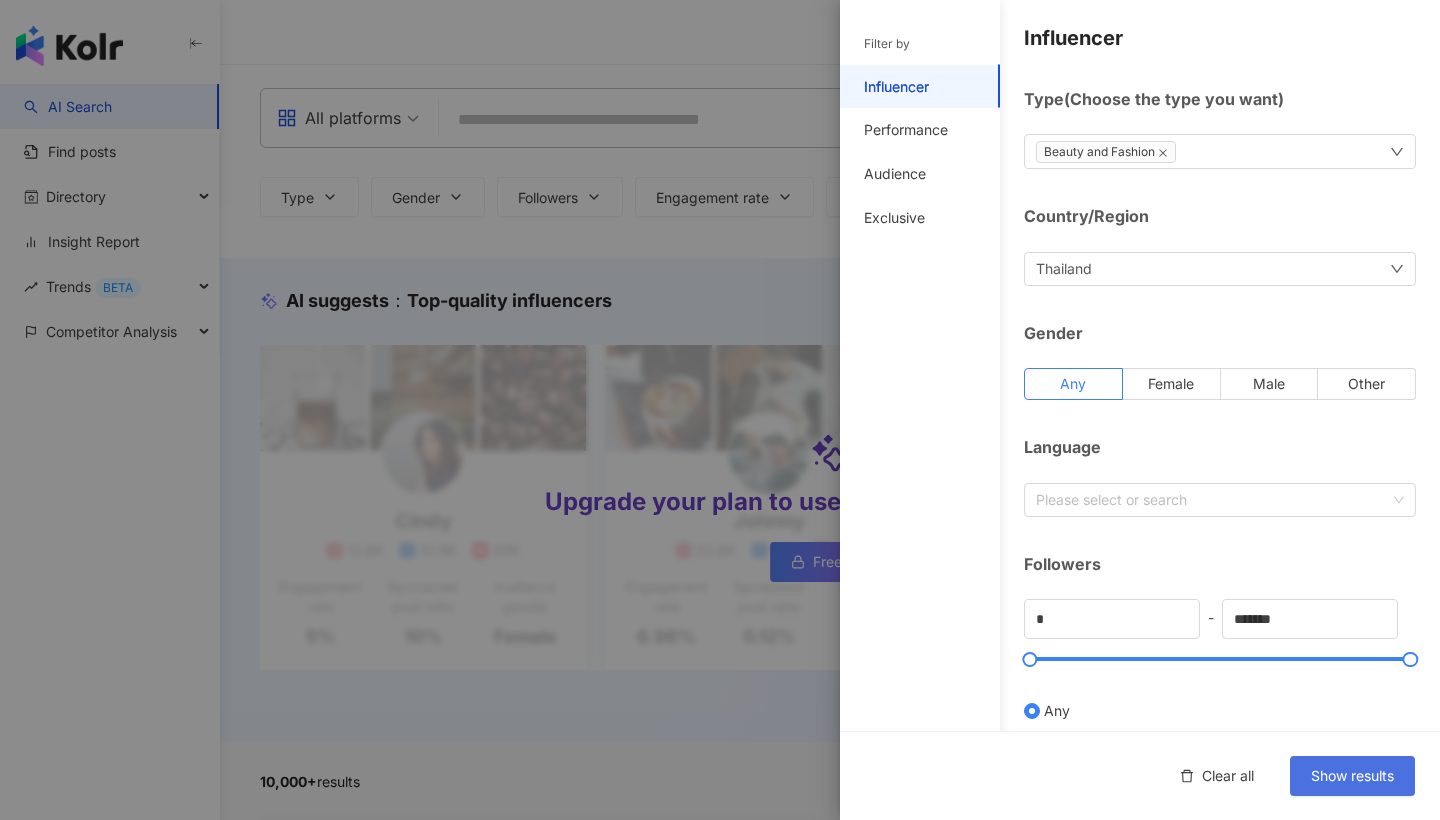click on "Show results" at bounding box center [1352, 776] 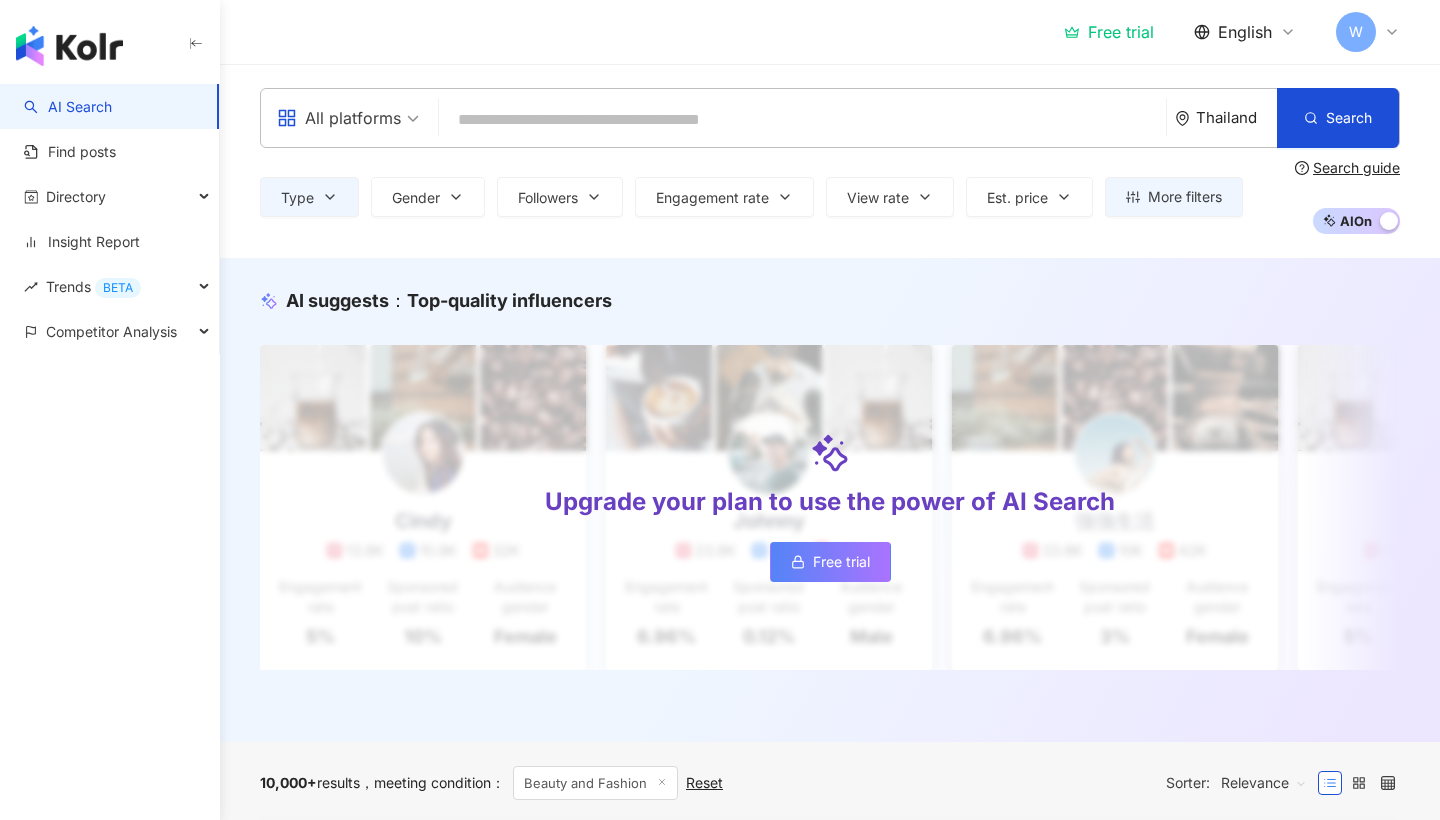 scroll, scrollTop: 0, scrollLeft: 0, axis: both 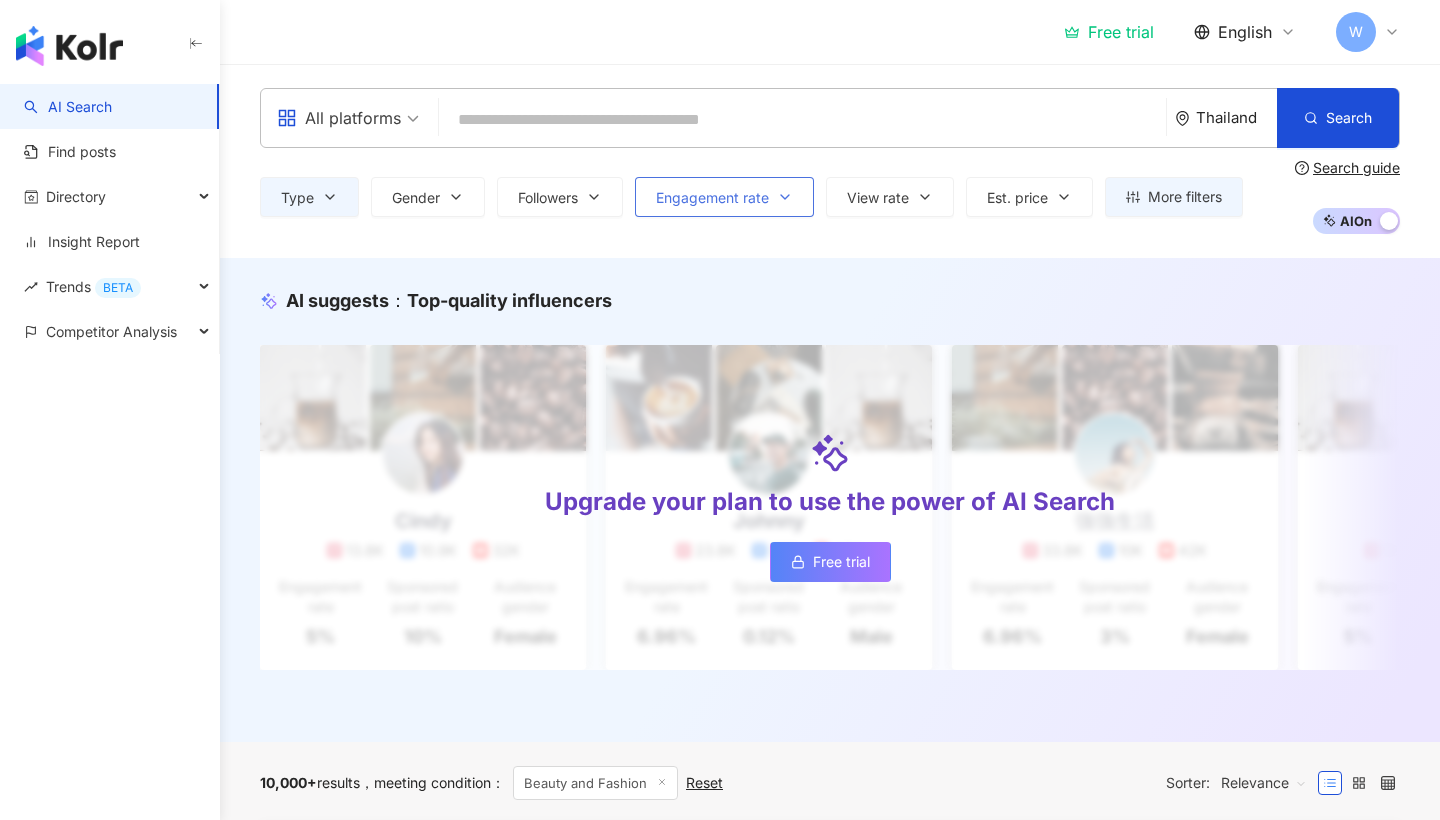 click on "Engagement rate" at bounding box center (712, 198) 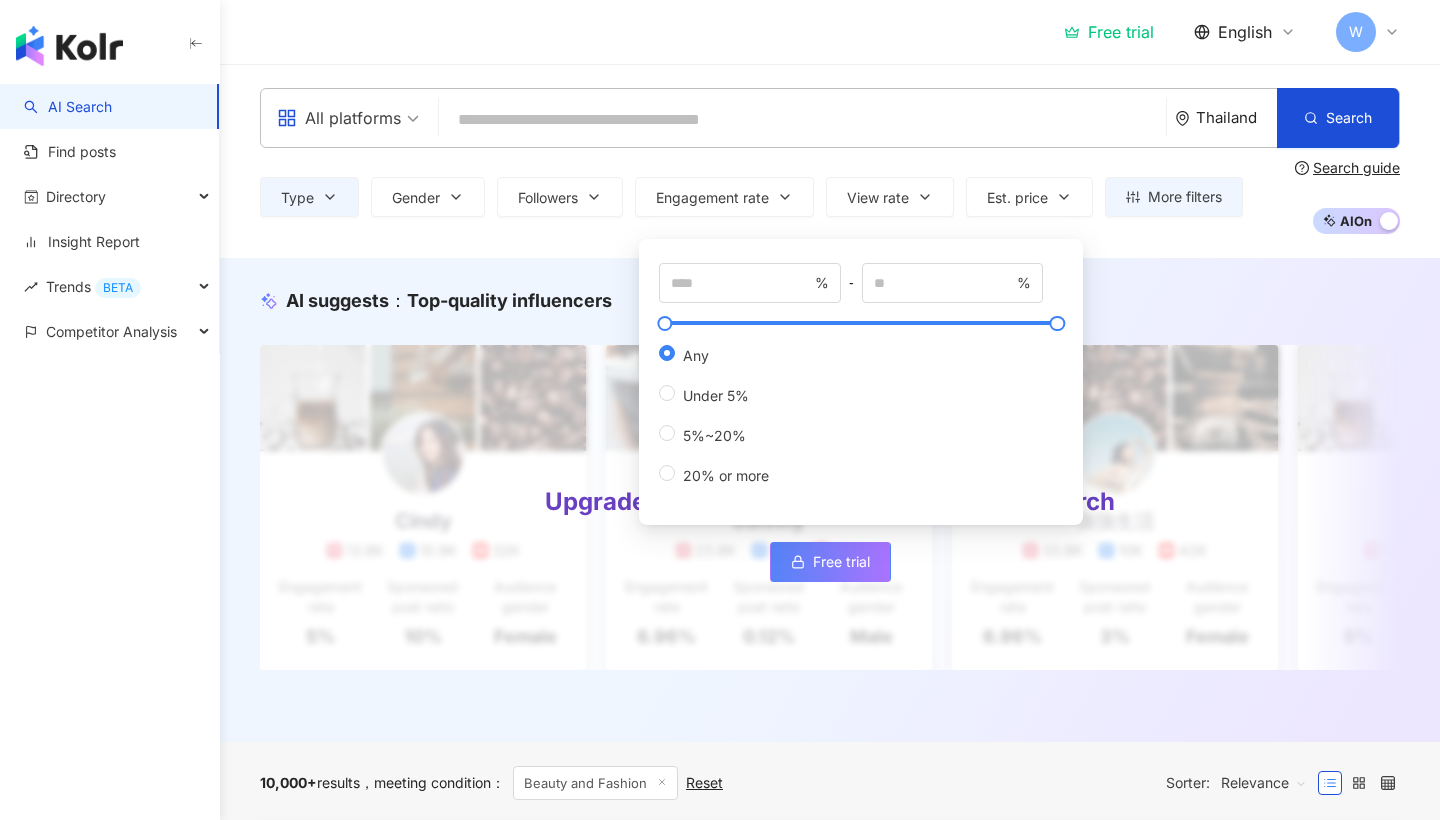 click on "Type Gender Followers Engagement rate View rate Est. price  More filters Filter by Influencer Performance Audience Exclusive Influencer Type  ( Choose the type you want ) Beauty and Fashion Country/Region Thailand Gender Any Female Male Other Language     Please select or search Followers *  -  ******* Any Small Nano (< 10k) Micro (10K-30k) Small (30k-50k) Medium Lower Mid (50k-100k) Mid (100k-300k) Upper Mid (300k-500k) Macro Macro (500K-1M) Mega (1M+) Est. price Any Budget limit $ *  -  $ ***** Currency : USD USD Clear all Show results %  -  % Any Under 5% 5%~20% 20% or more Any Female Male Other *  -  ******* Any Small Nano (< 10k) Micro (10K-30k) Small (30k-50k) Medium Lower Mid (50k-100k) Mid (100k-300k) Upper Mid (300k-500k) Macro Macro (500K-1M) Mega (1M+) %  -  % Any Under 10% 10%~50% 50%~200% 200% or more Choose your estimated budget  ： Currency ： USD ( USD ) Any Budget limit $ *  -  $ ***** Search guide AI  On AI  Off" at bounding box center [830, 197] 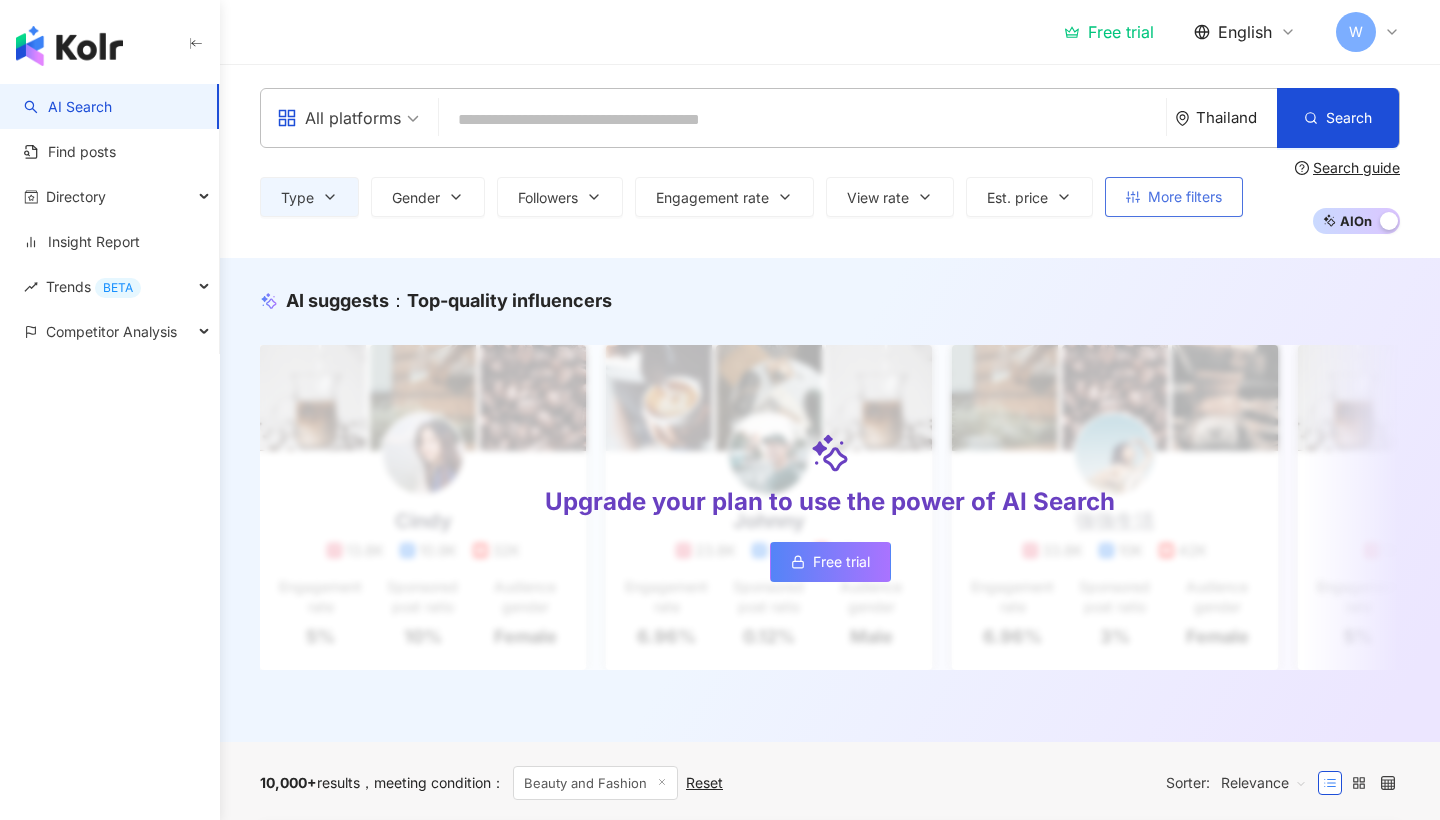 click on "More filters" at bounding box center [1174, 197] 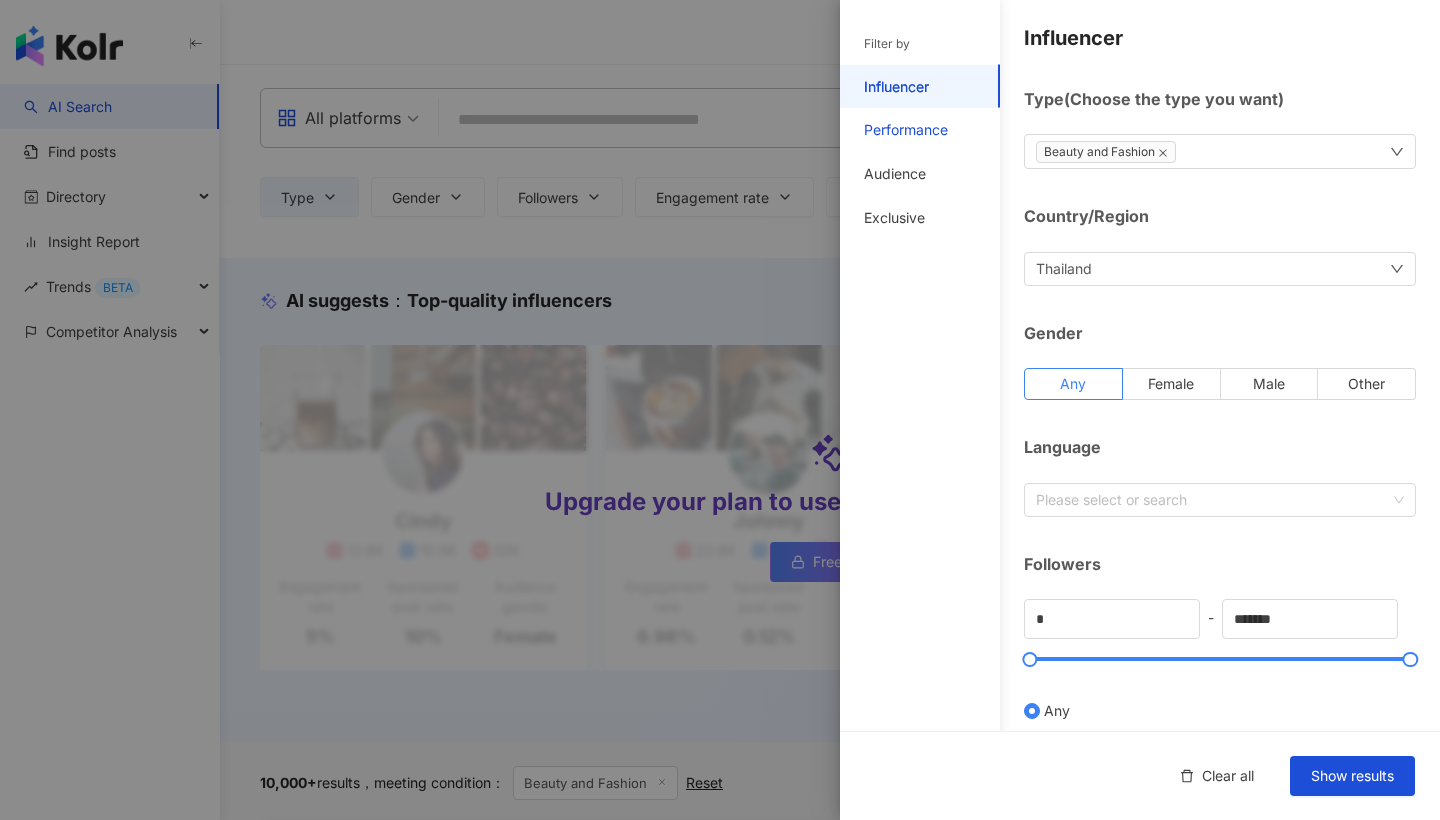 click on "Performance" at bounding box center [906, 130] 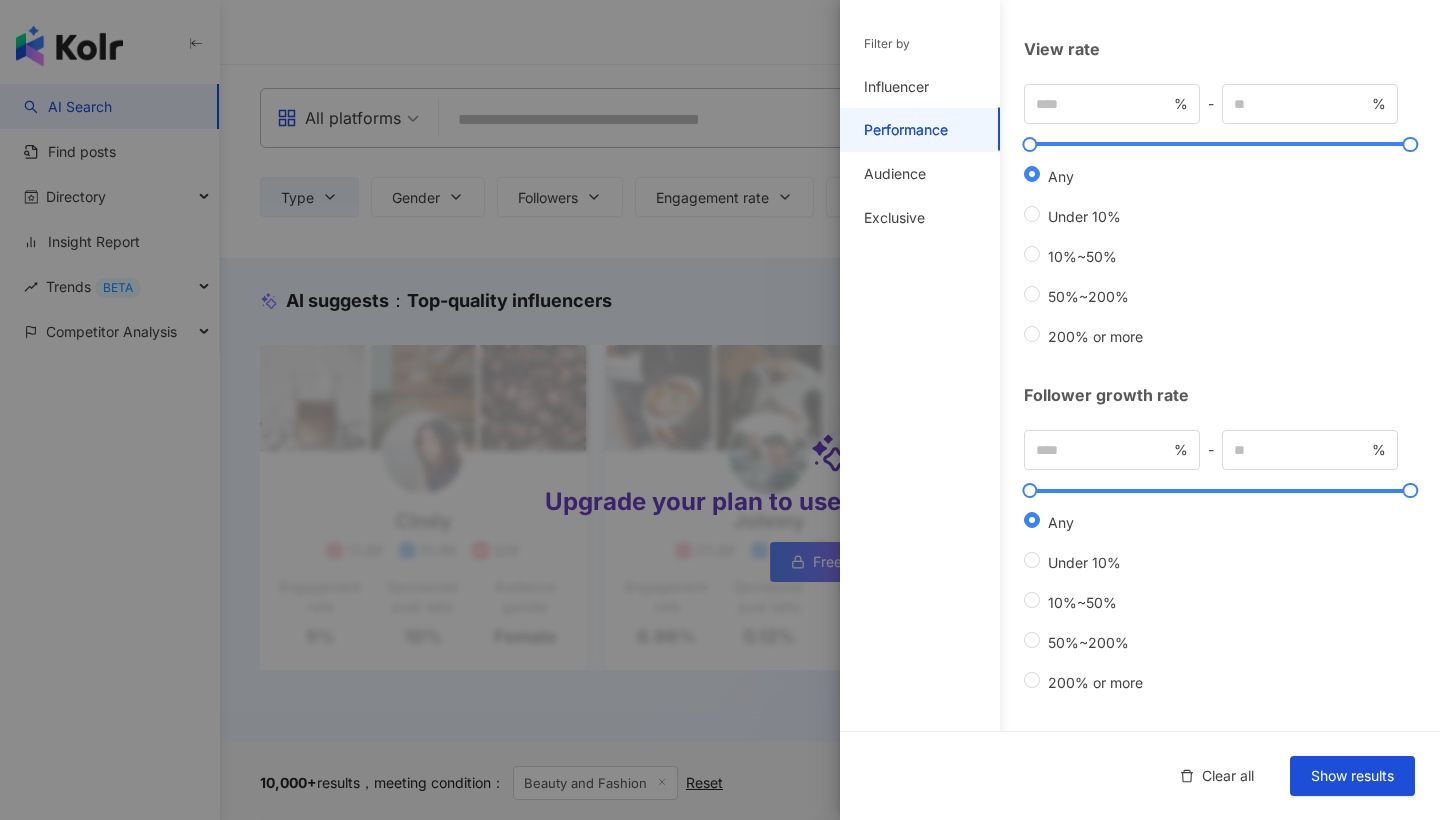 scroll, scrollTop: 469, scrollLeft: 0, axis: vertical 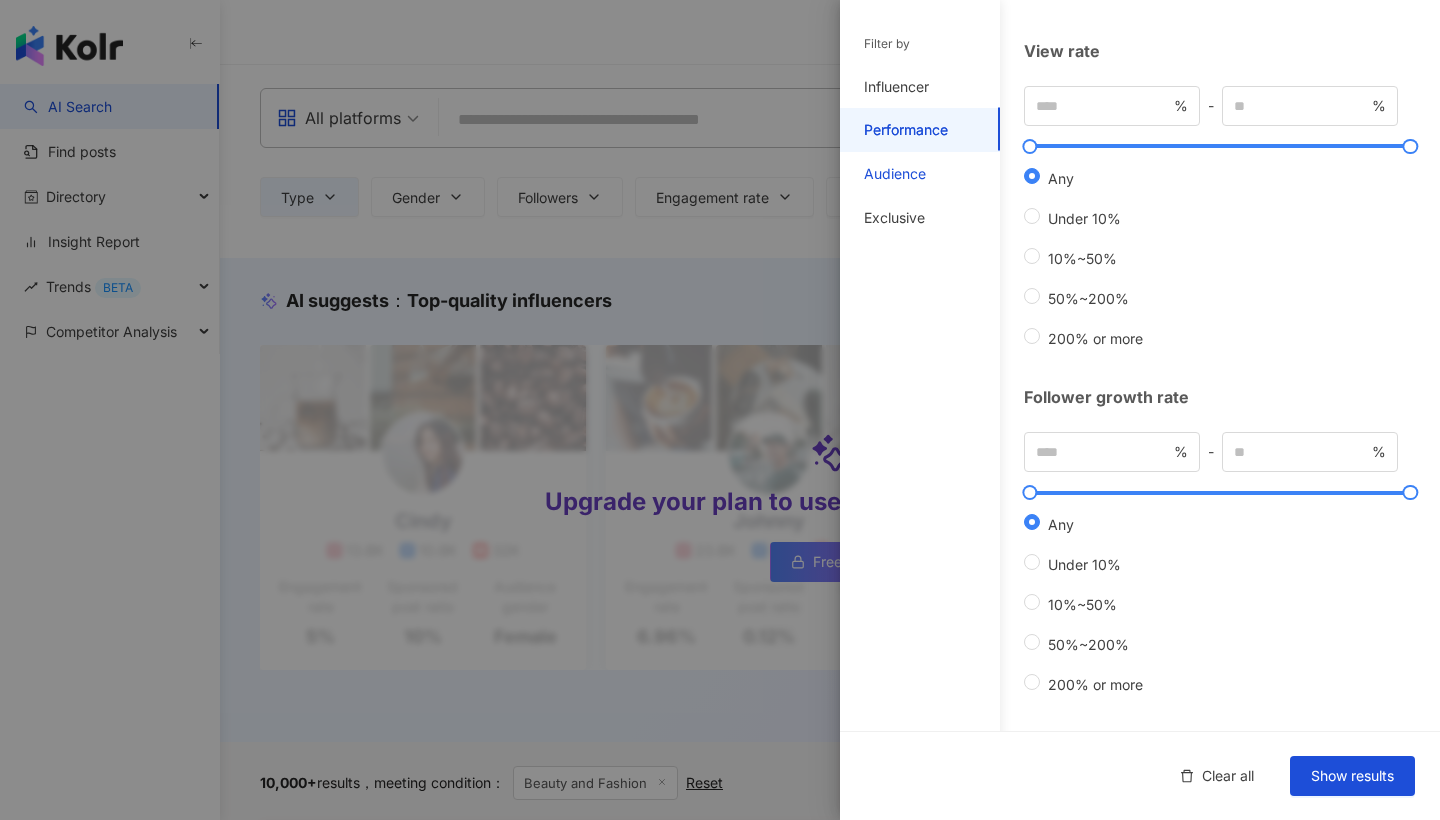 click on "Audience" at bounding box center [895, 174] 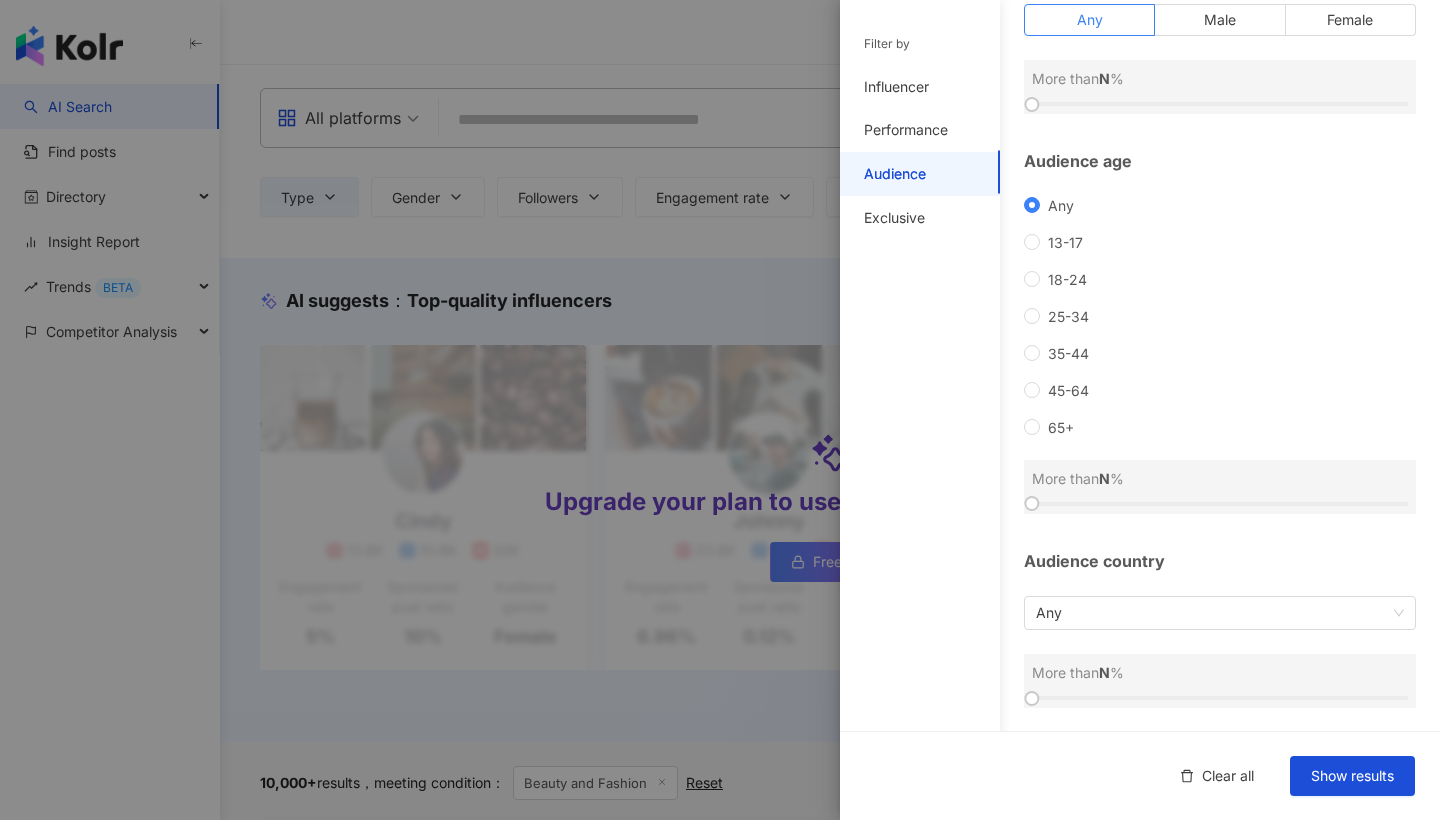 scroll, scrollTop: 129, scrollLeft: 0, axis: vertical 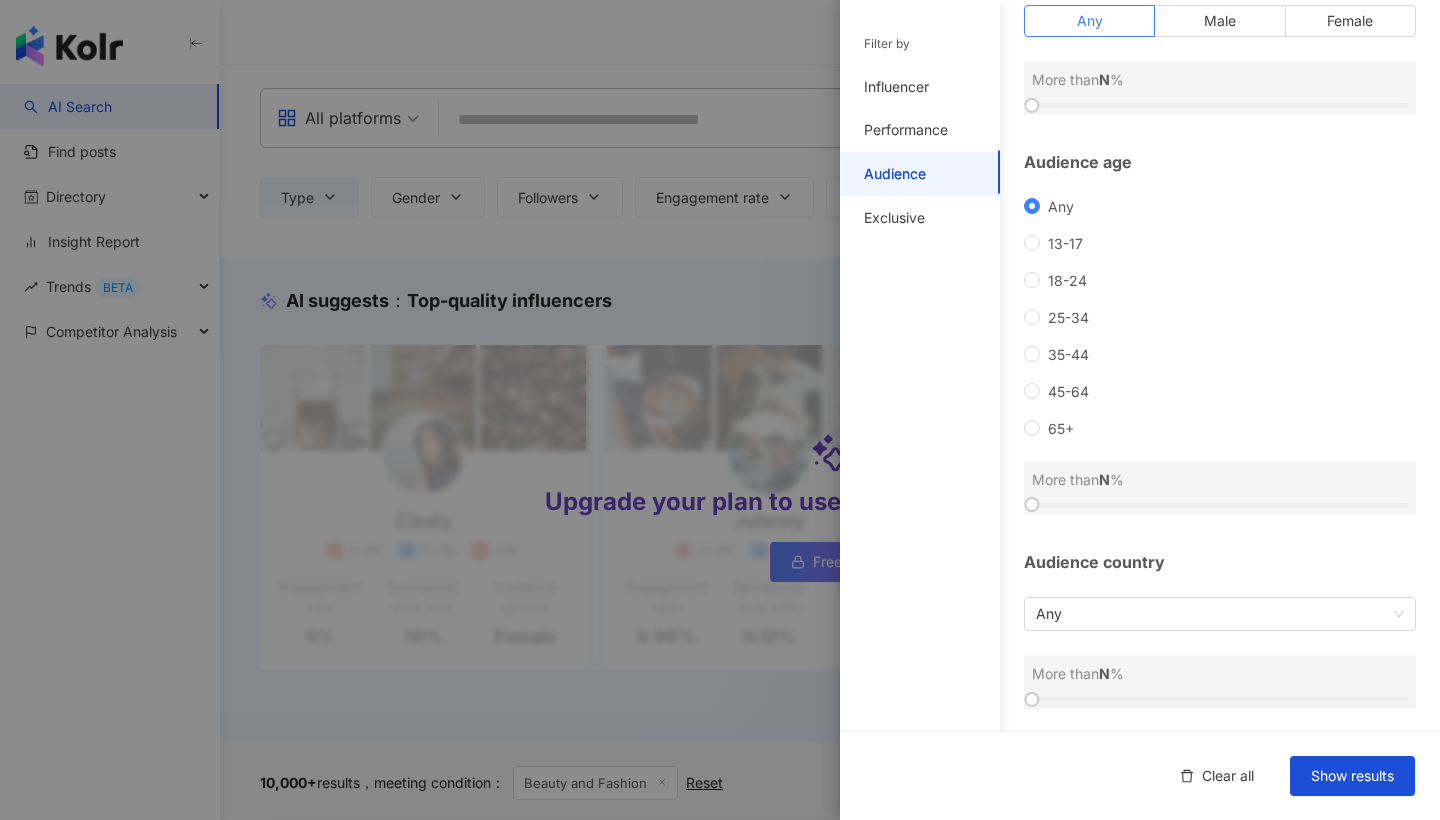 click on "Filter by Influencer Performance Audience Exclusive" at bounding box center [920, 422] 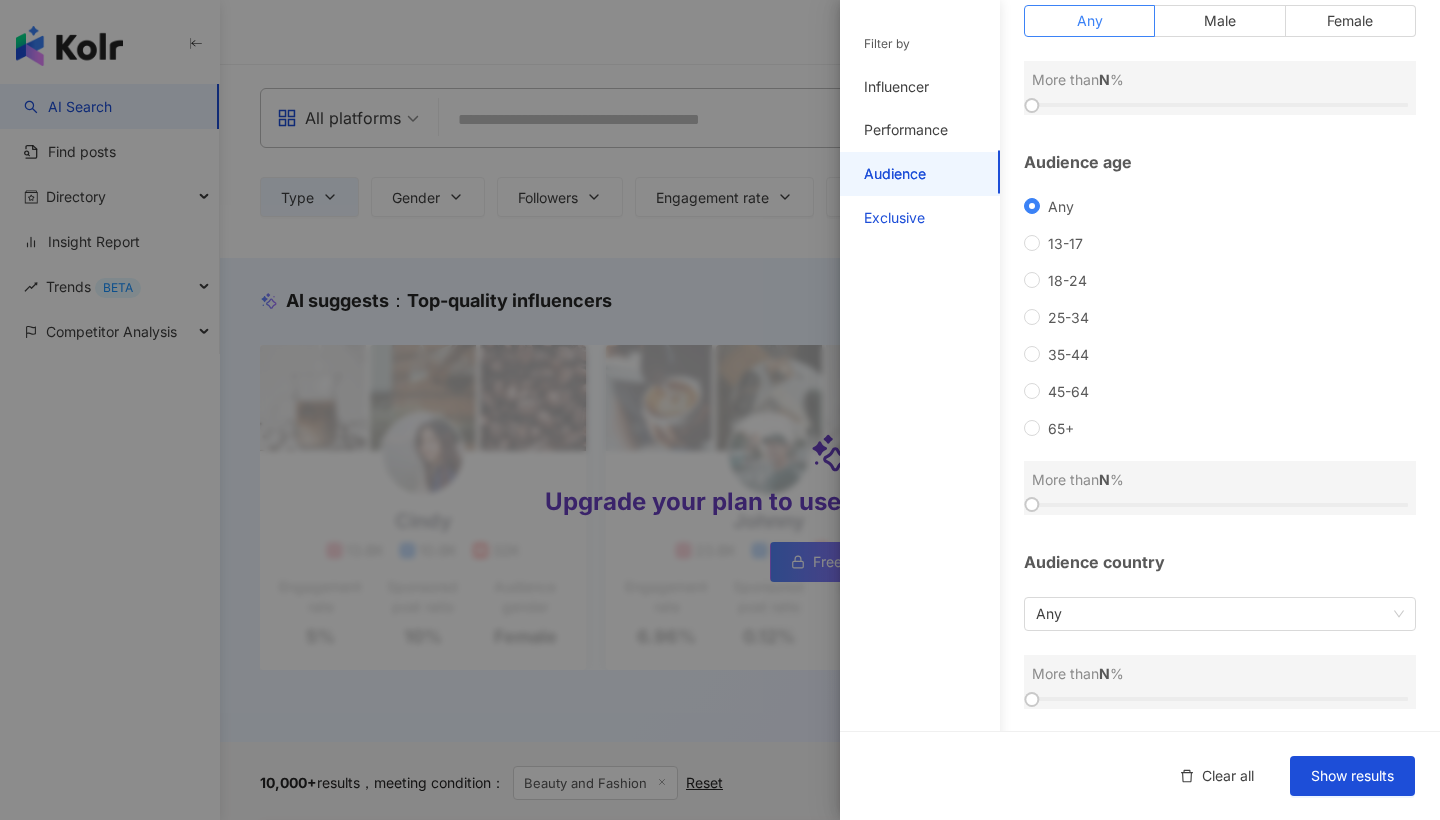click on "Exclusive" at bounding box center (894, 218) 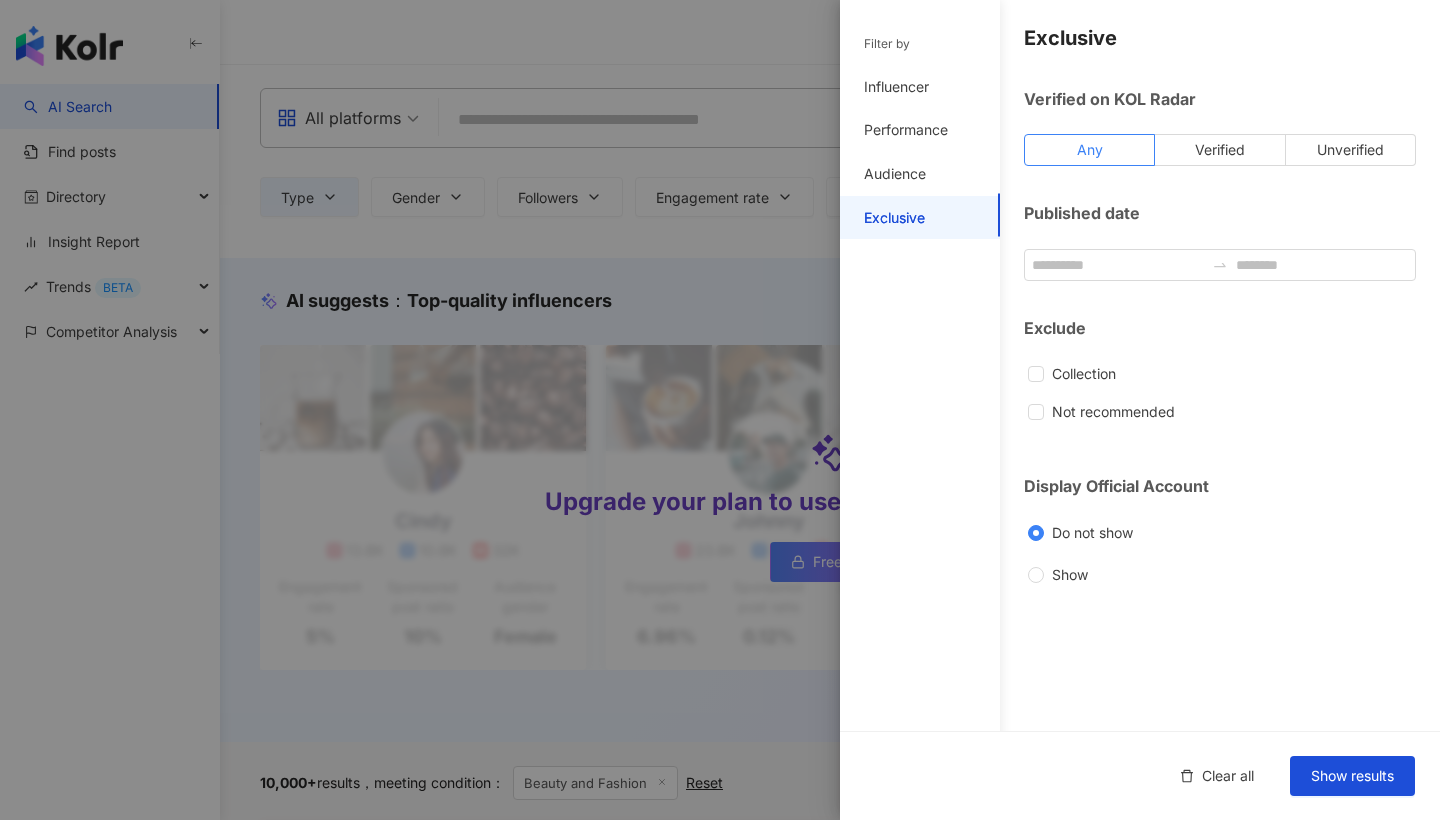 scroll, scrollTop: 0, scrollLeft: 0, axis: both 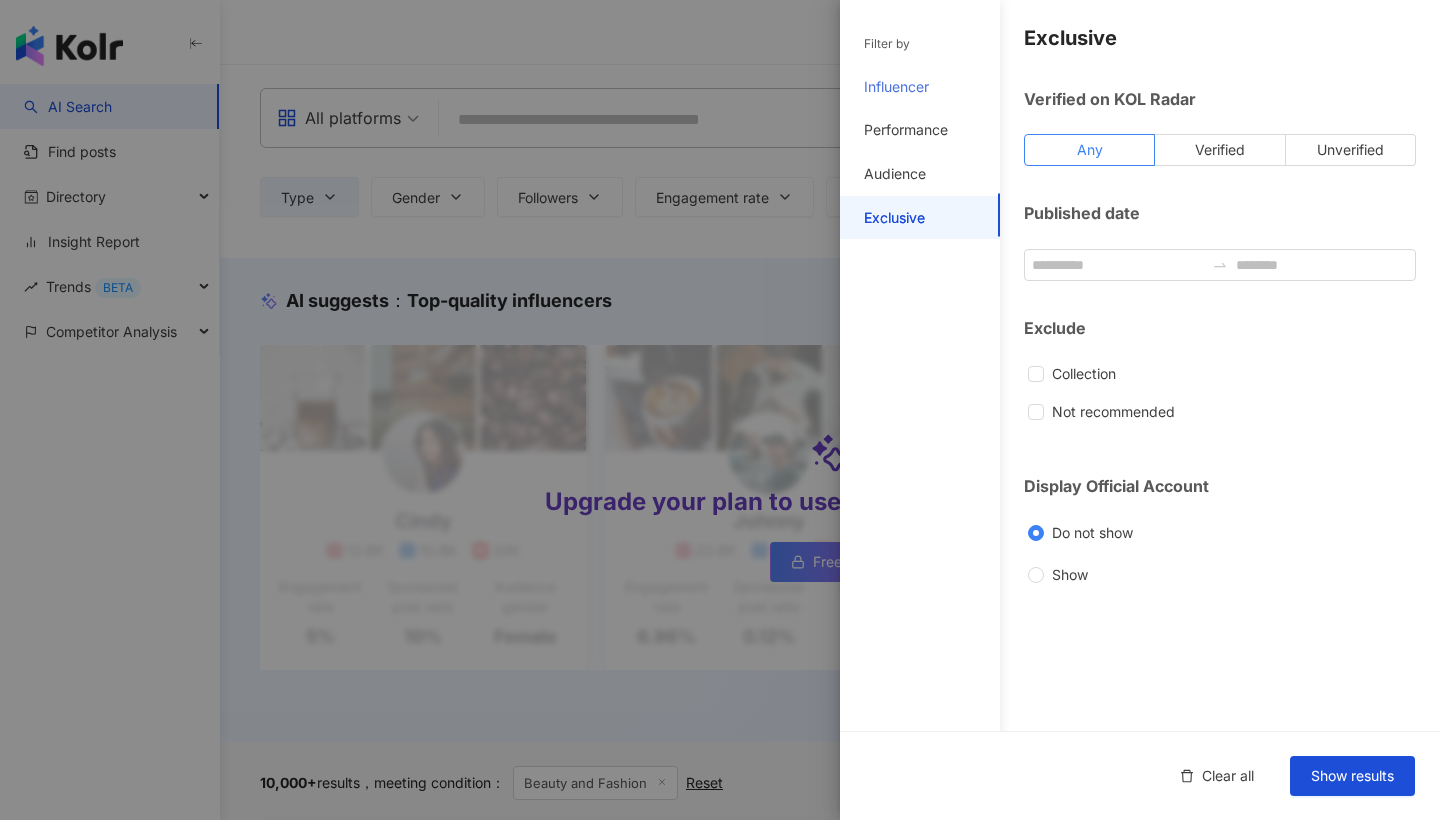 click on "Influencer" at bounding box center [920, 87] 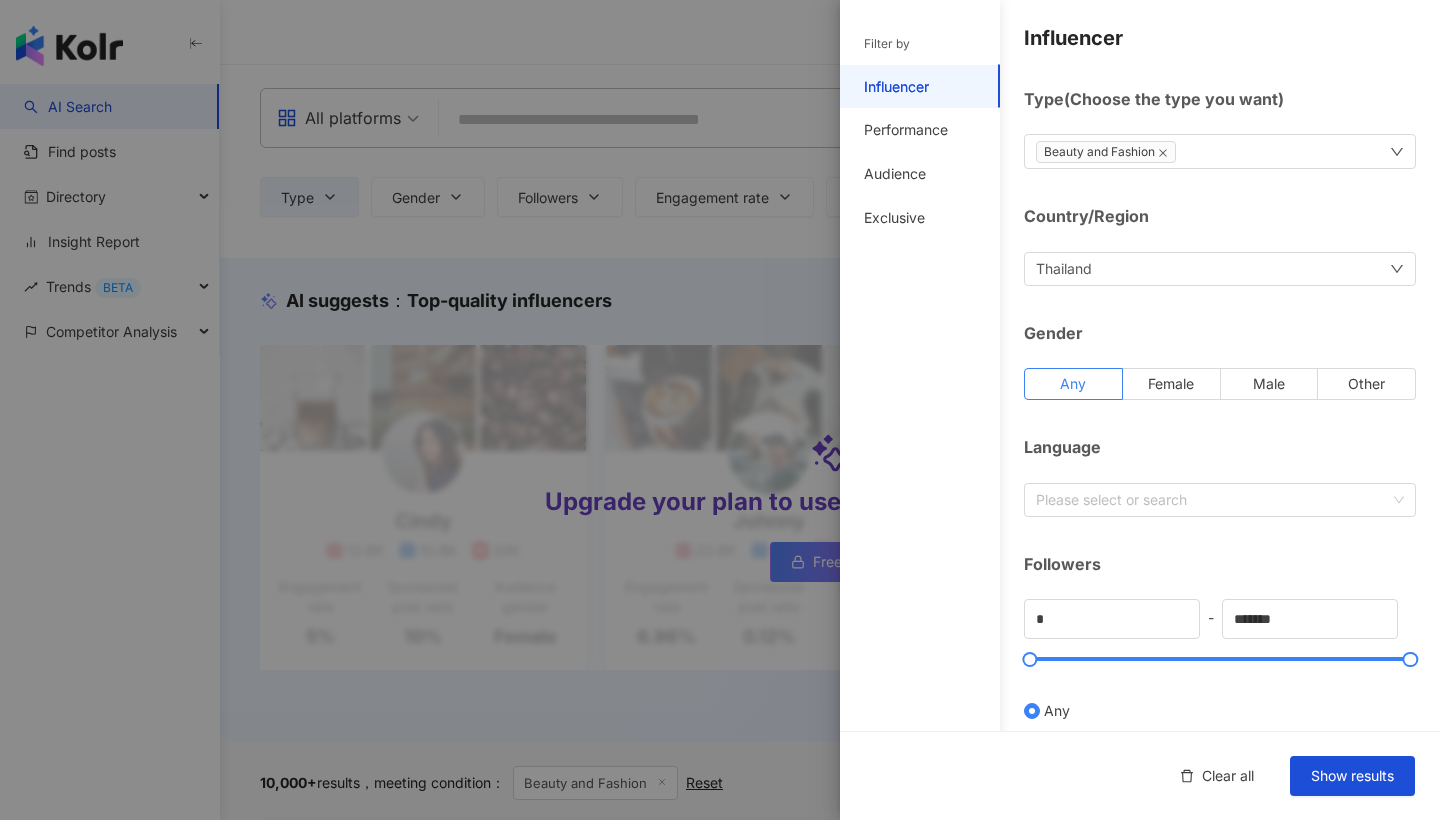 scroll, scrollTop: 0, scrollLeft: 0, axis: both 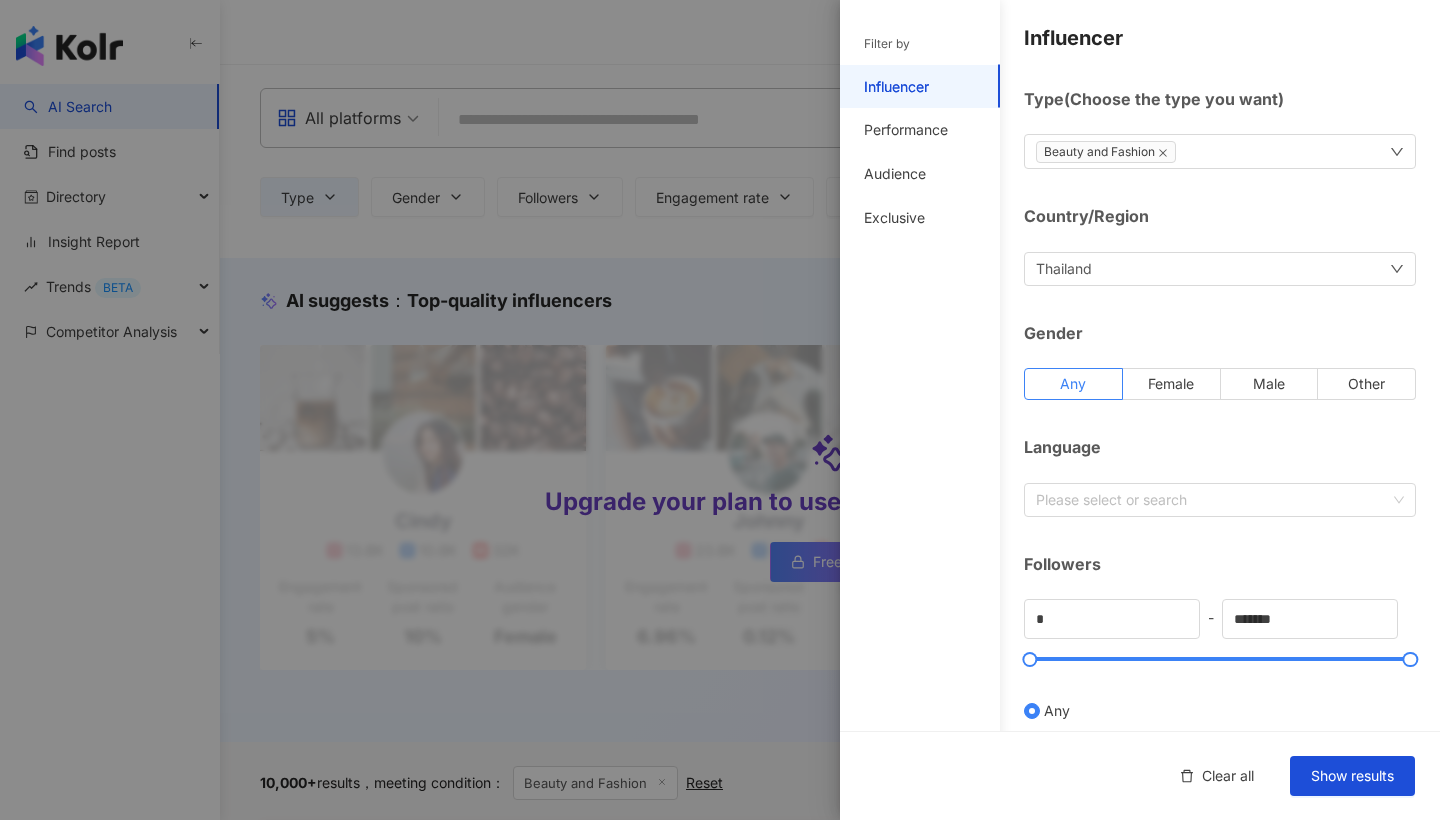 click on "Beauty and Fashion" at bounding box center [1220, 151] 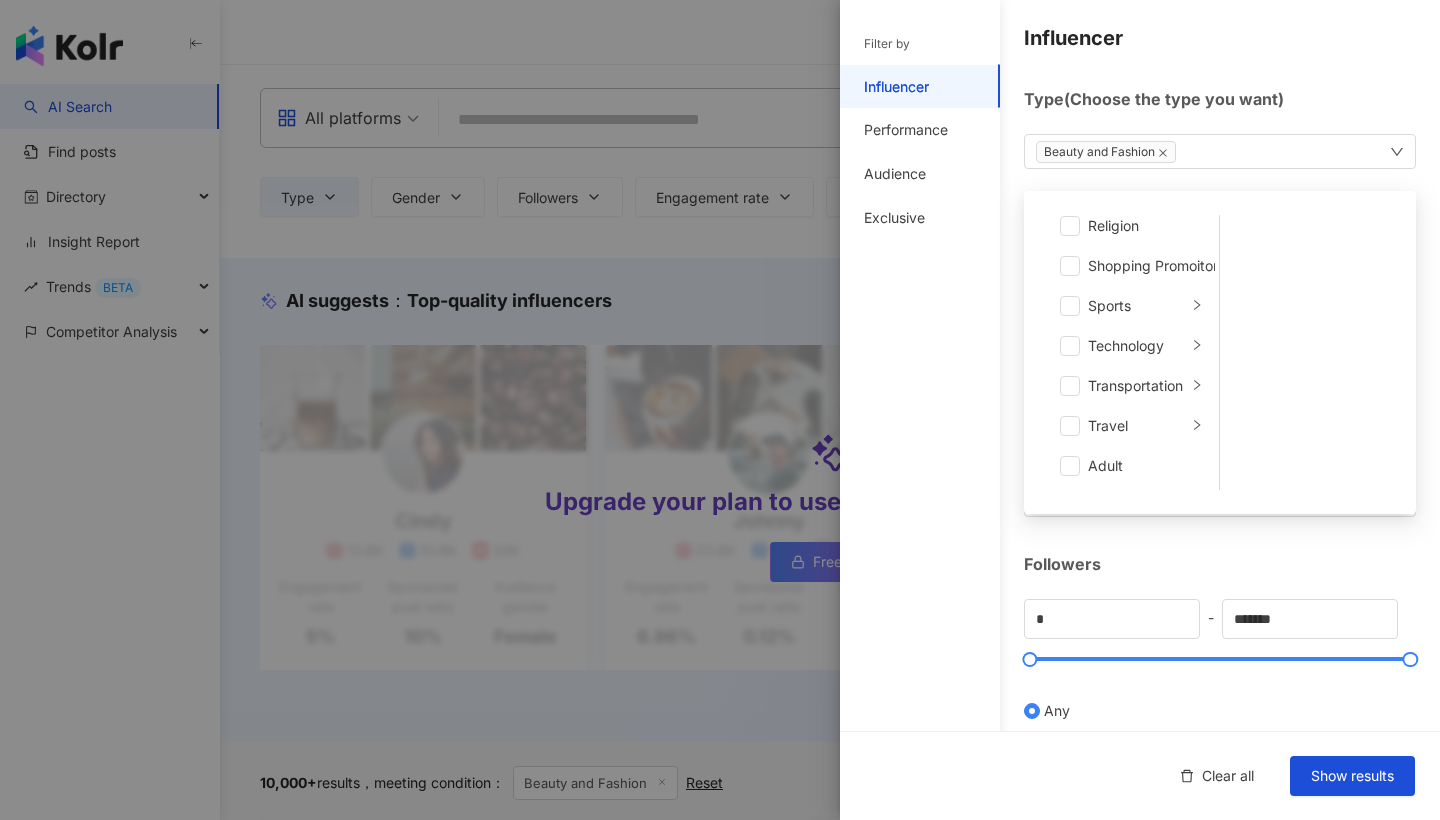 scroll, scrollTop: 693, scrollLeft: 0, axis: vertical 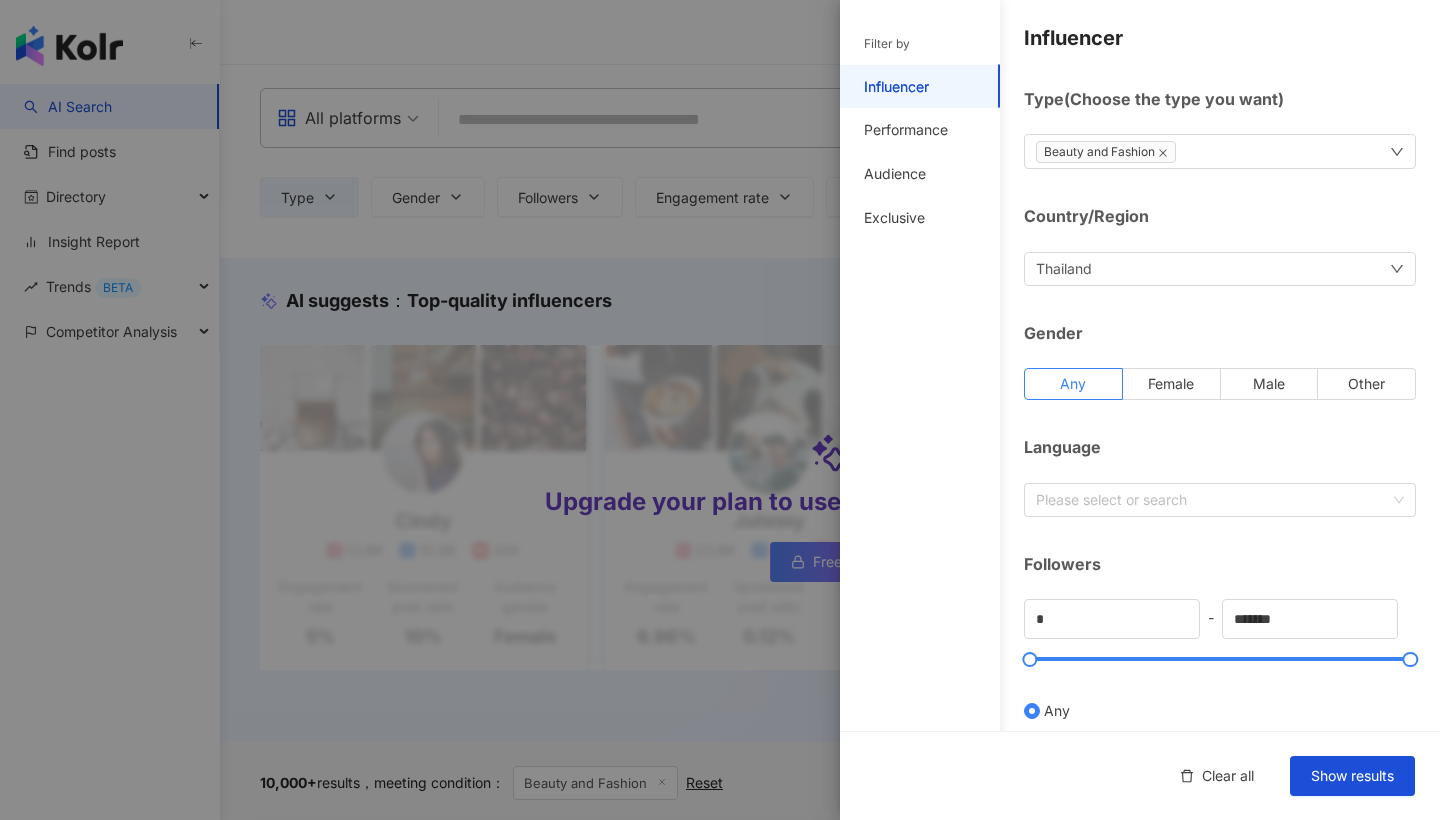 click on "Filter by Influencer Performance Audience Exclusive" at bounding box center (920, 422) 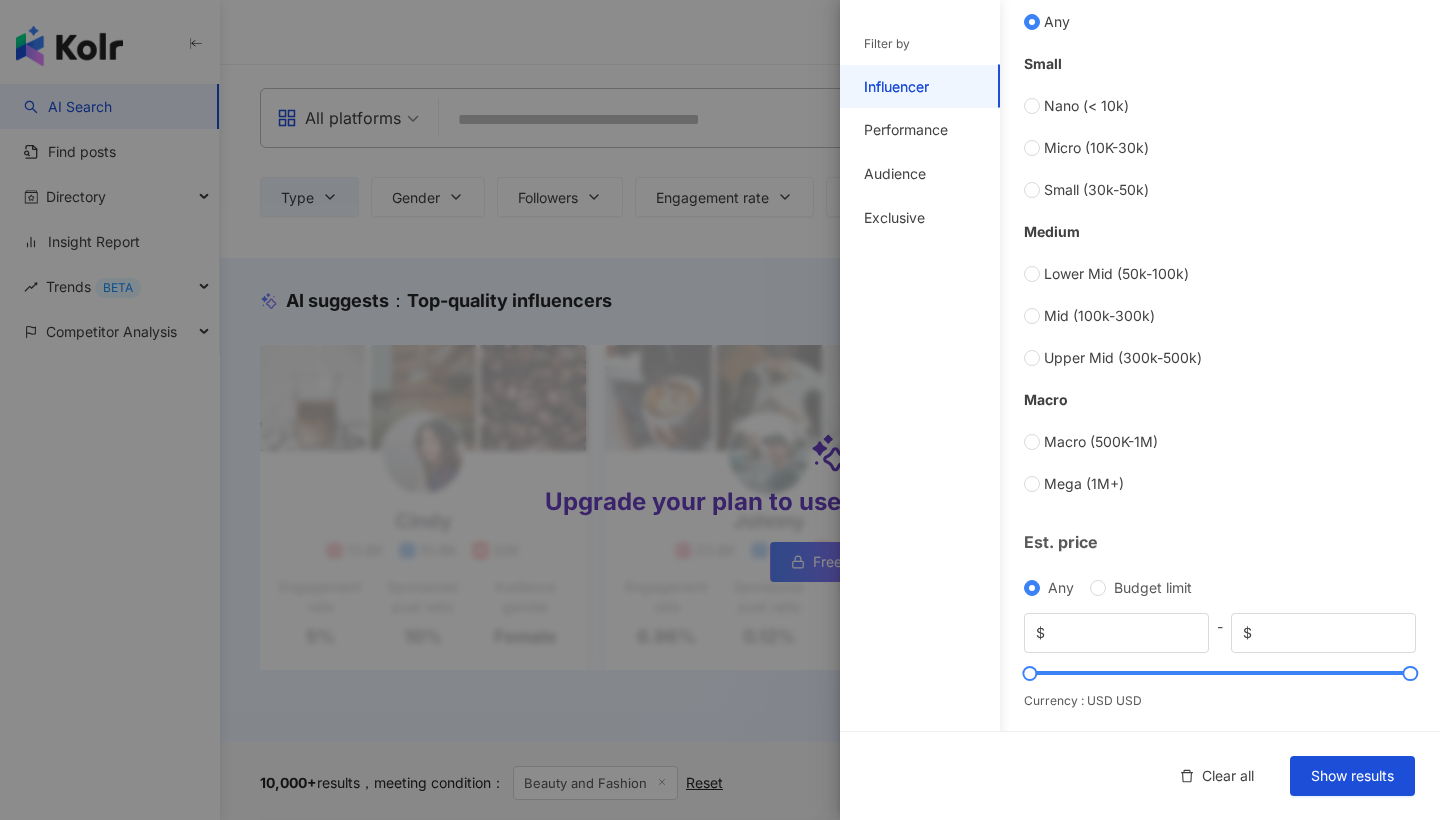 scroll, scrollTop: 688, scrollLeft: 0, axis: vertical 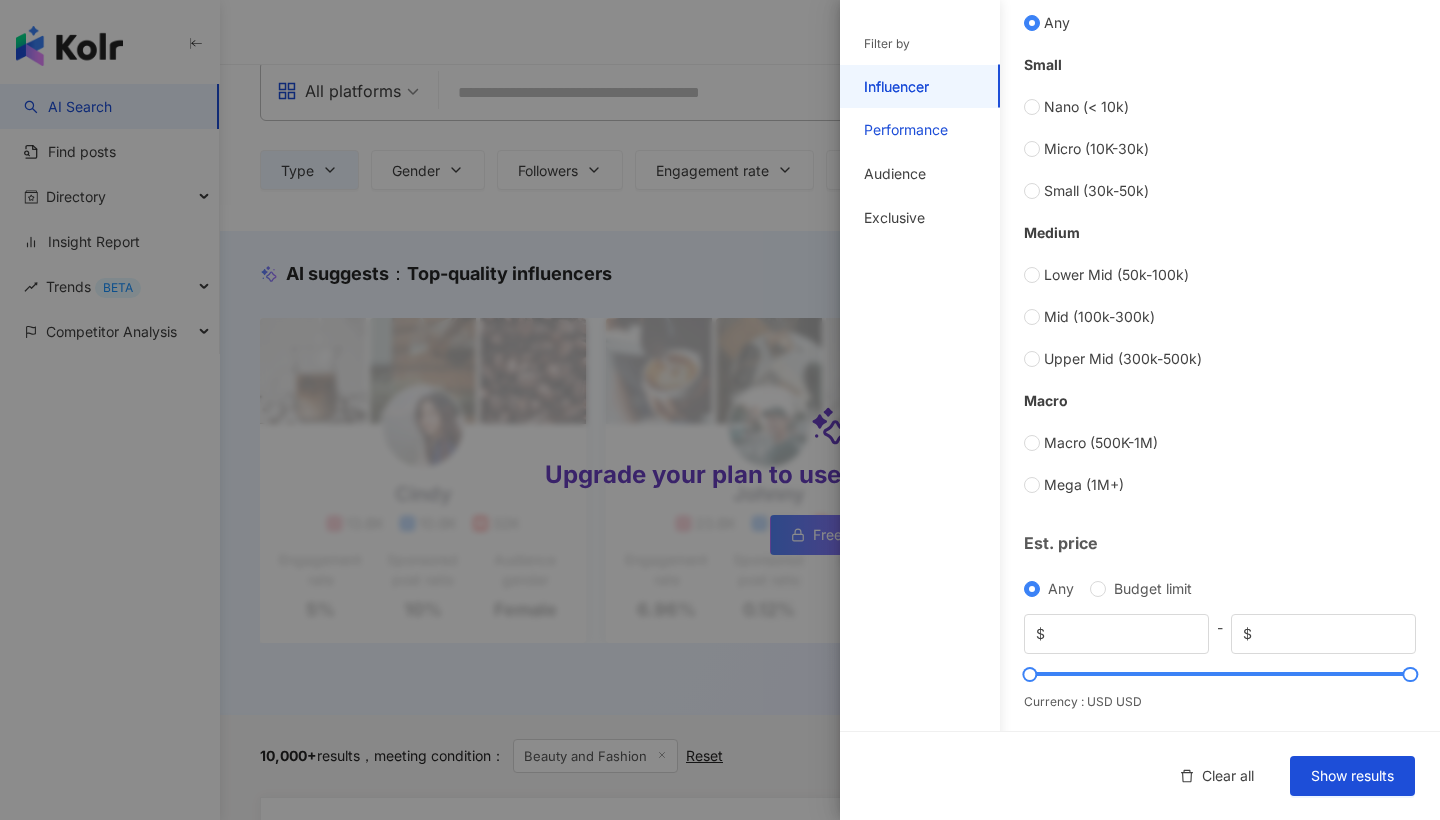 click on "Performance" at bounding box center [906, 130] 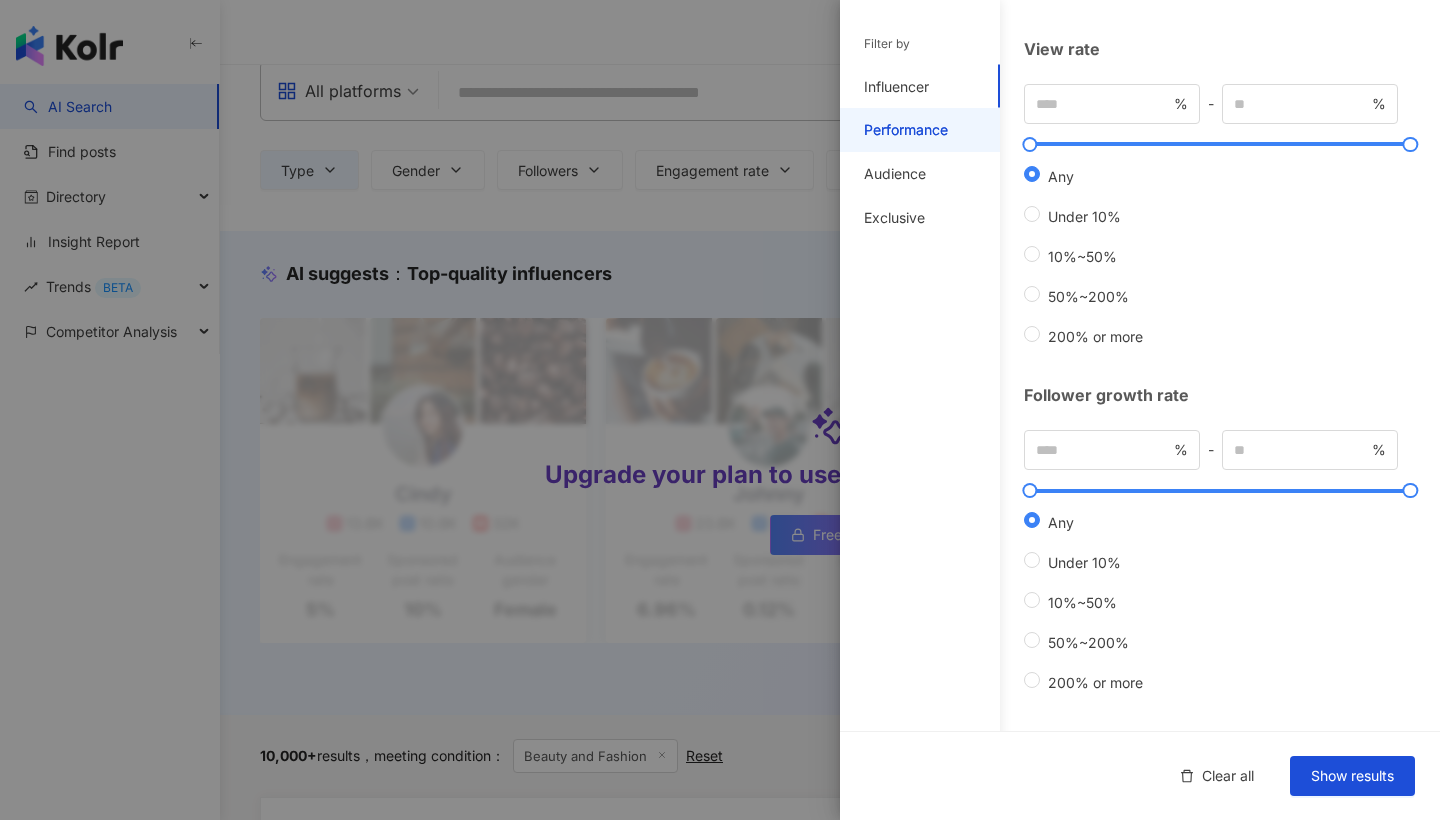 scroll, scrollTop: 469, scrollLeft: 0, axis: vertical 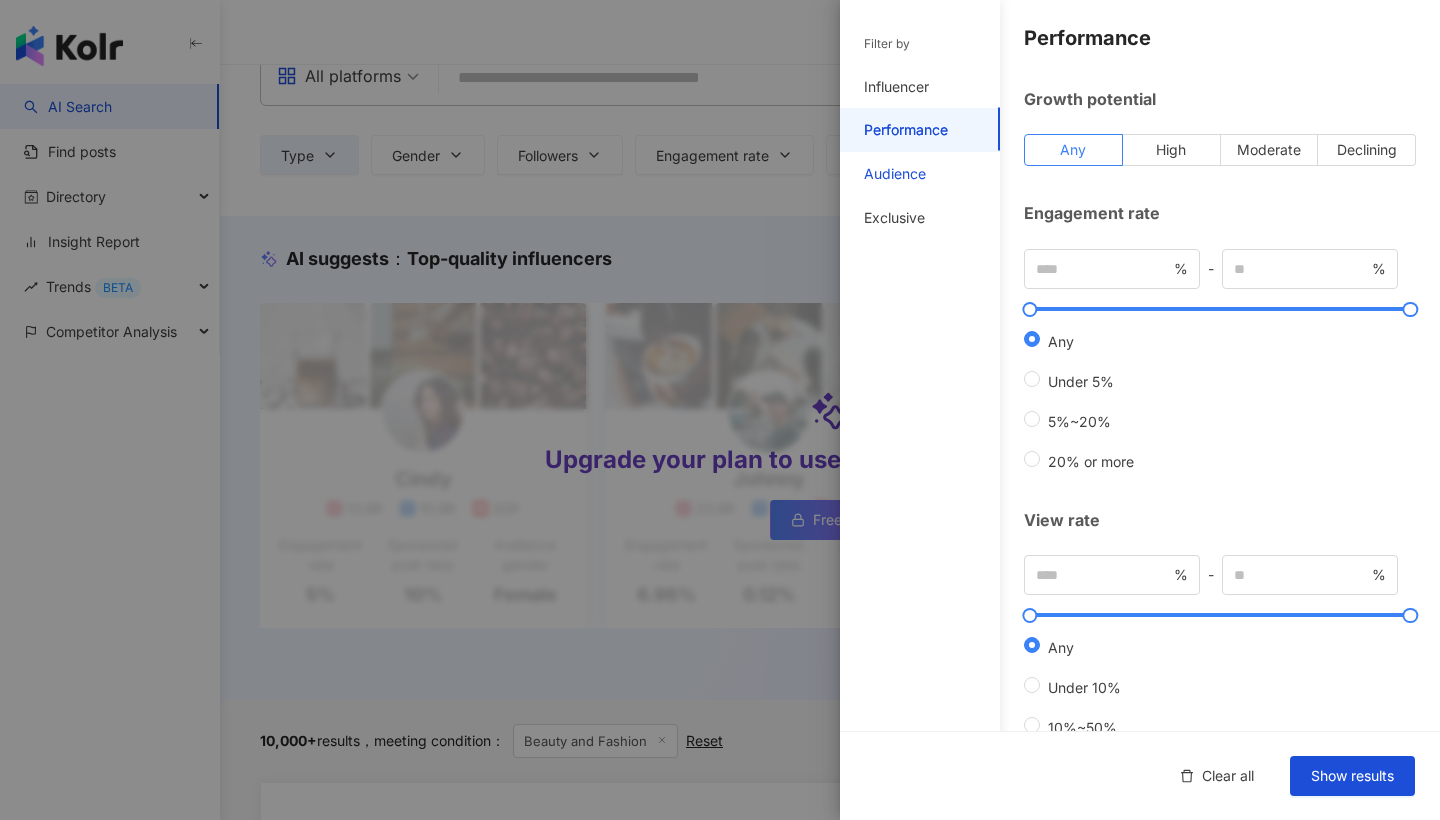 click on "Audience" at bounding box center (895, 174) 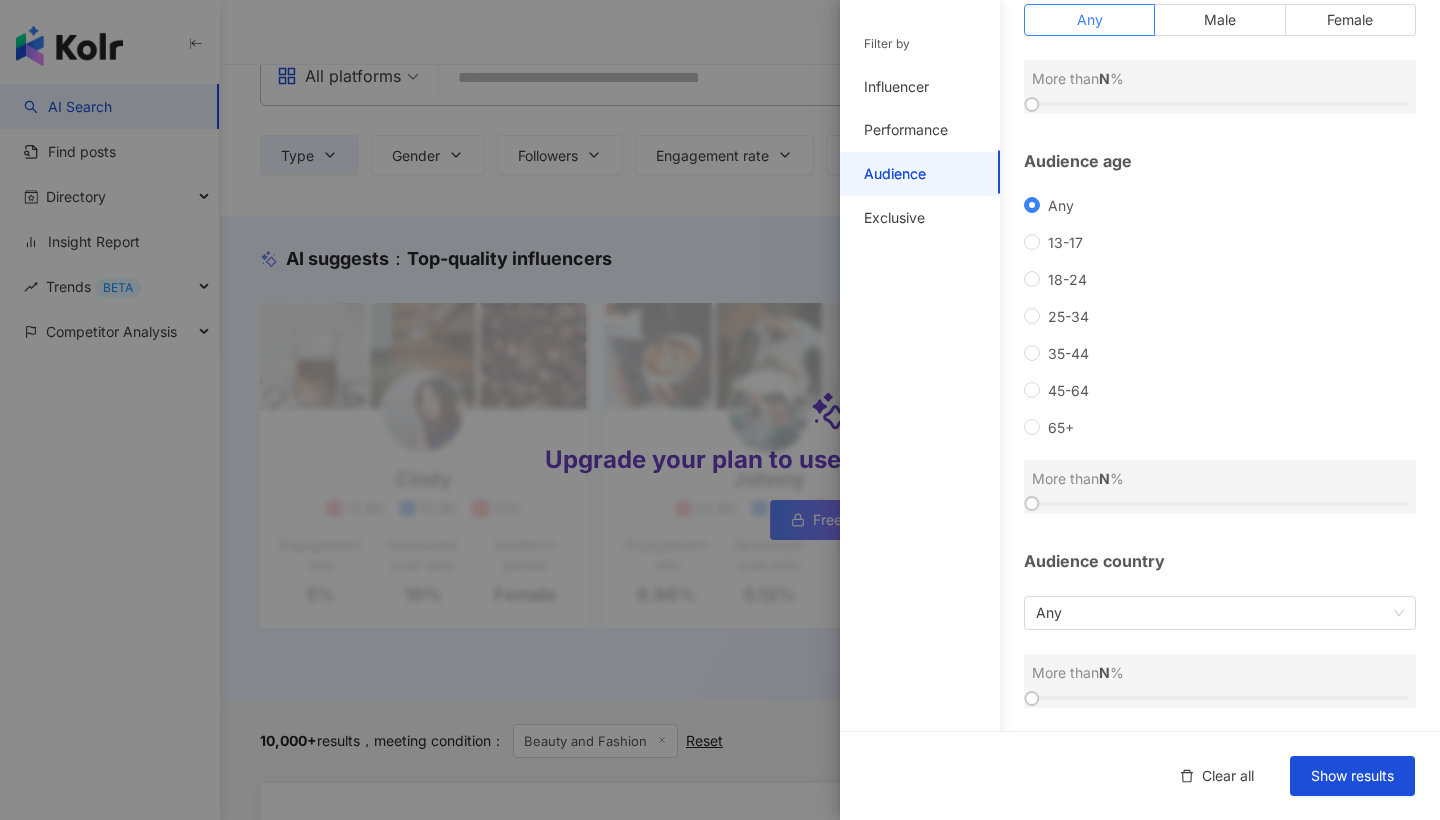 scroll, scrollTop: 129, scrollLeft: 0, axis: vertical 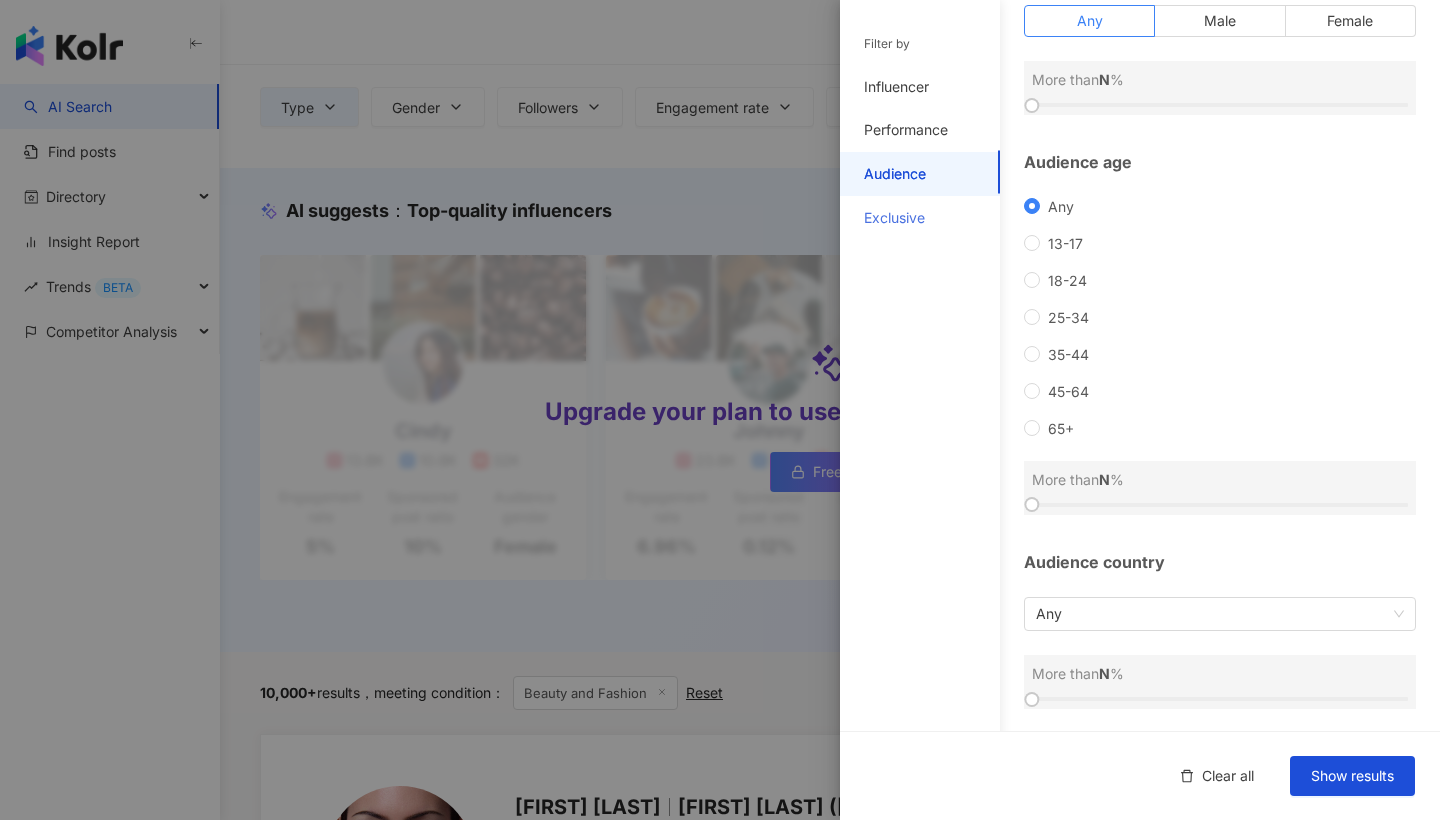 click on "Exclusive" at bounding box center (920, 218) 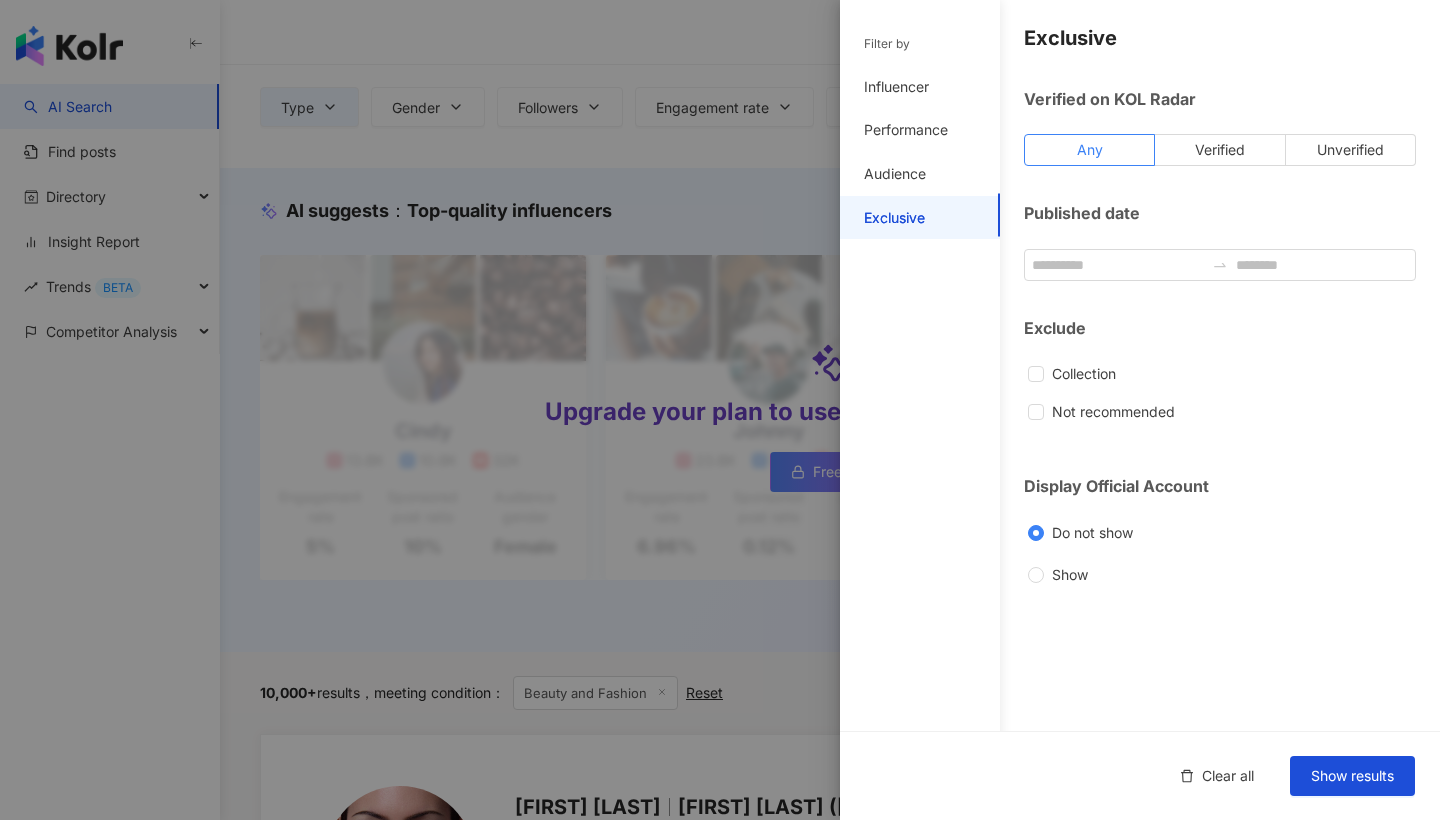 scroll, scrollTop: 0, scrollLeft: 0, axis: both 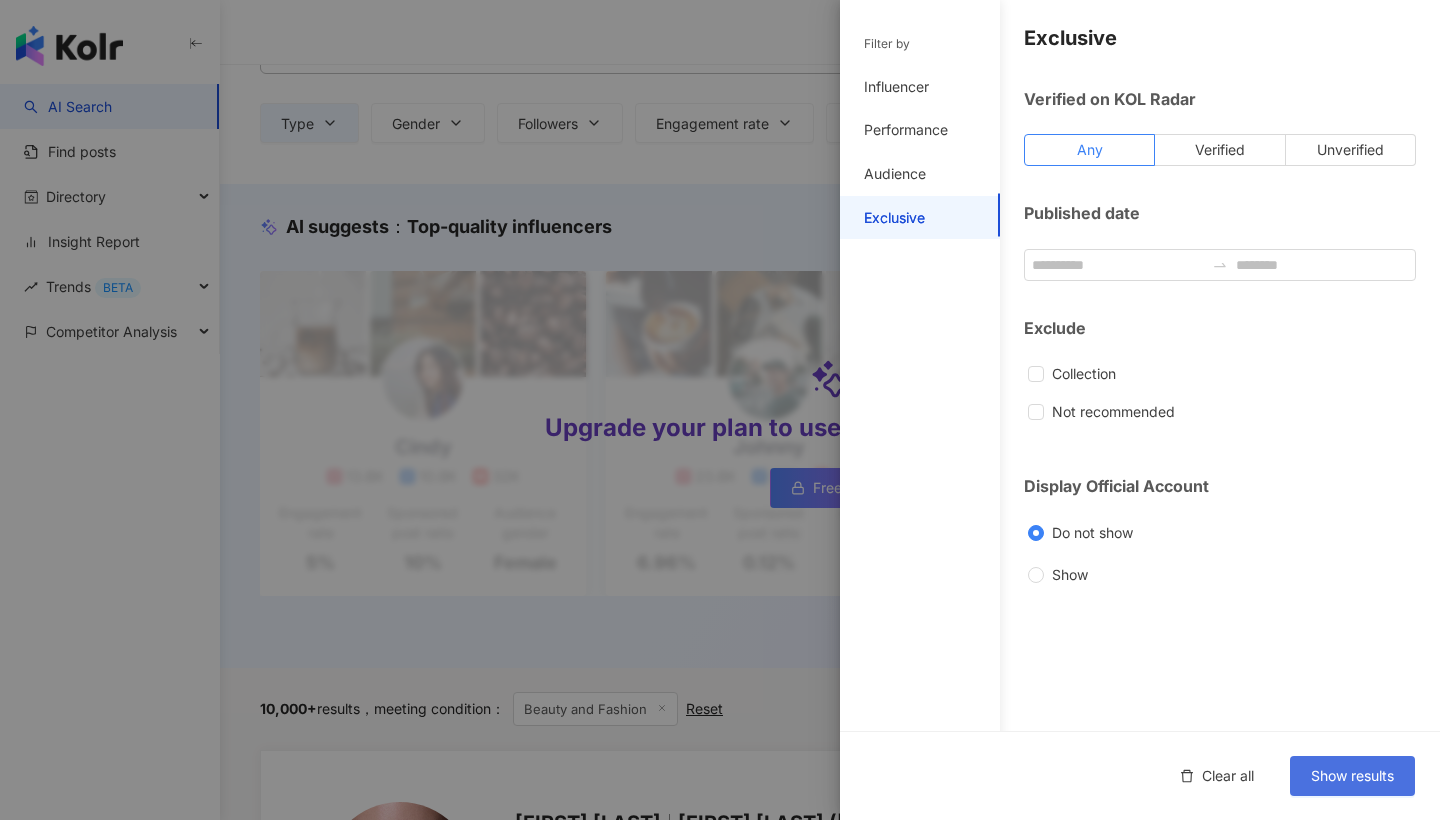 click on "Show results" at bounding box center [1352, 776] 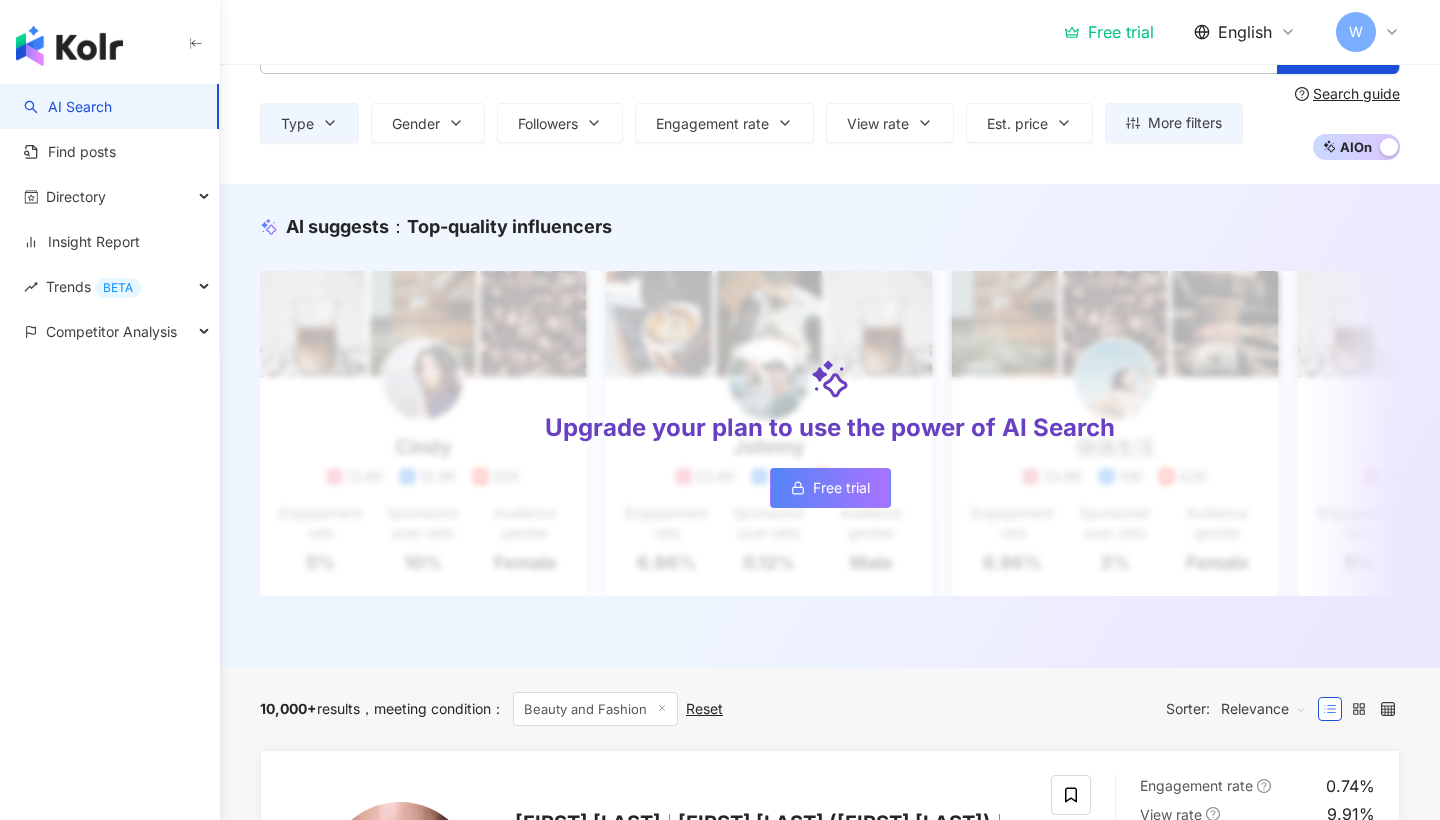 scroll, scrollTop: 0, scrollLeft: 0, axis: both 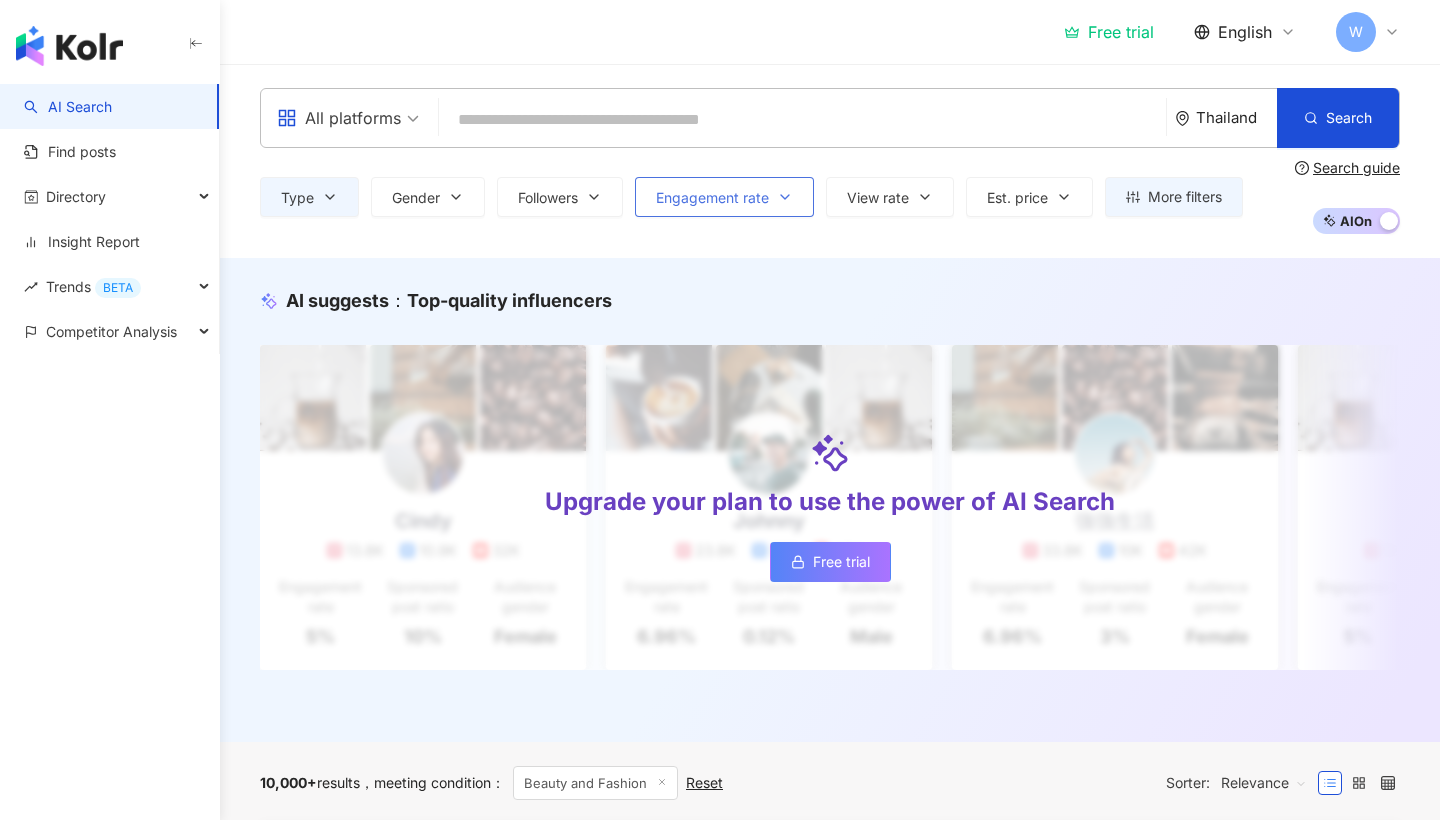 click on "Engagement rate" at bounding box center [712, 198] 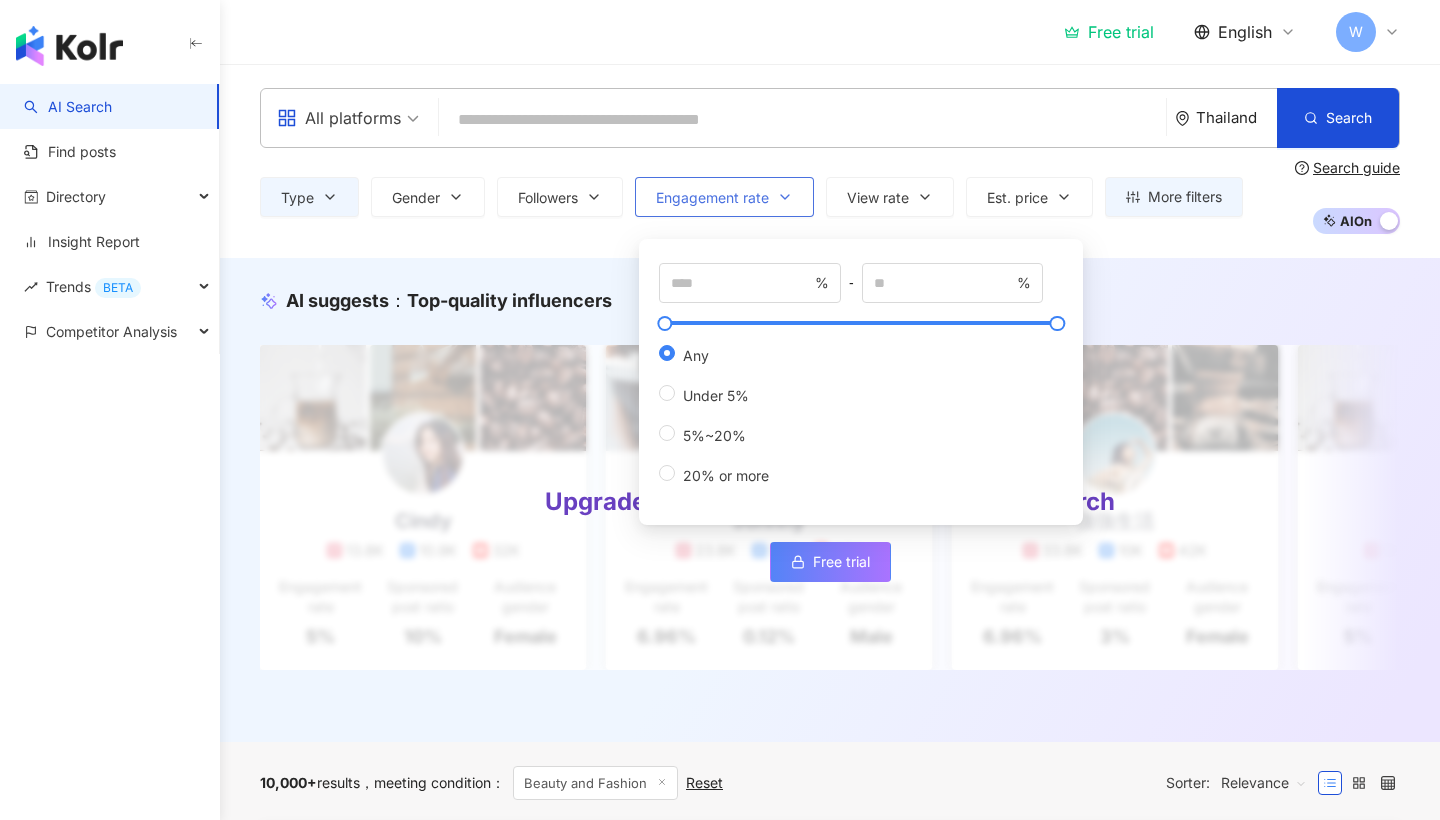 click on "Engagement rate" at bounding box center [712, 198] 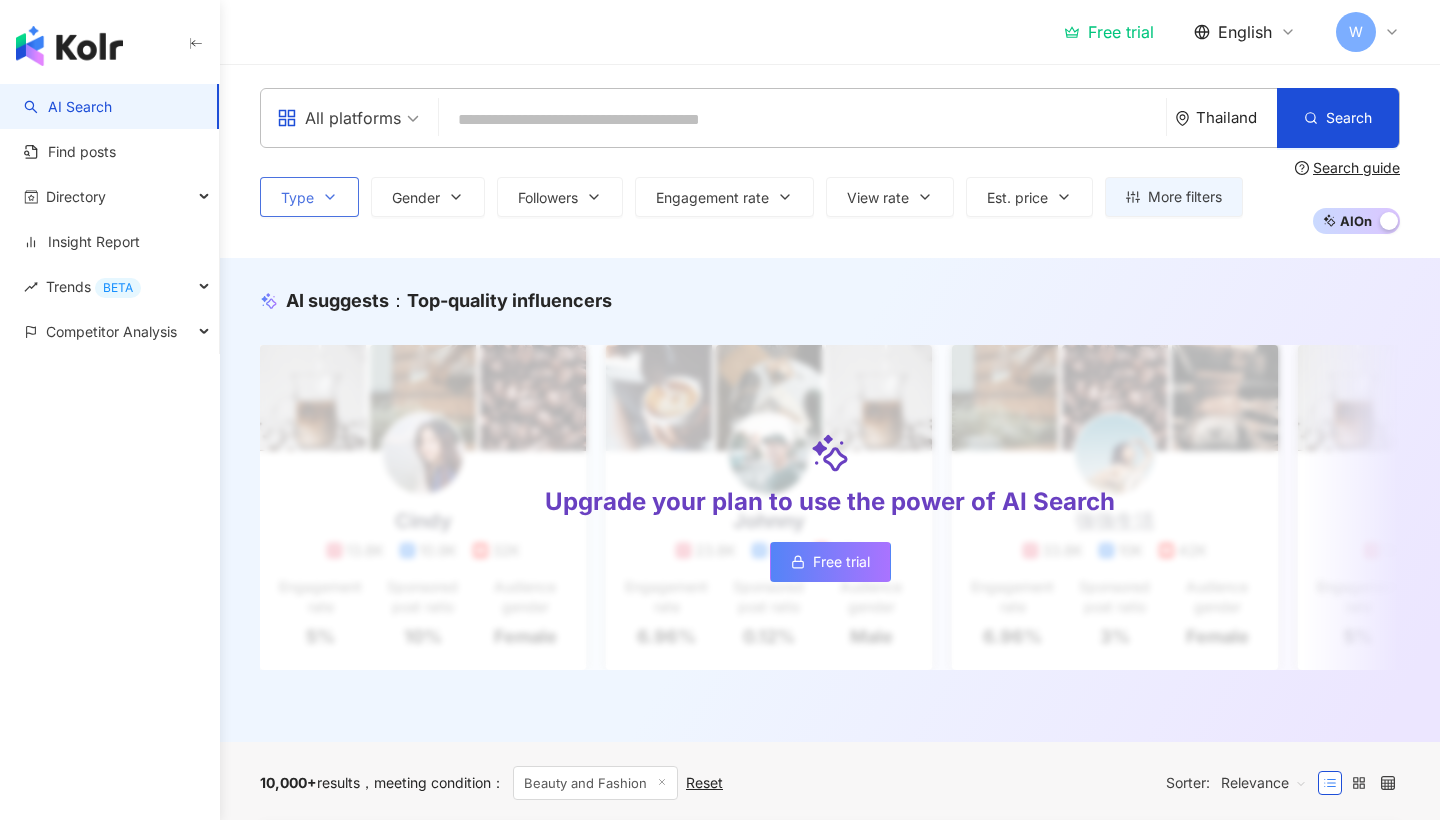 click on "Type" at bounding box center [309, 197] 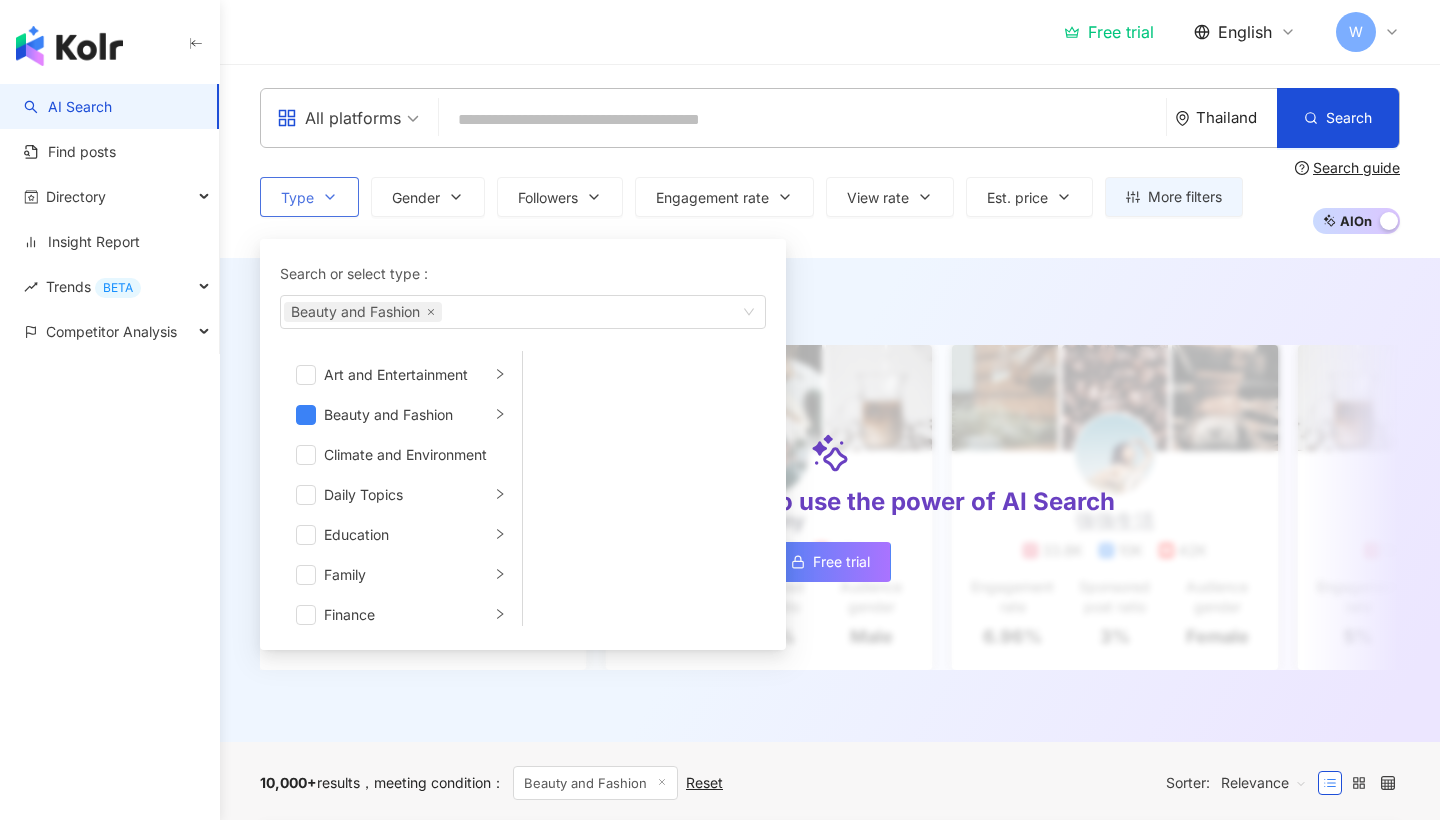 click on "Type Search or select type : Beauty and Fashion   Art and Entertainment Beauty and Fashion Climate and Environment Daily Topics Education Family Finance Food Fortunetelling Gaming Law and Society Life Style Media Entertainment Medical and Health Pets Photography Relationship Religion Shopping Promoiton Sports Technology Transportation Travel Adult" at bounding box center (309, 197) 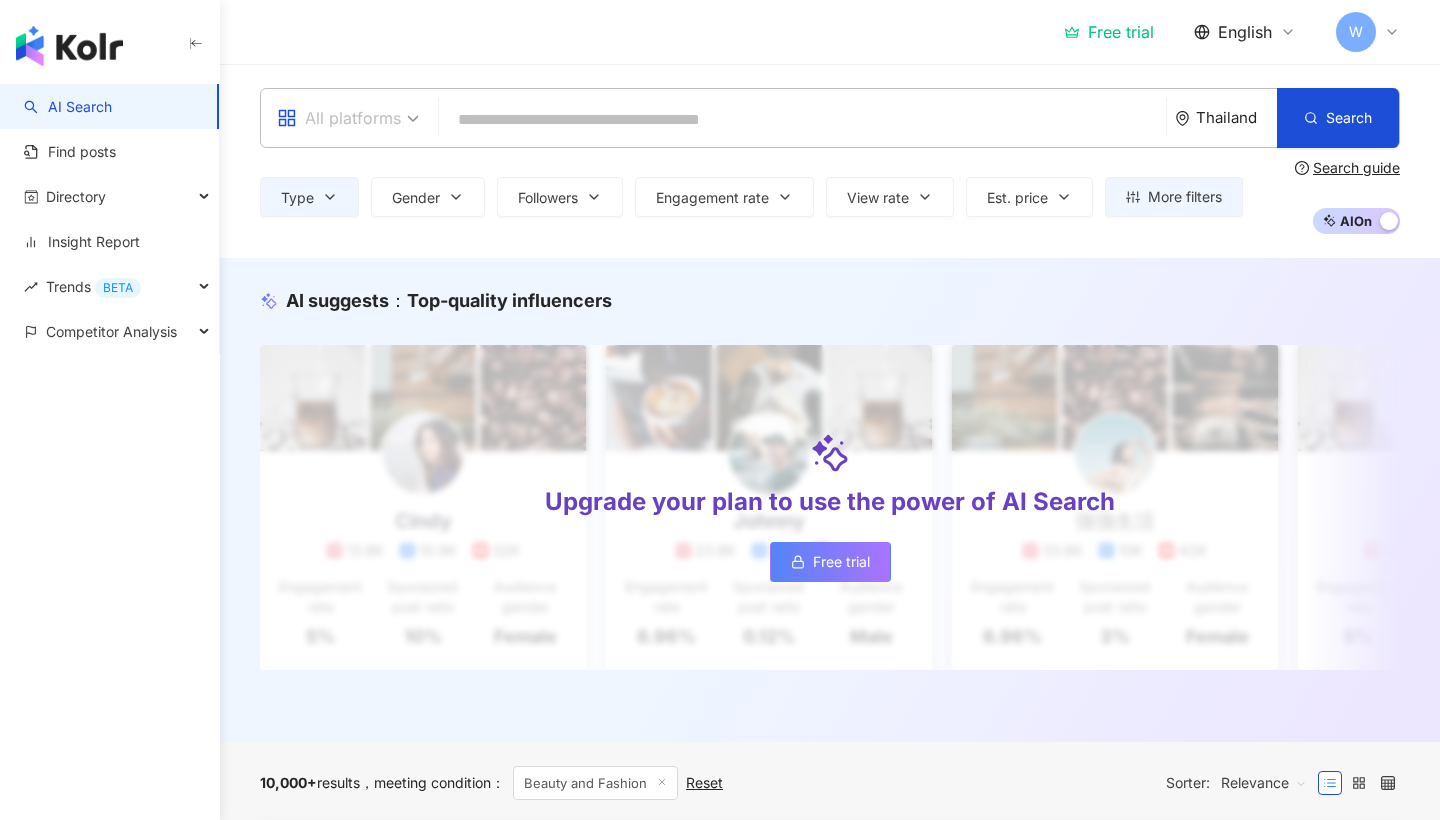 click on "All platforms" at bounding box center (339, 118) 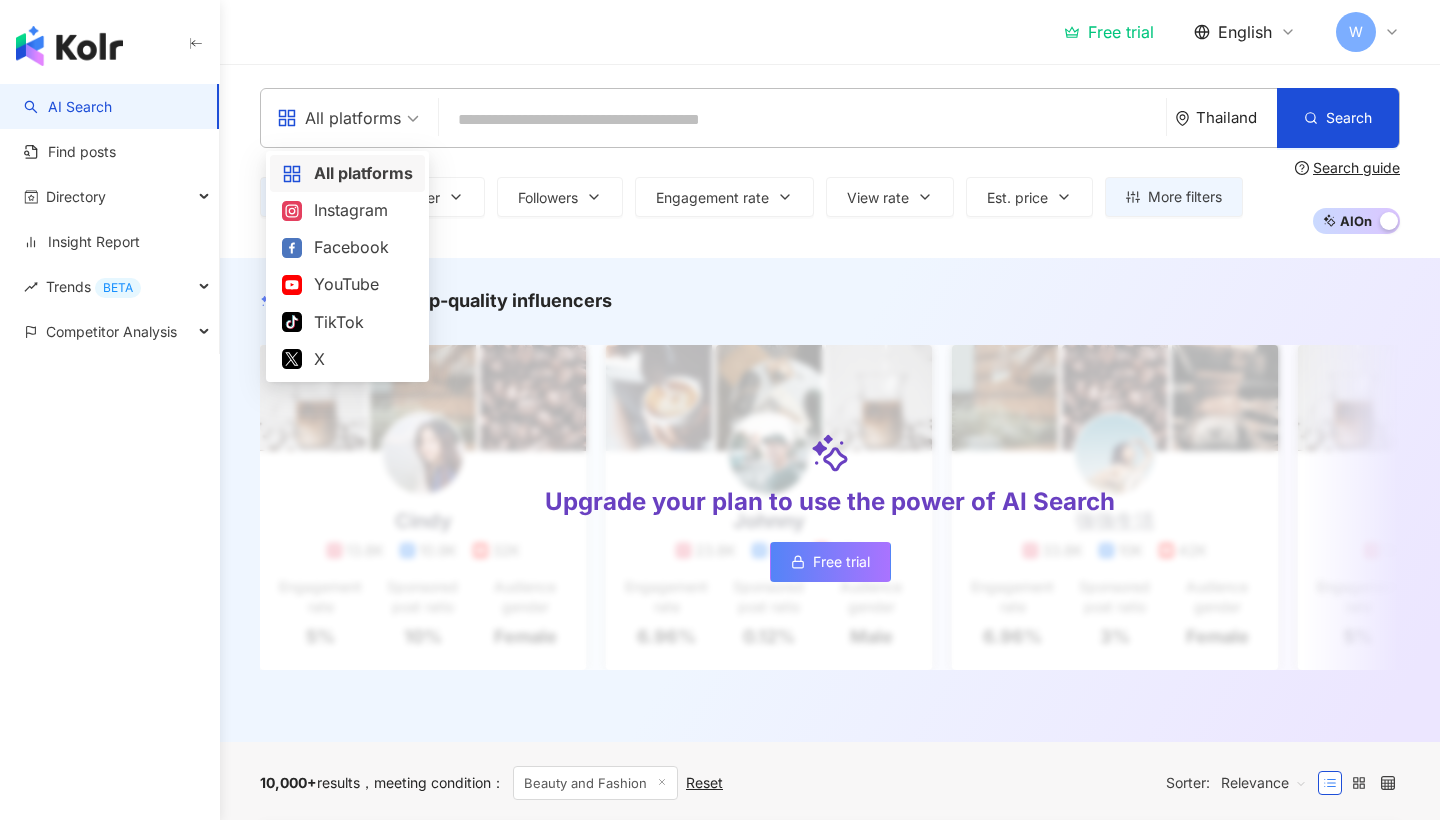 click on "All platforms" at bounding box center (339, 118) 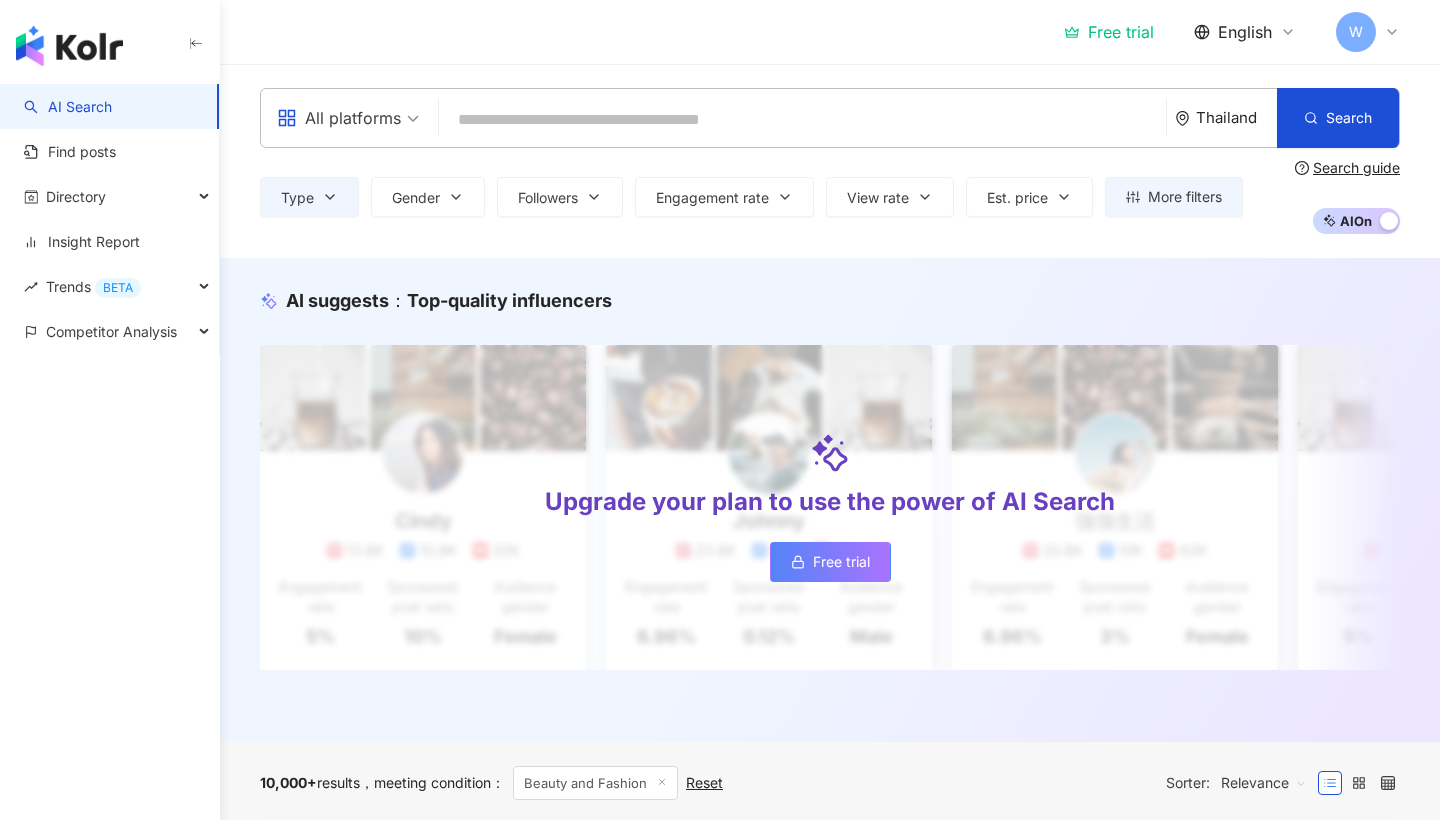 scroll, scrollTop: 0, scrollLeft: 0, axis: both 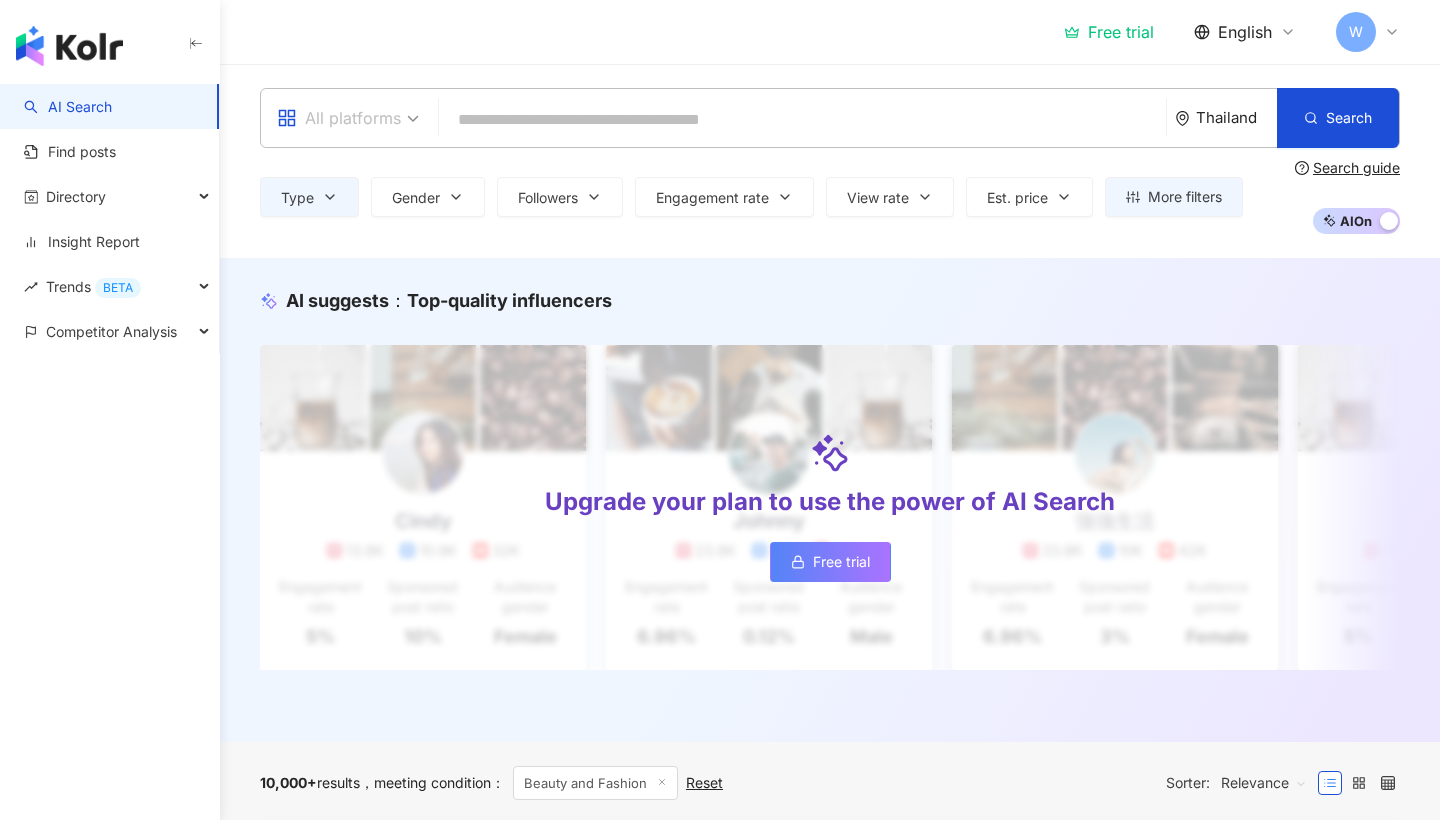 click on "All platforms" at bounding box center (339, 118) 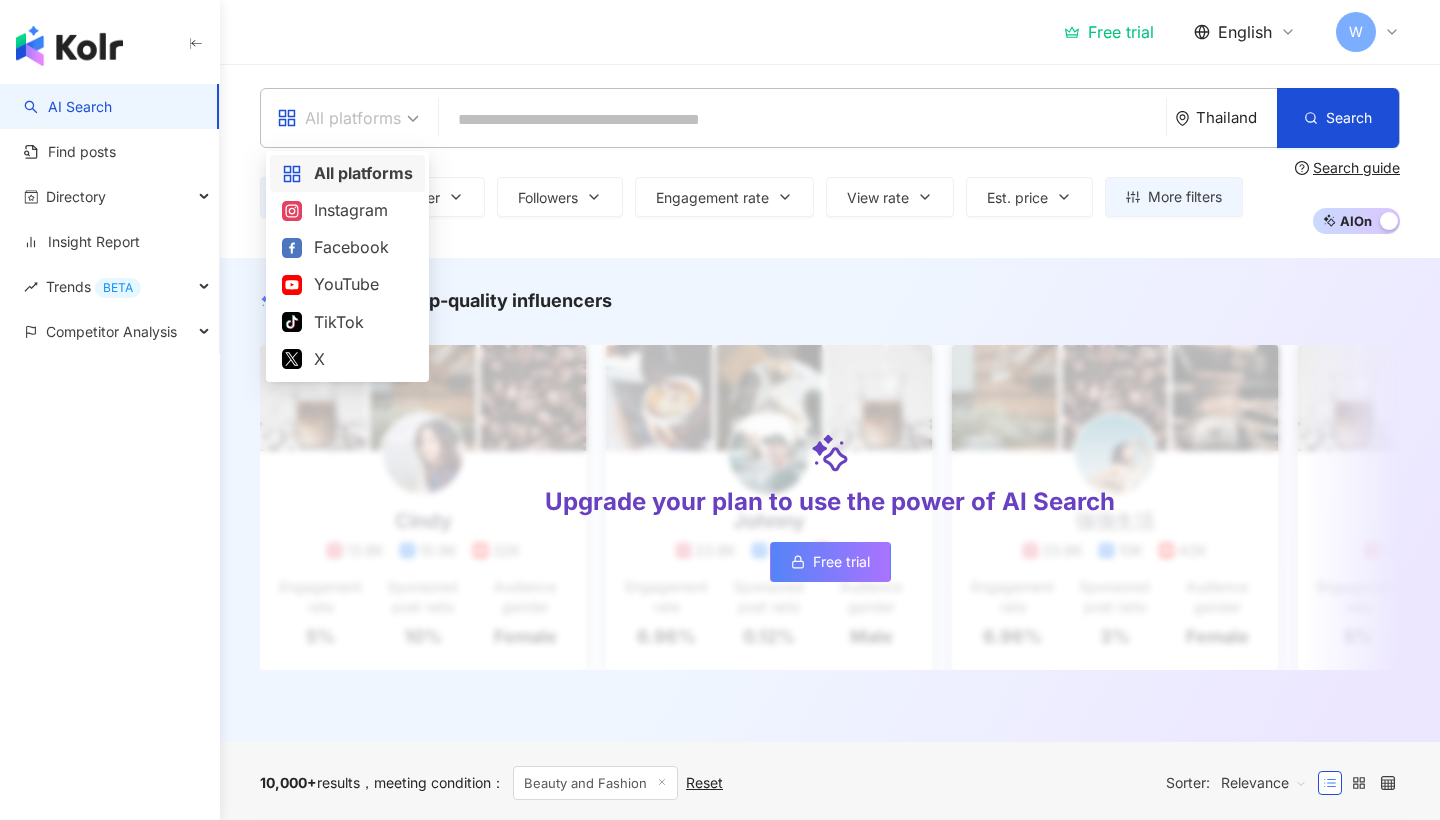 click at bounding box center (802, 120) 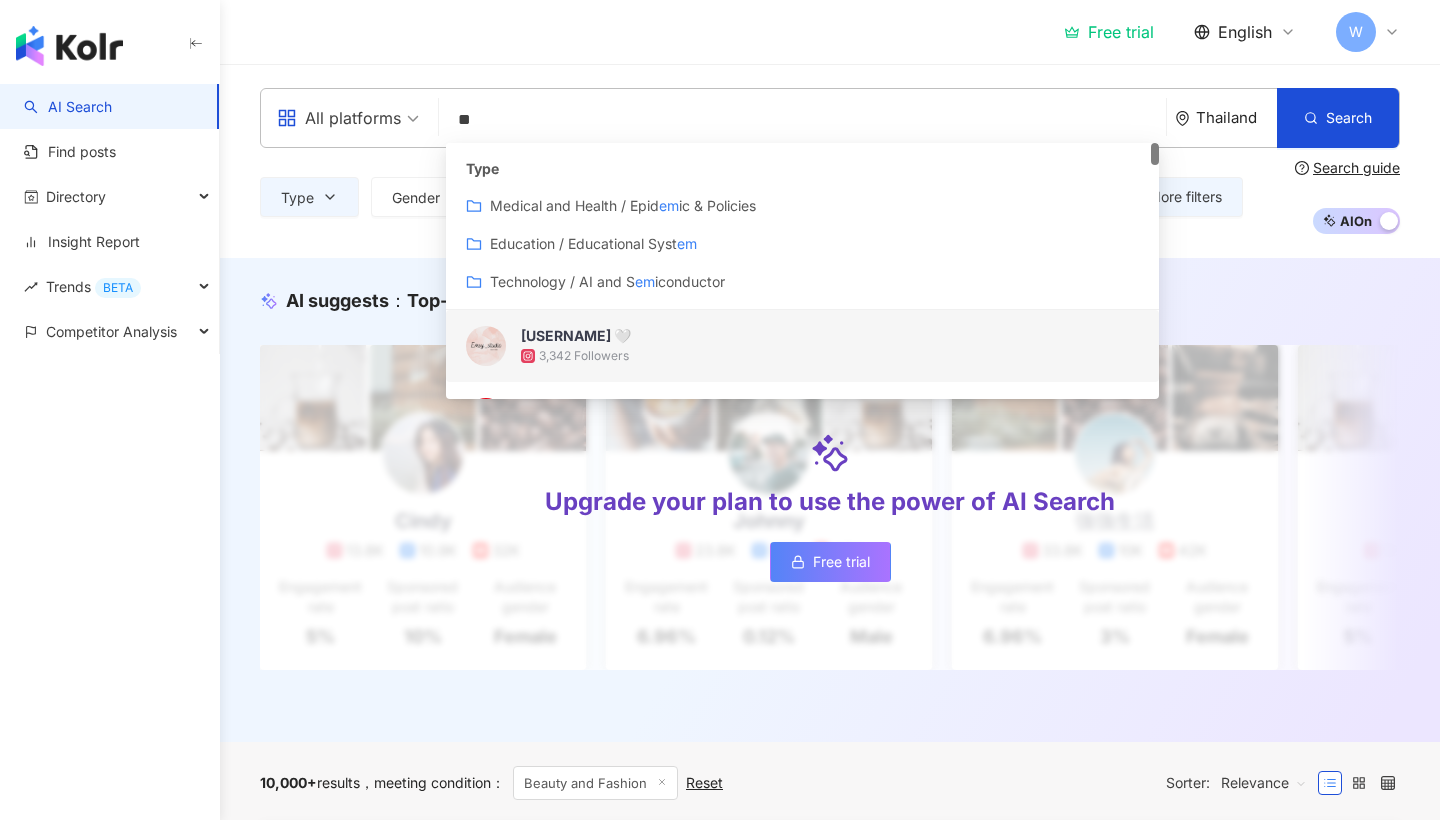 type on "*" 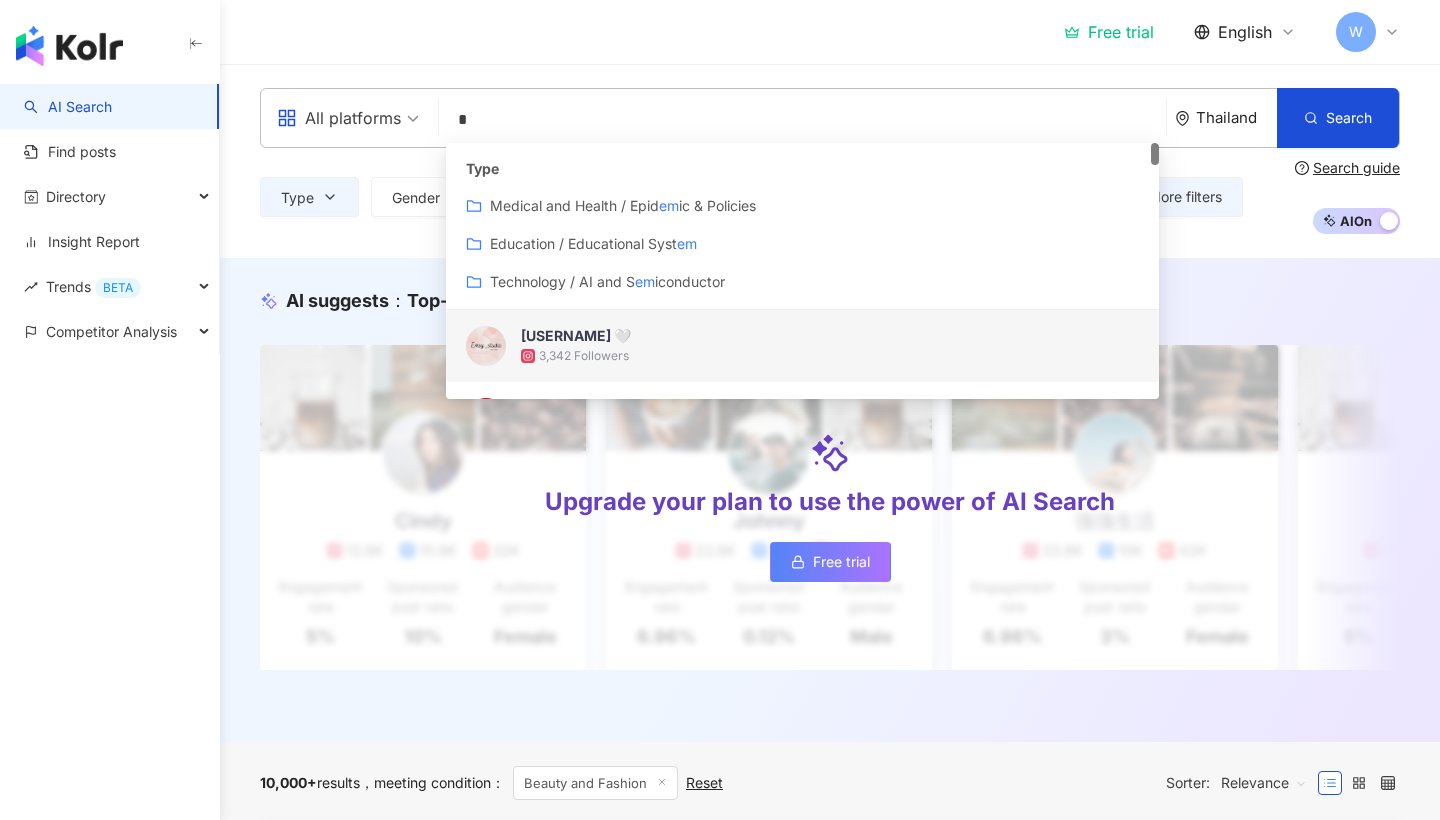 type 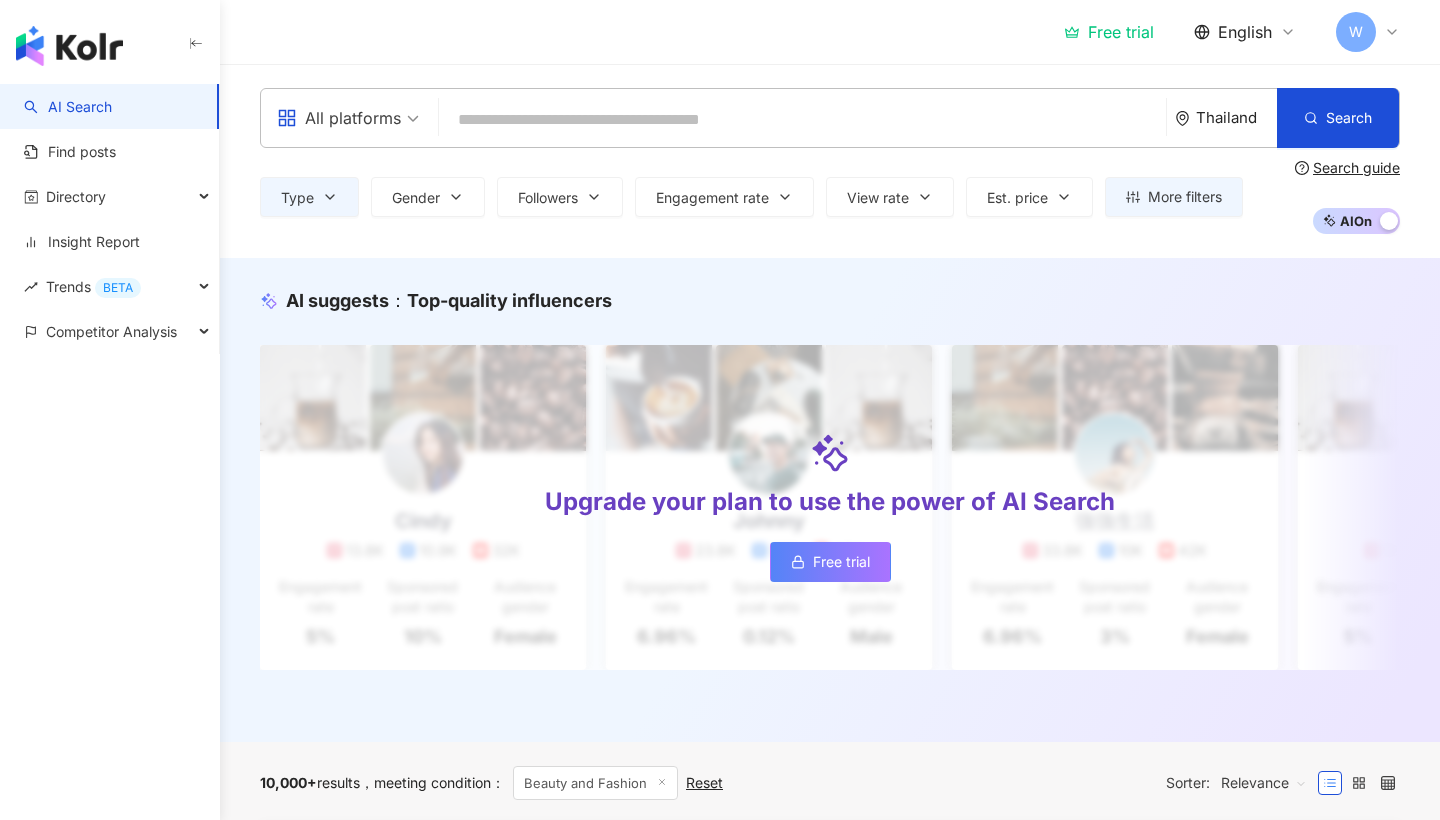 click on "All platforms Thailand Search customizedTag Type Art and  E nt e rtainm e nt / Int e rior and  E xt e rior D e sign P e ts / P e t H e althcar e P e ts / P e ts Suppli e s and Grooming P e ts / P e t R e scu e  Adoption M e dical and H e alth M e dical and H e alth / Nutrition & H e alth Car e M e dical and H e alth / Wom e n H e alth M e dical and H e alth /  E pid e mic & Polici e s M e dical and H e alth / M e ntal H e alth M e dia  E nt e rtainm e nt Gaming / Liv e  Str e aming Gaming / Comput e r Gam e Gaming / Mobil e  Gam e E ducation / Languag e  L e arning E ducation /  E ducational Syst e m Financ e  / R e al  E stat e Climat e  and  E nvironm e nt Trav e l / Kor e a Trav e l Trav e l / South e ast Asia Trav e l B e auty and Fashion / Cosm e tic Proc e dur e s T e chnology / Consum e r  E l e ctronics Law and Soci e ty / Int e rnational N e ws Lif e  Styl e Daily Topics / C e l e brity N e ws Art and  E nt e rtainm e nt Art and  E nt e rtainm e nt / Toy Figur e P e ts M e dia  E nt e rtainm e e r M" at bounding box center [830, 161] 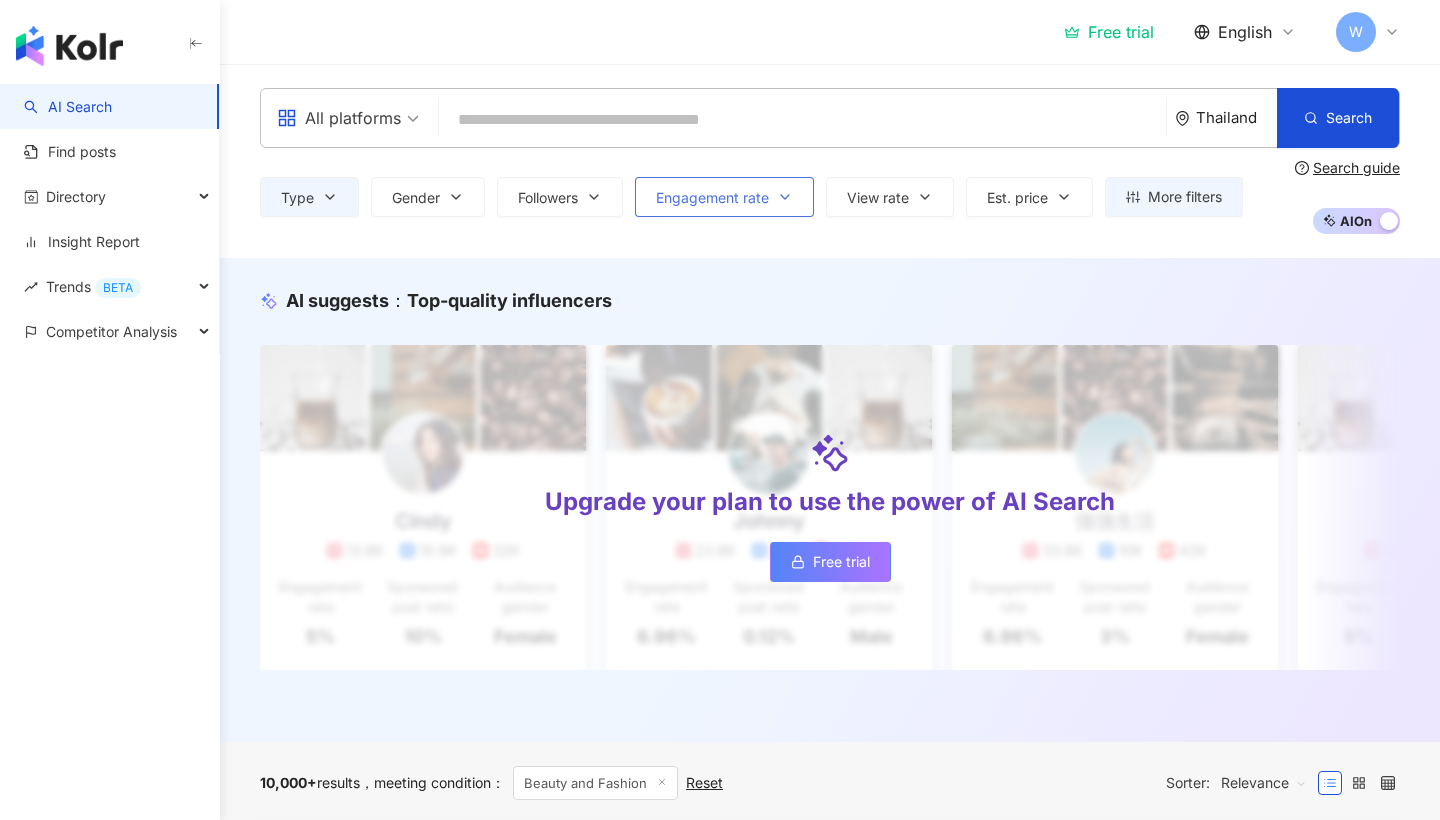 click on "Engagement rate" at bounding box center (712, 198) 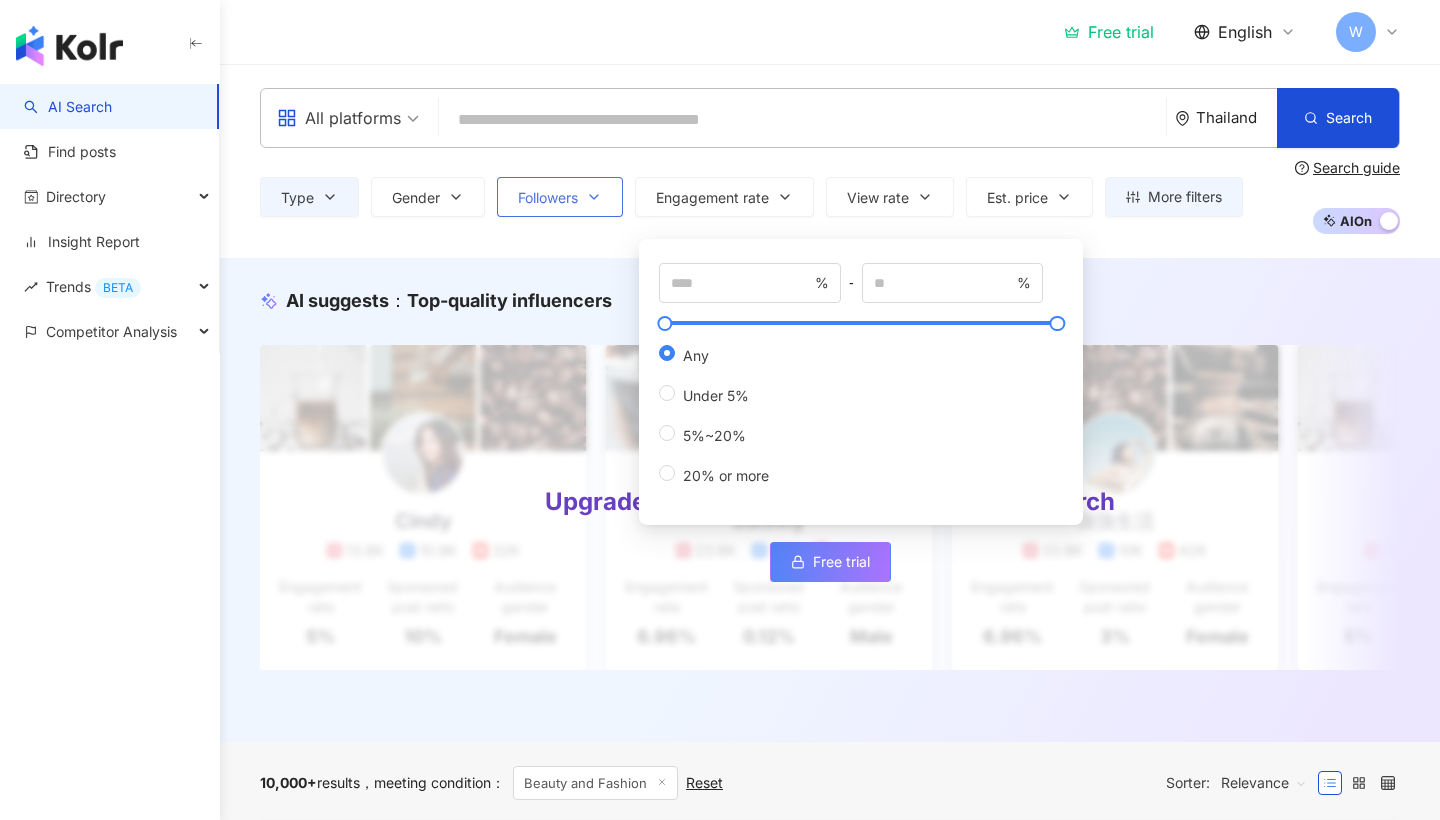 click on "Followers" at bounding box center (548, 198) 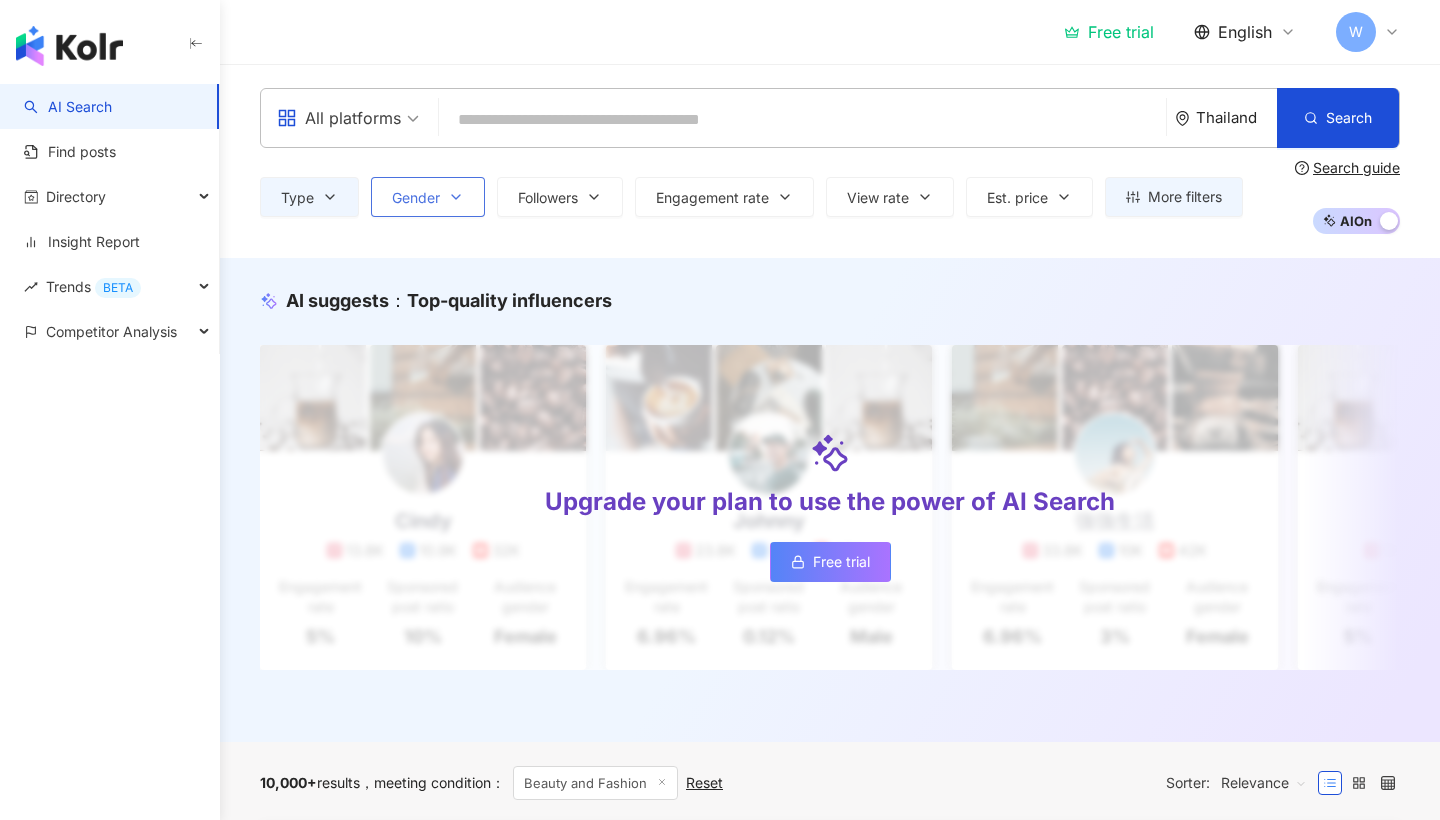 click on "Gender" at bounding box center [428, 197] 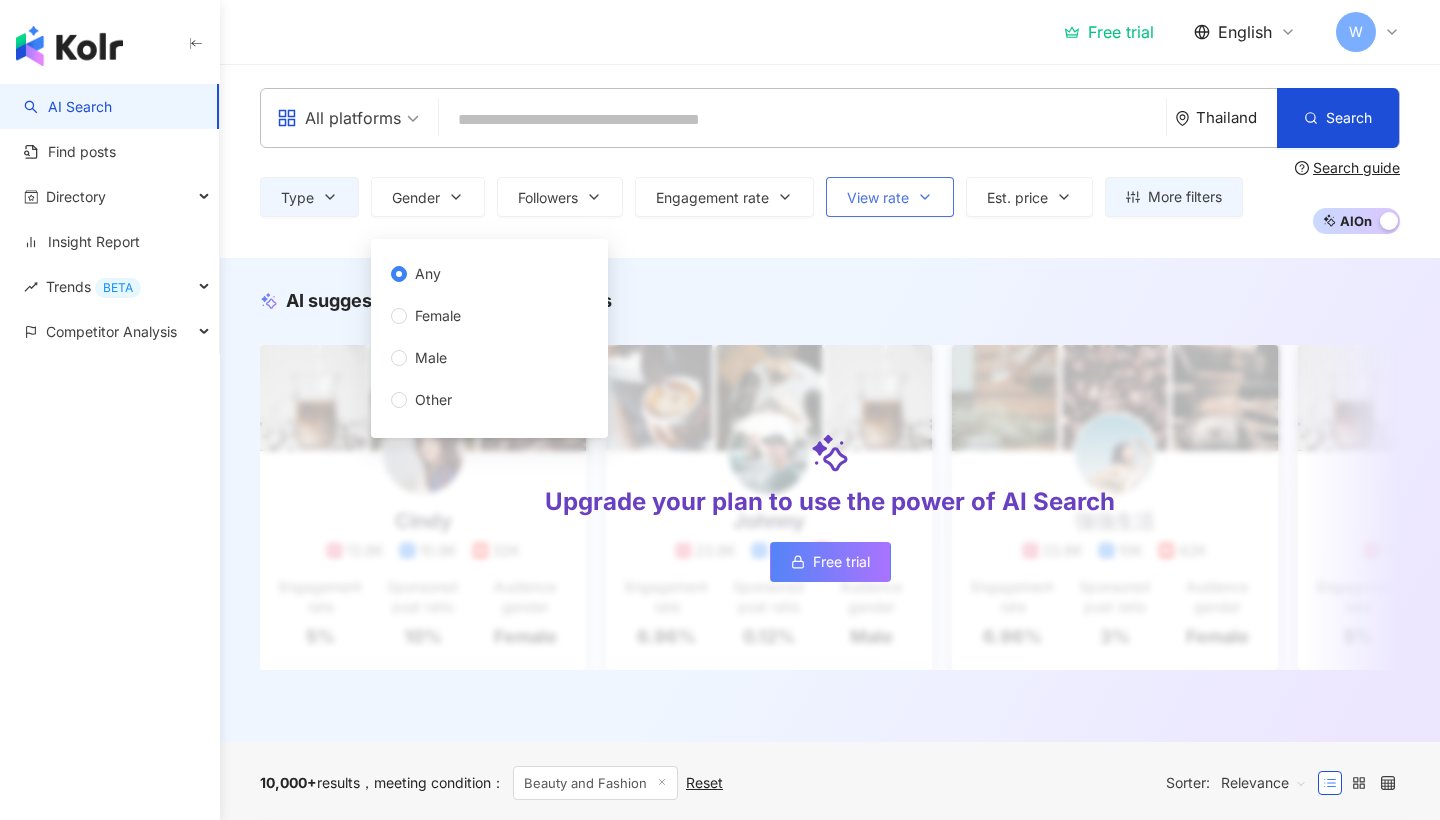 click on "View rate" at bounding box center [878, 198] 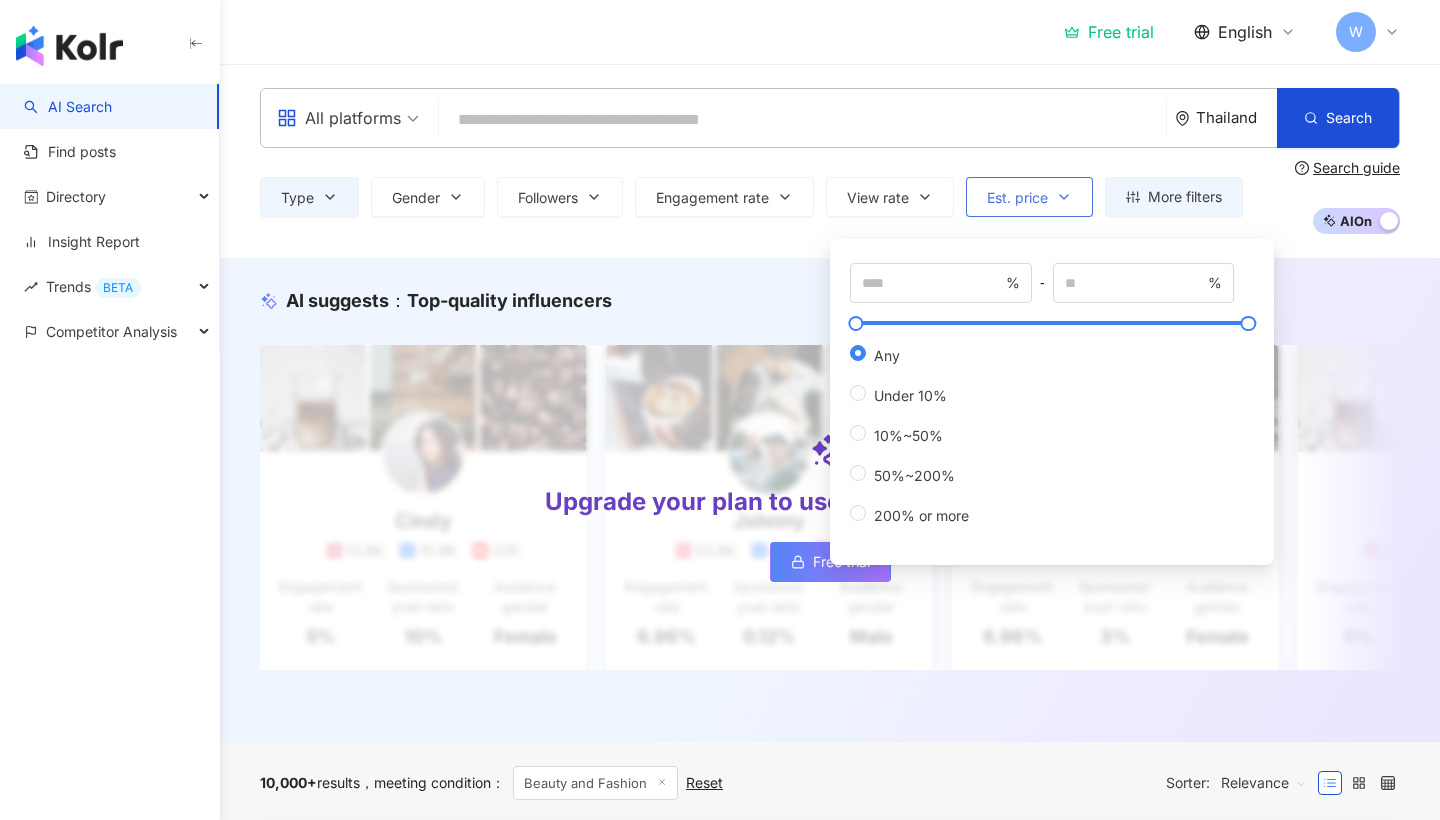 click on "Est. price" at bounding box center [1017, 198] 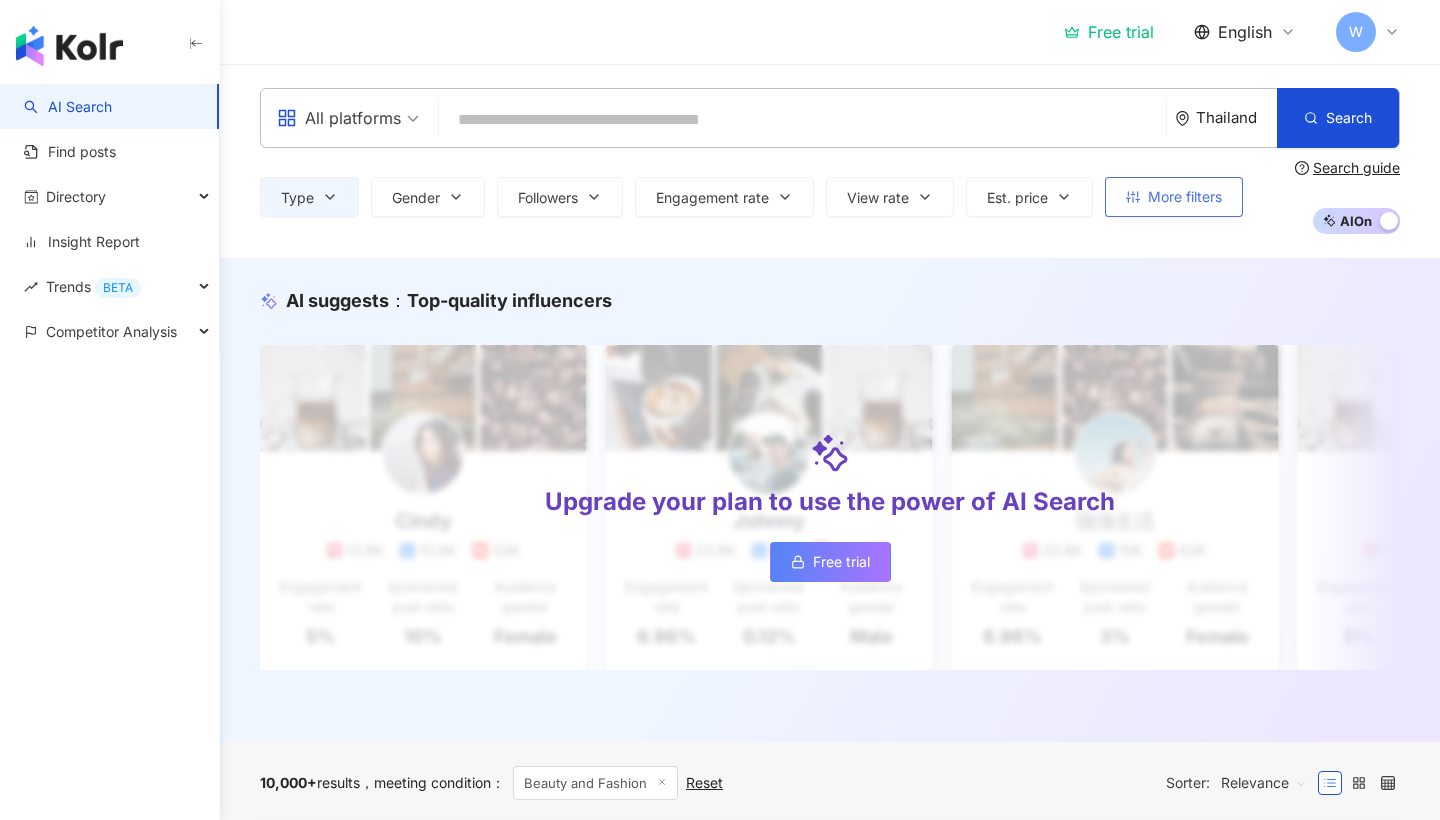 click on "More filters" at bounding box center (1174, 197) 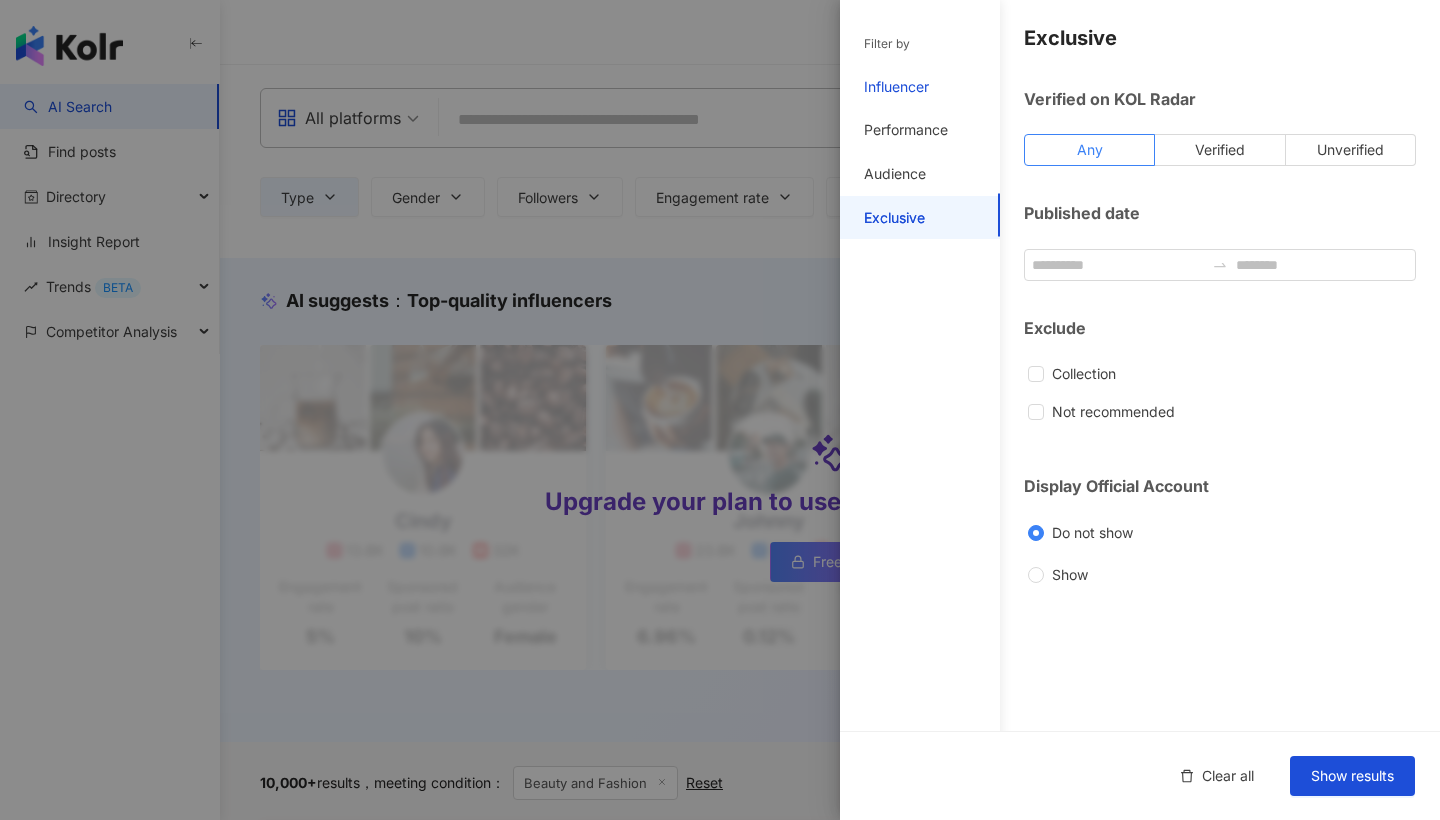 click on "Influencer" at bounding box center (896, 87) 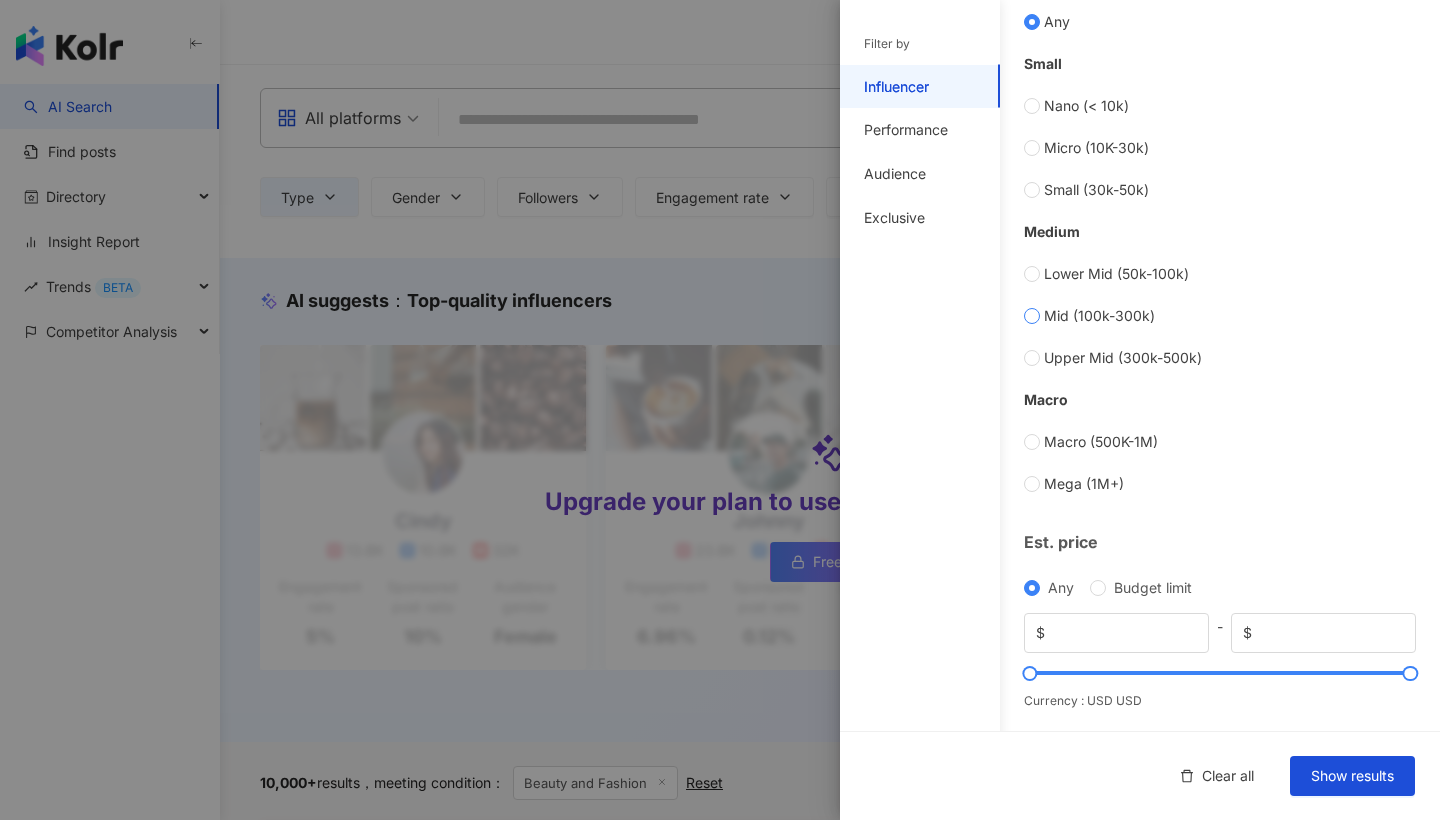 scroll, scrollTop: 688, scrollLeft: 0, axis: vertical 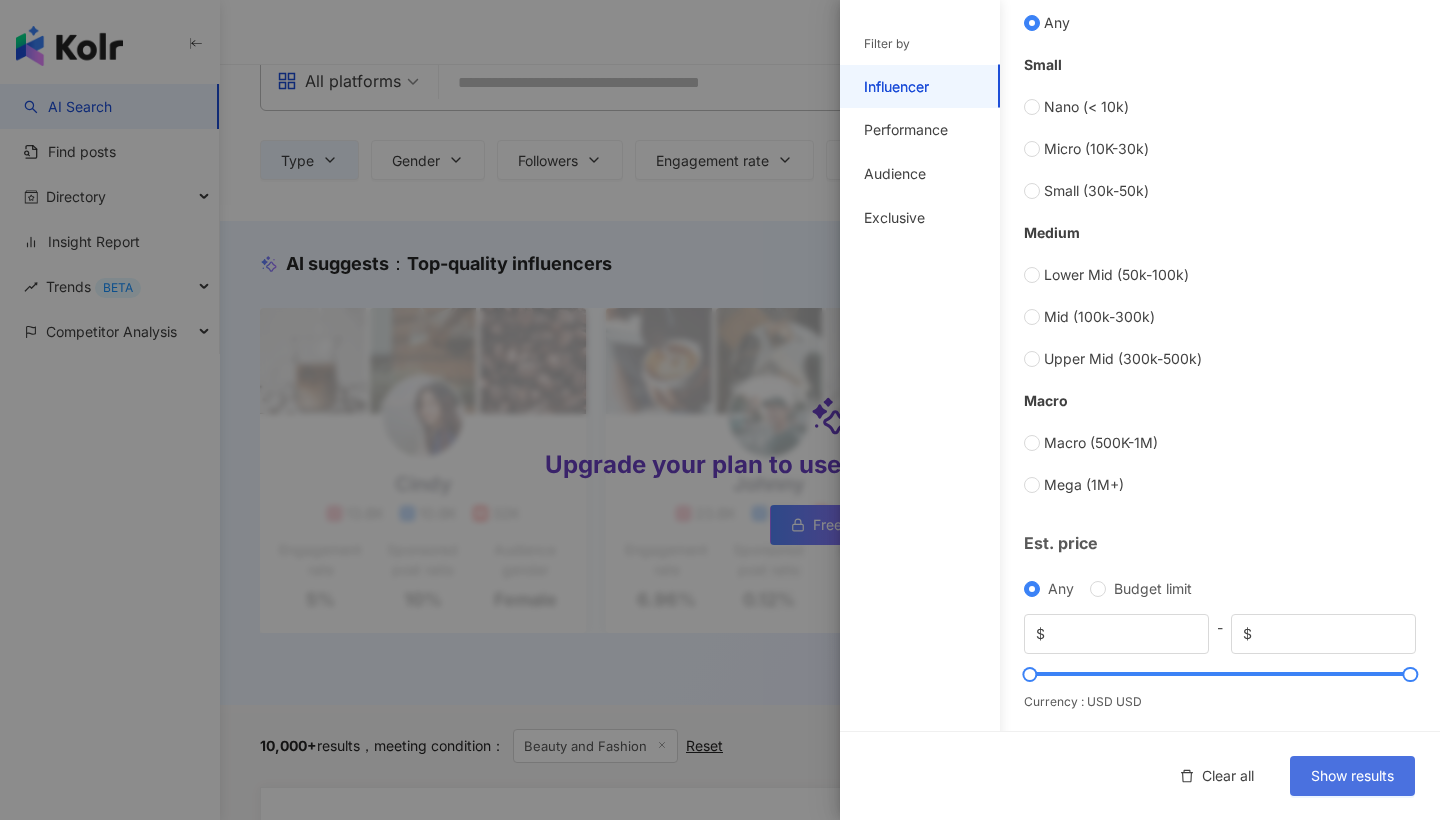 click on "Show results" at bounding box center (1352, 776) 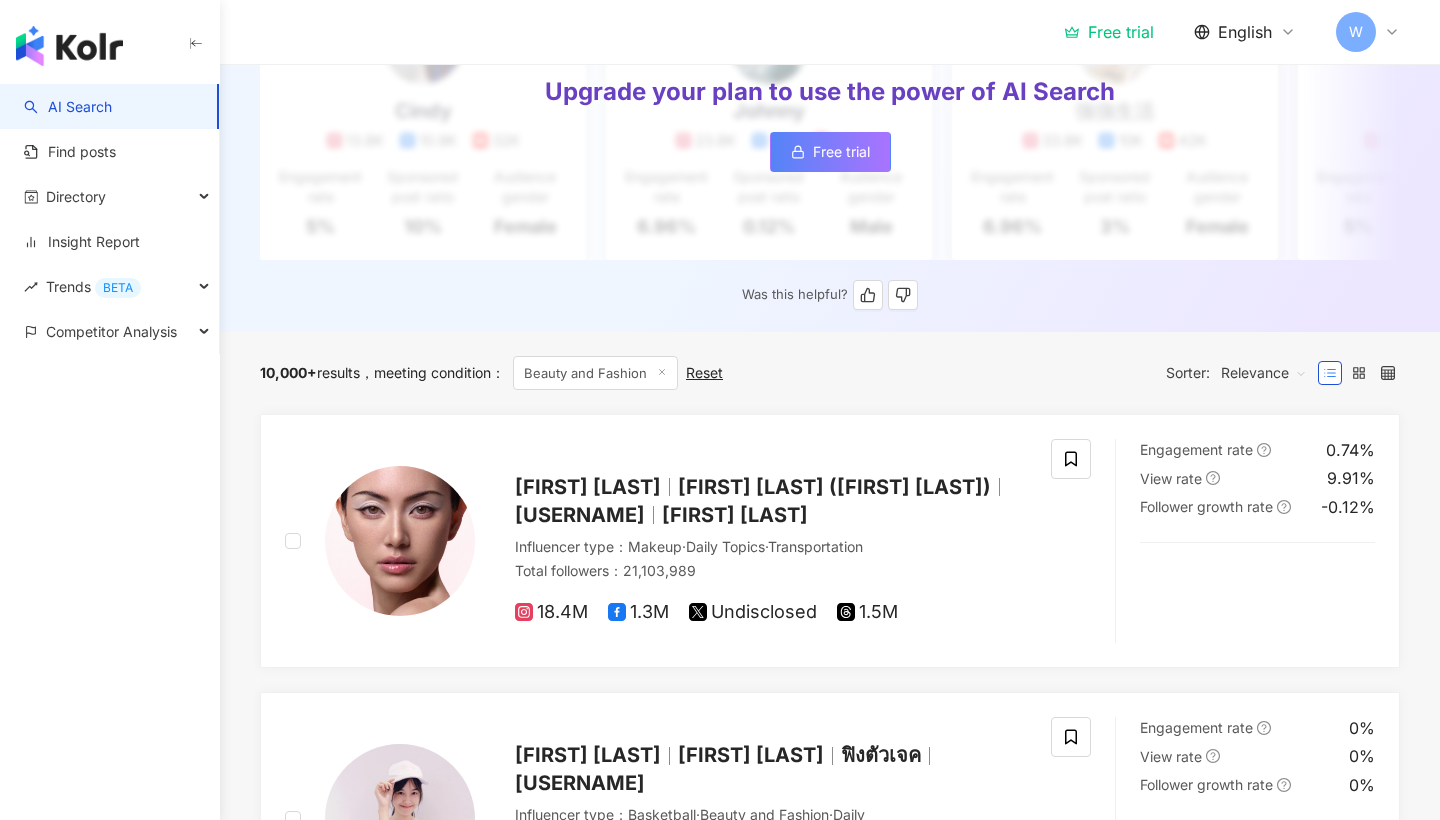 scroll, scrollTop: 406, scrollLeft: 0, axis: vertical 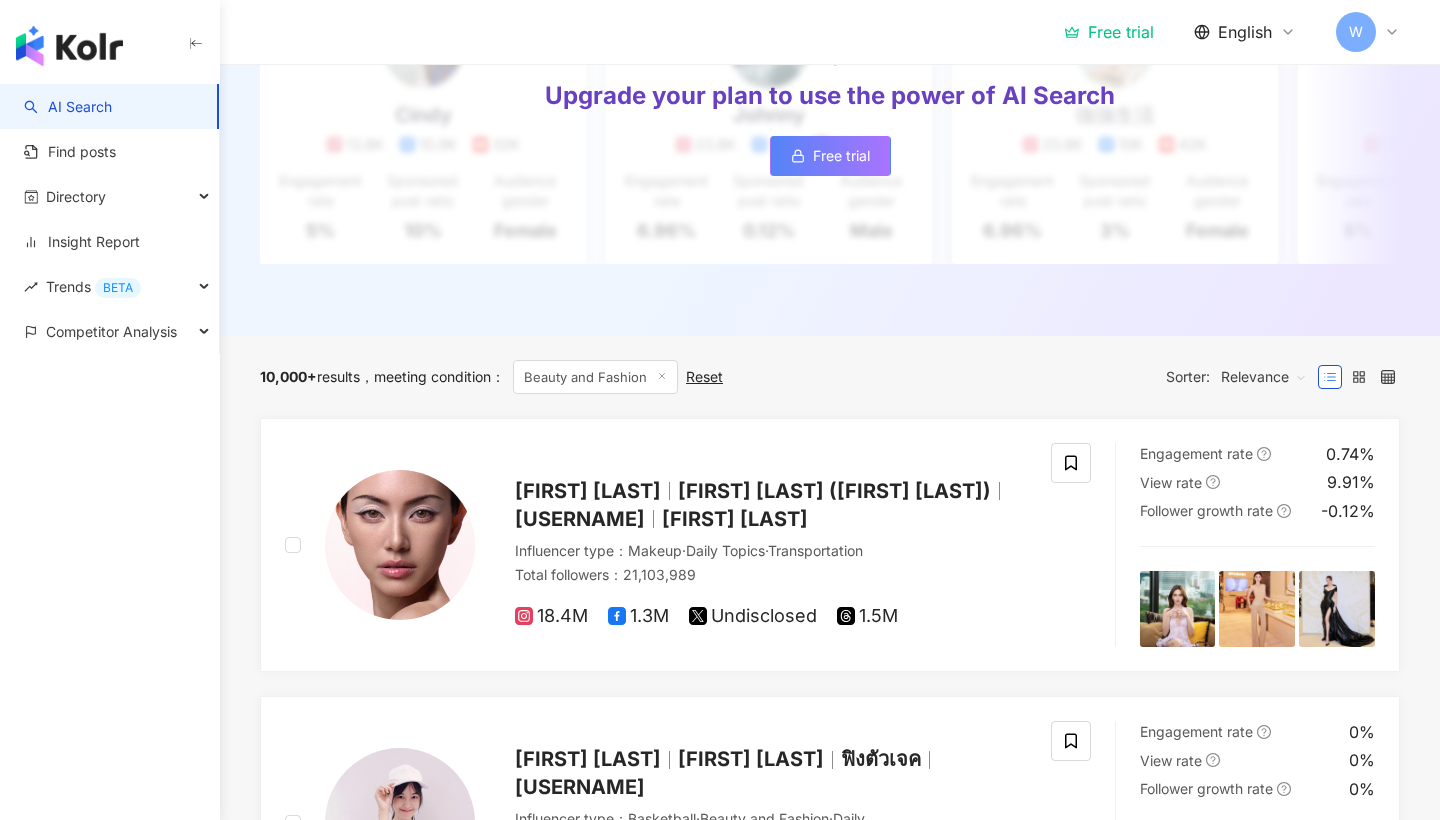 click on "Relevance" at bounding box center (1264, 377) 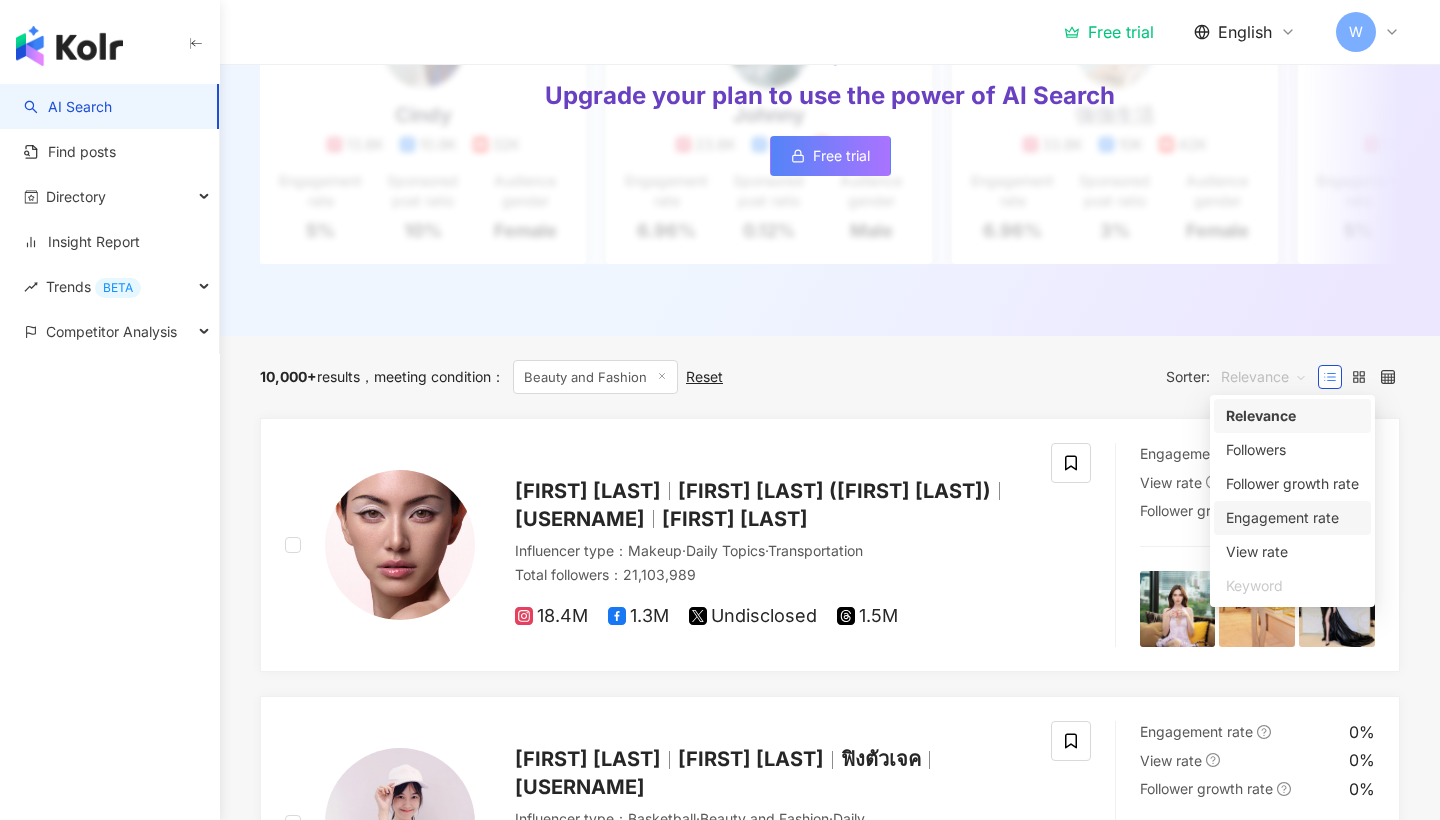 click on "Engagement rate" at bounding box center (1292, 518) 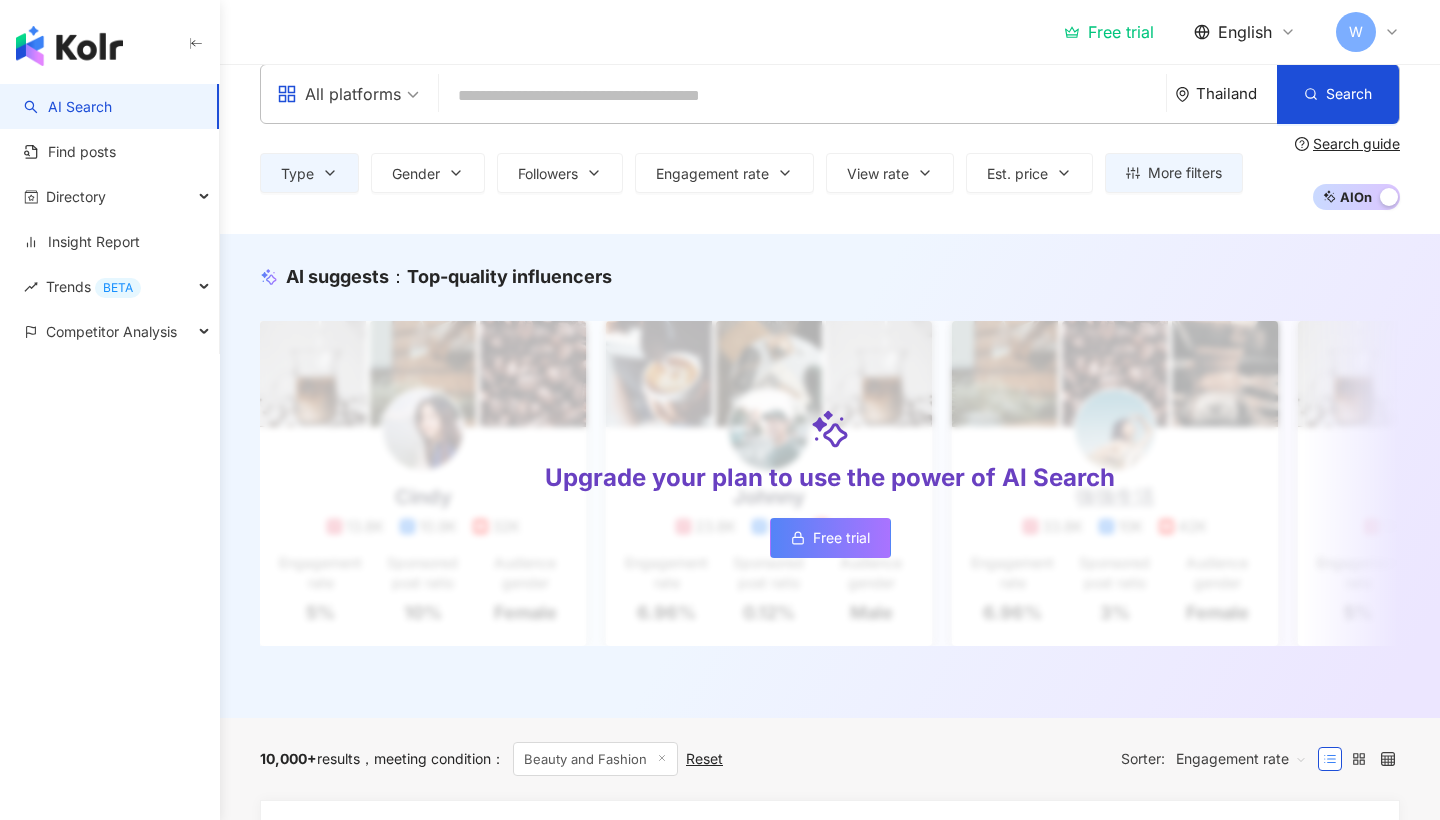 scroll, scrollTop: 17, scrollLeft: 0, axis: vertical 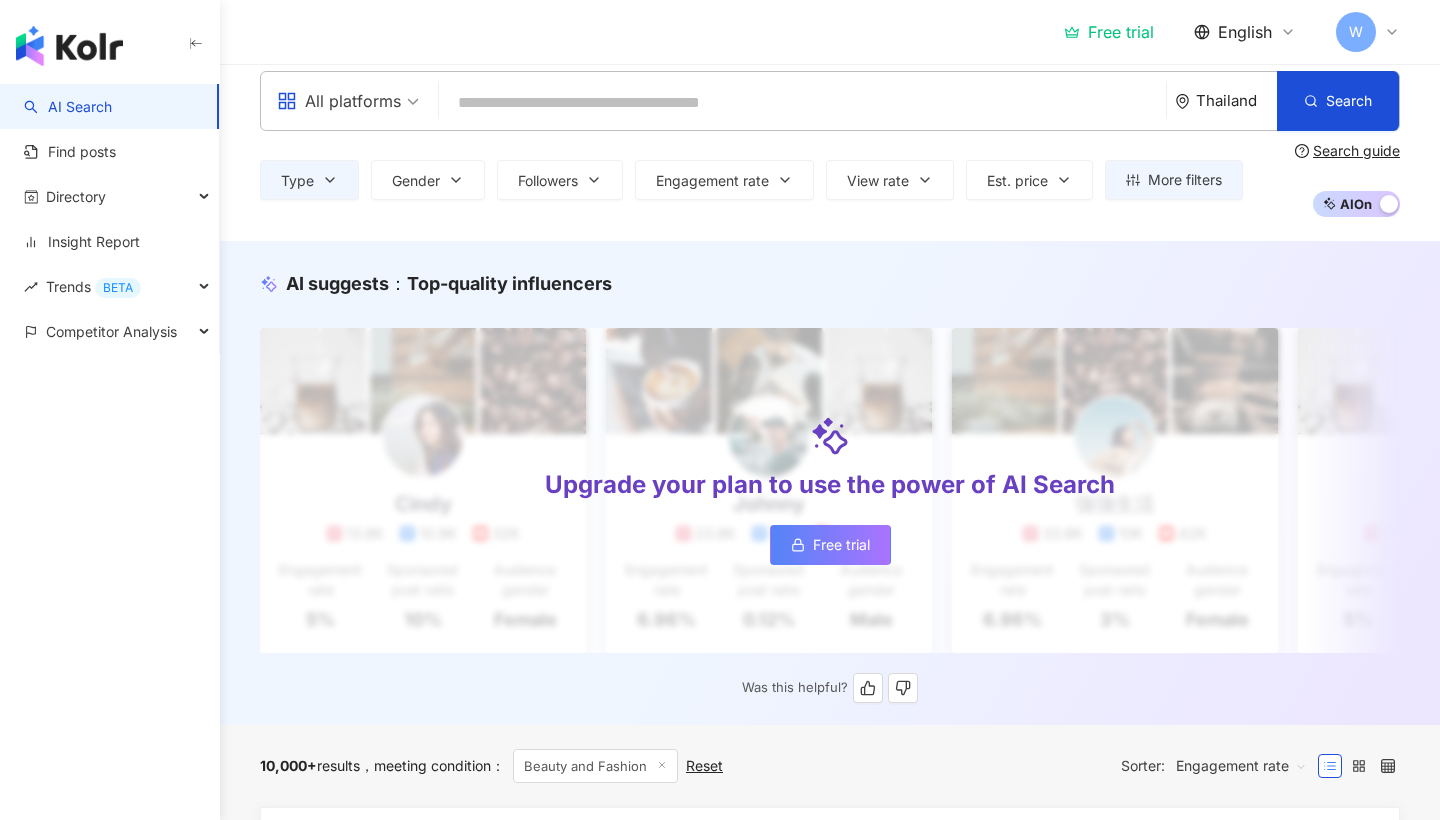 click on "Free trial" at bounding box center [841, 545] 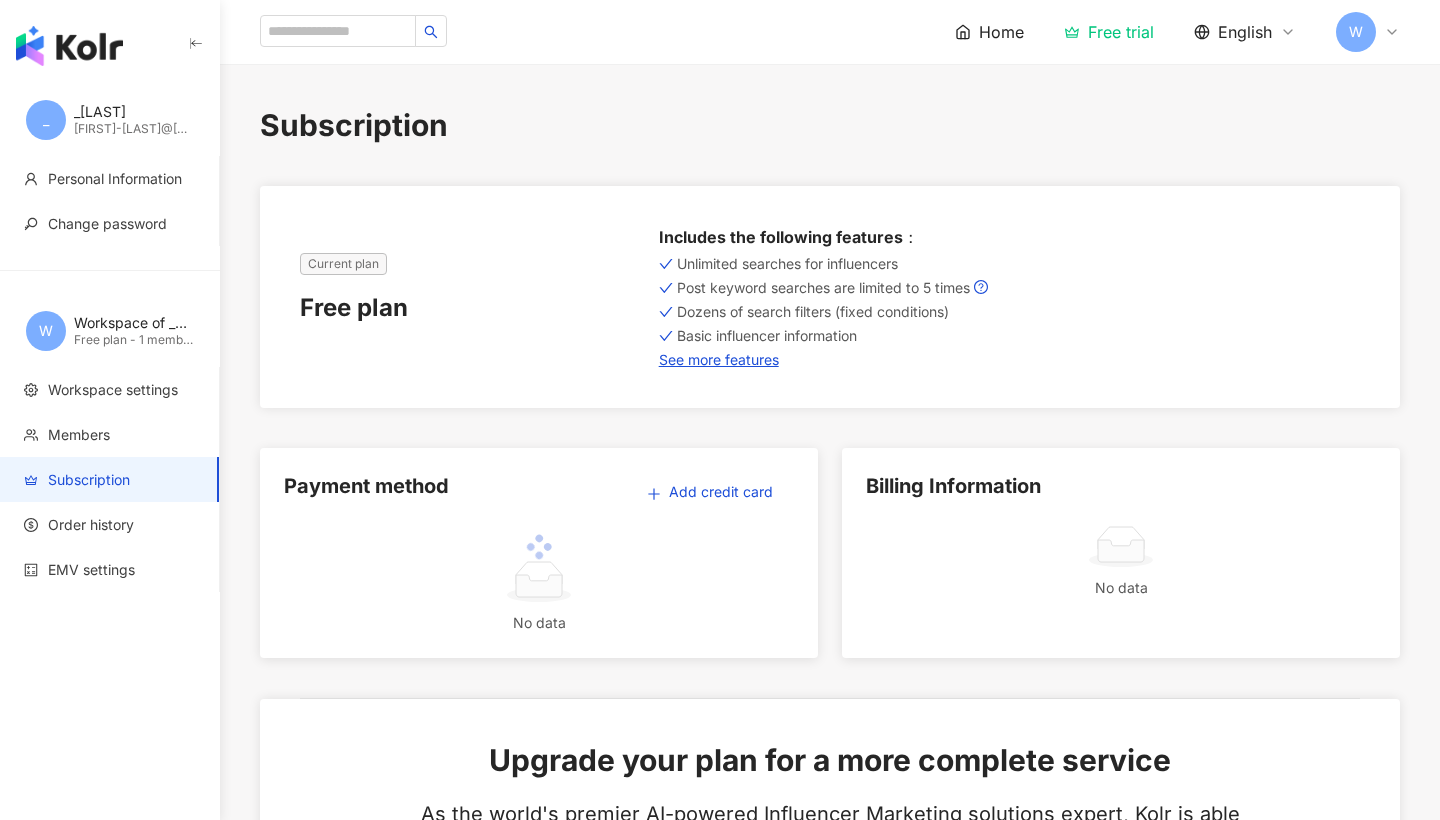 scroll, scrollTop: 0, scrollLeft: 0, axis: both 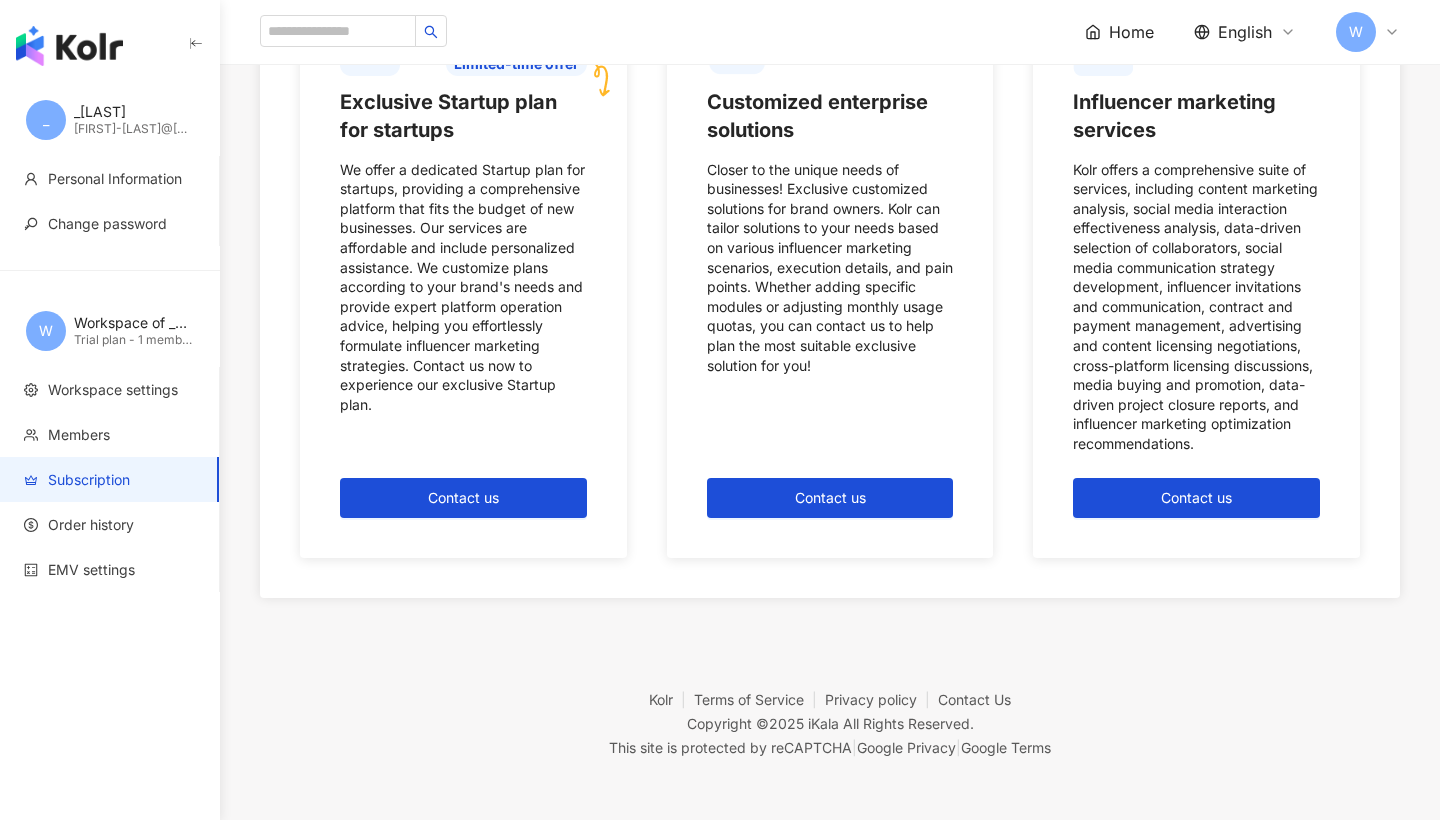 click at bounding box center (69, 46) 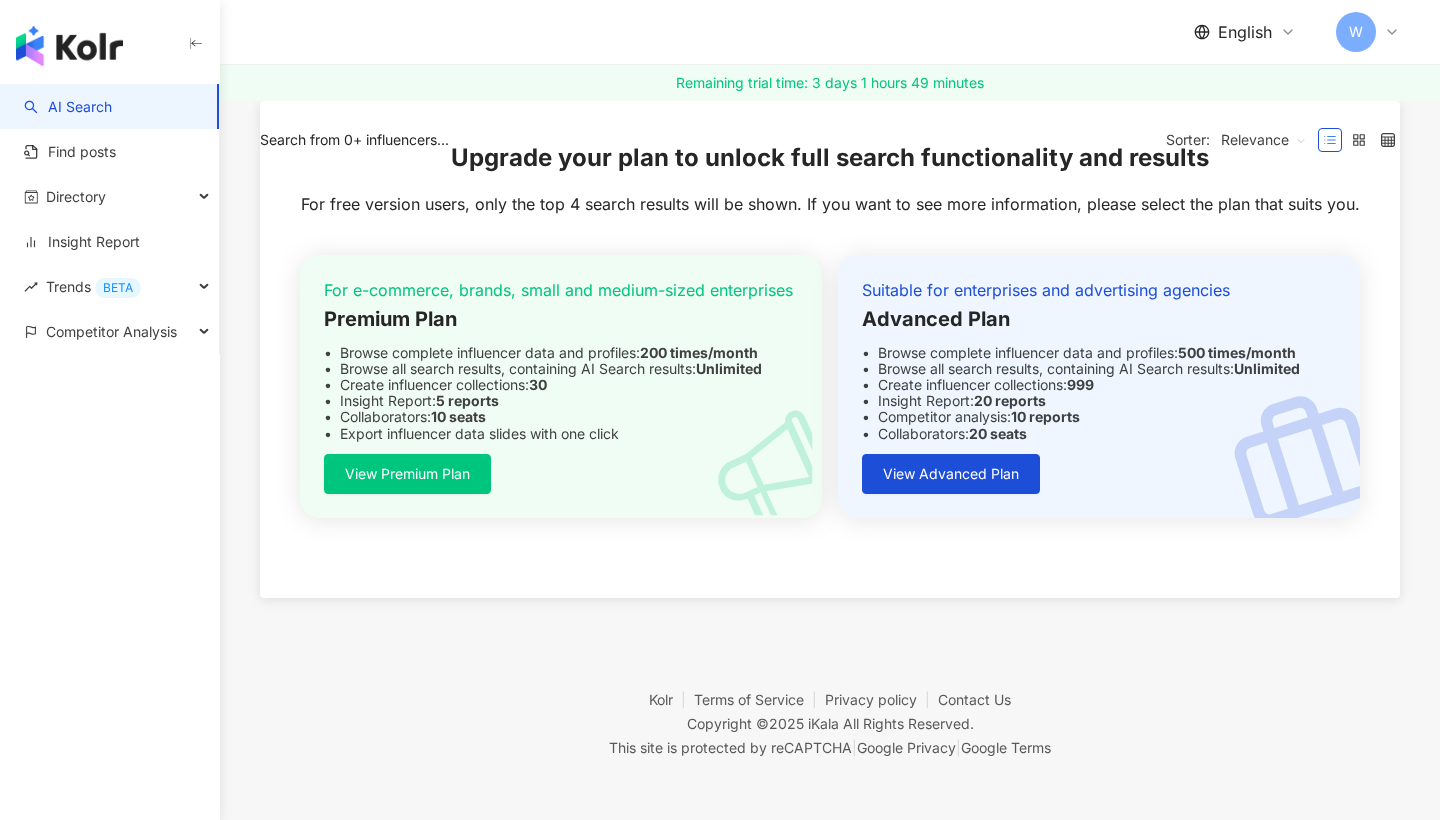 scroll, scrollTop: 0, scrollLeft: 0, axis: both 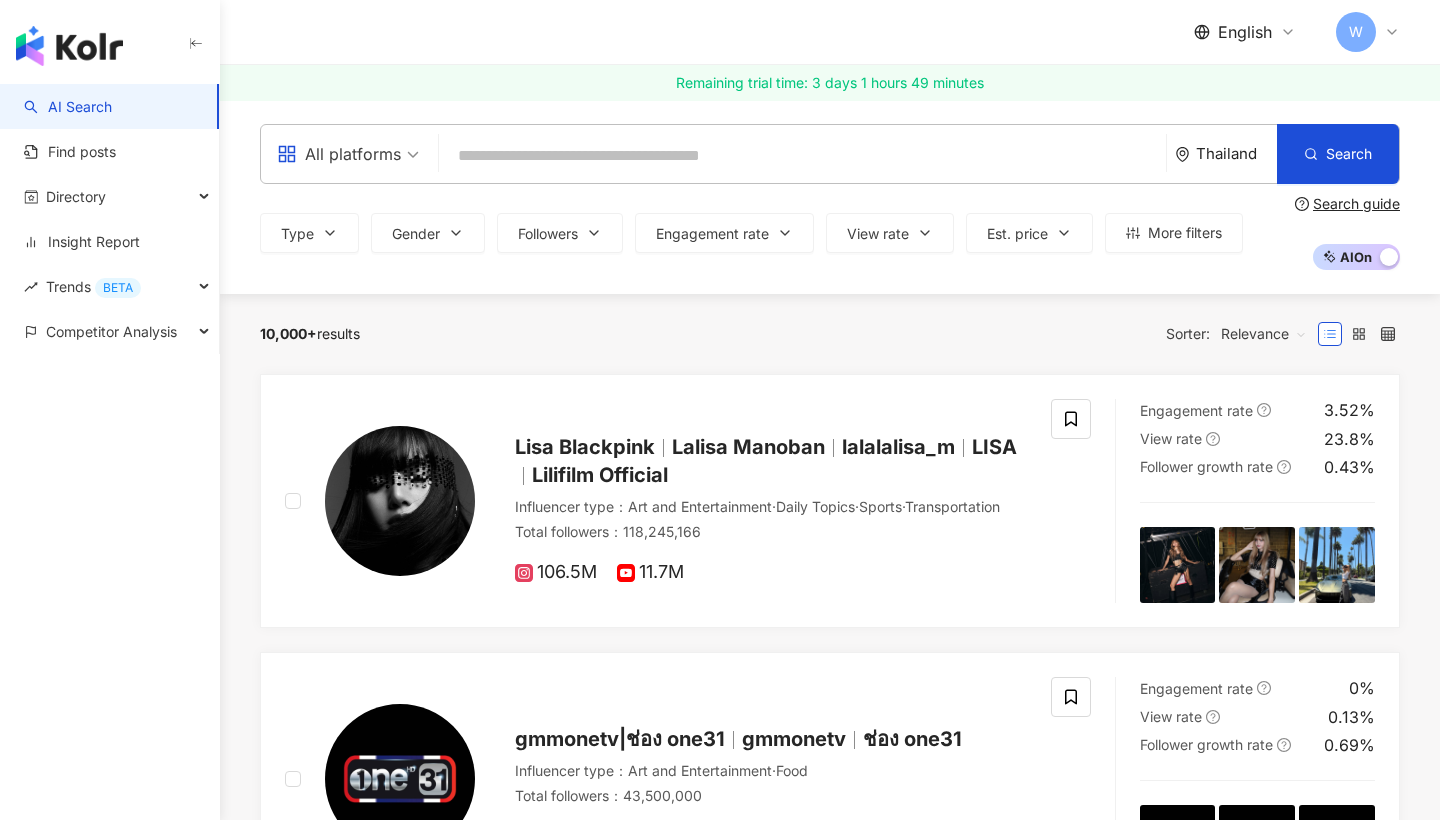 click on "All platforms" at bounding box center [339, 154] 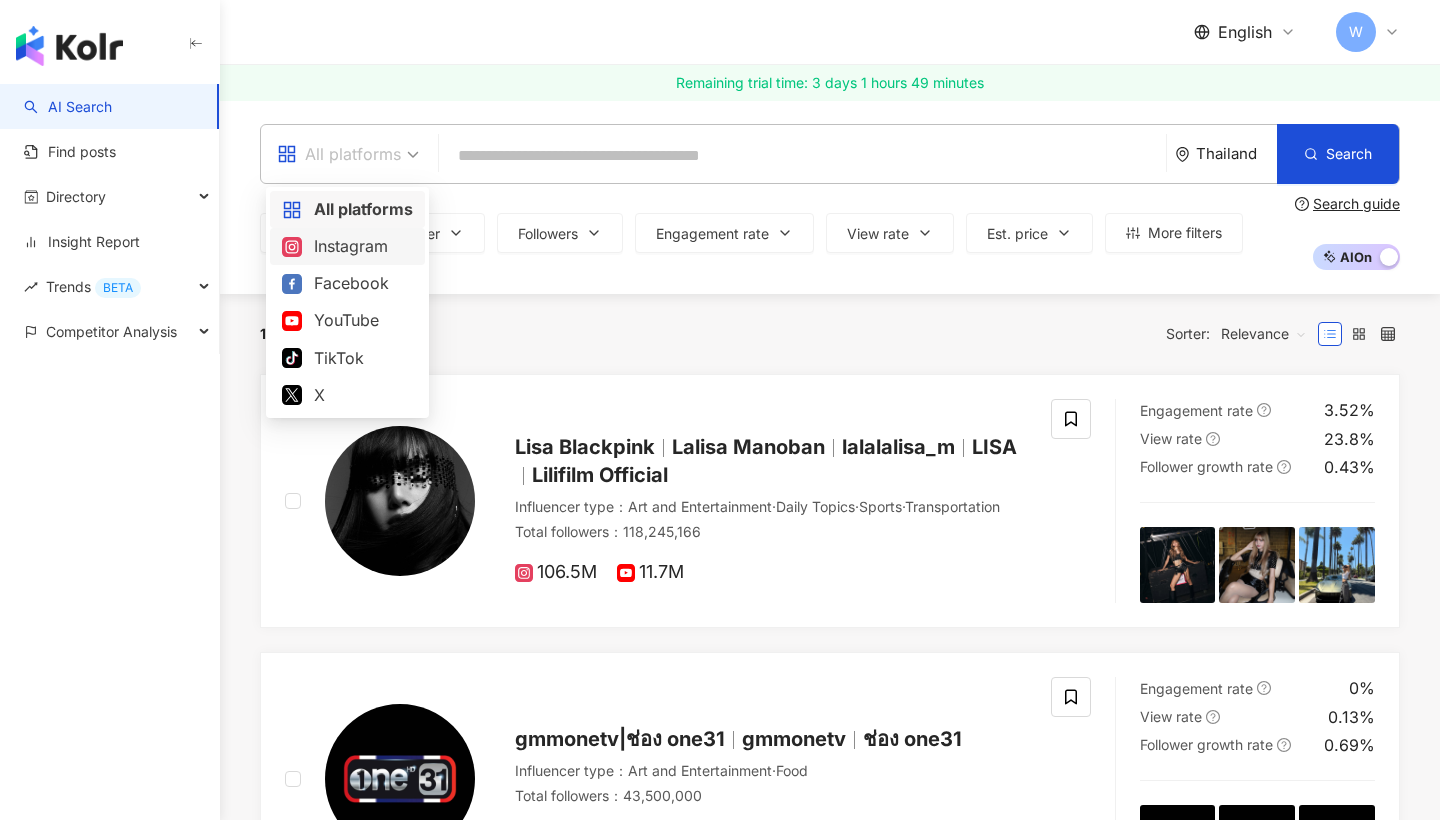 click on "All platforms Thailand Search Type Gender Followers Engagement rate View rate Est. price  More filters Search guide AI  On AI  Off" at bounding box center [830, 197] 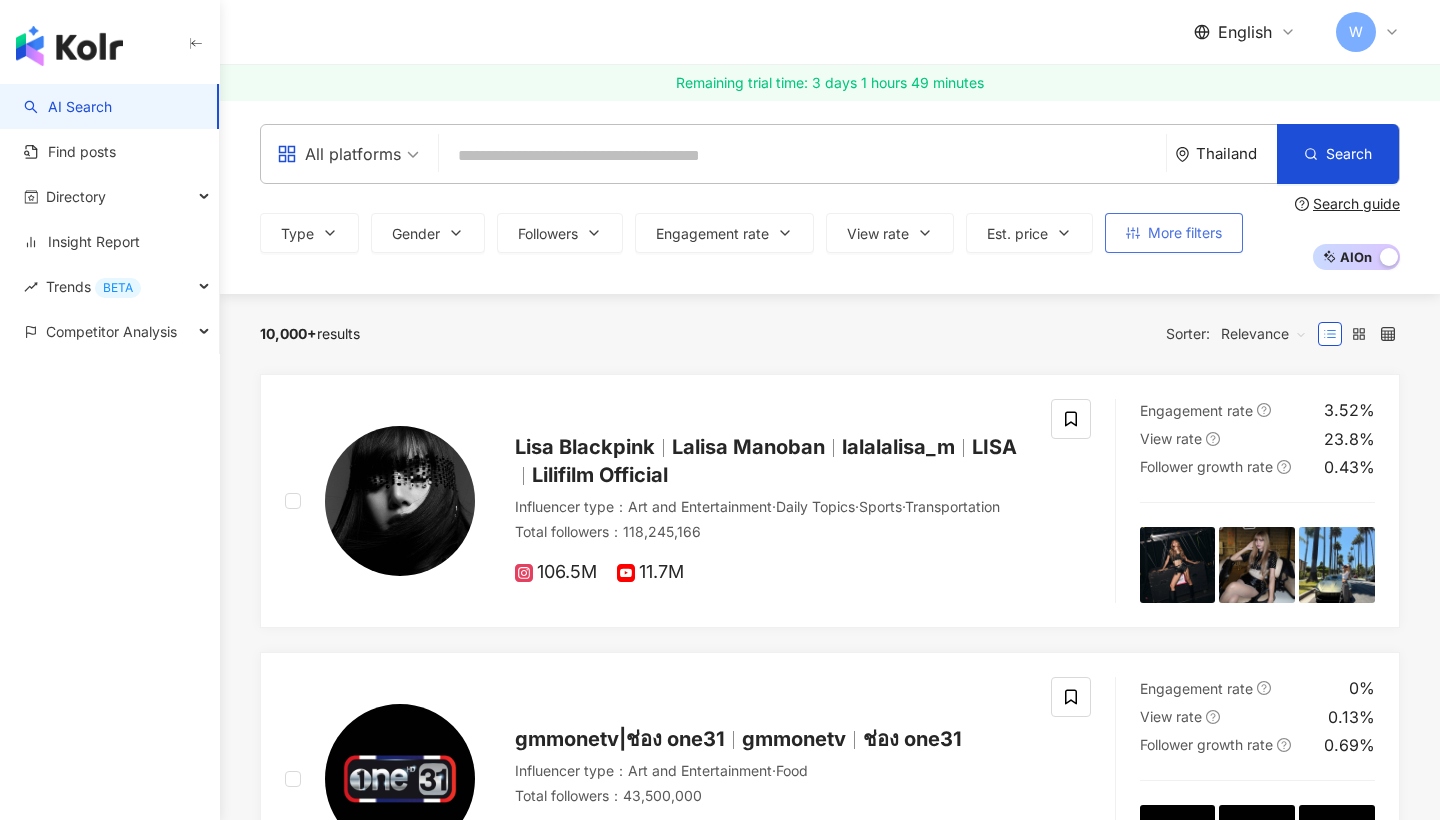 click on "More filters" at bounding box center (1174, 233) 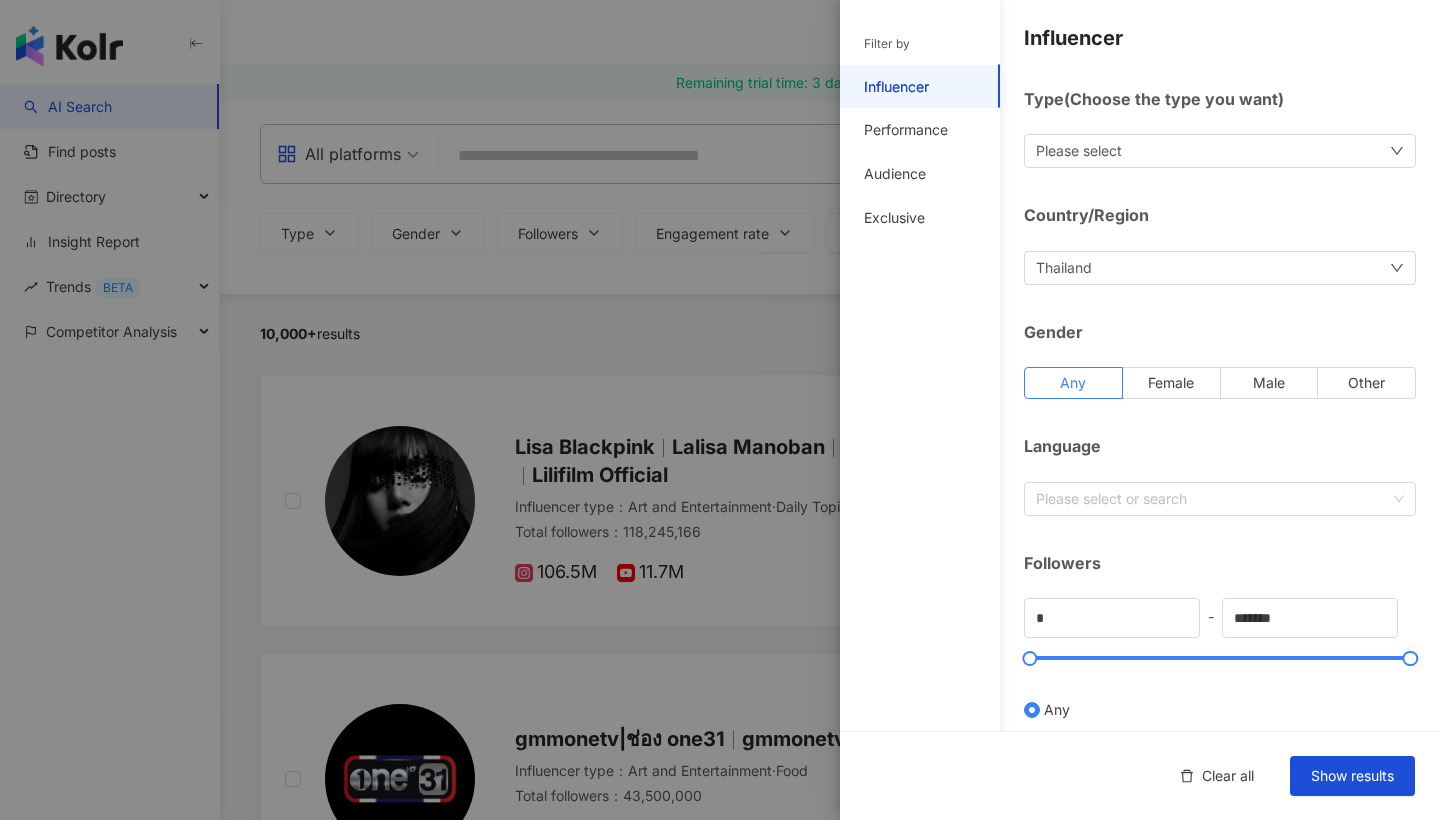 click on "Please select" at bounding box center (1079, 151) 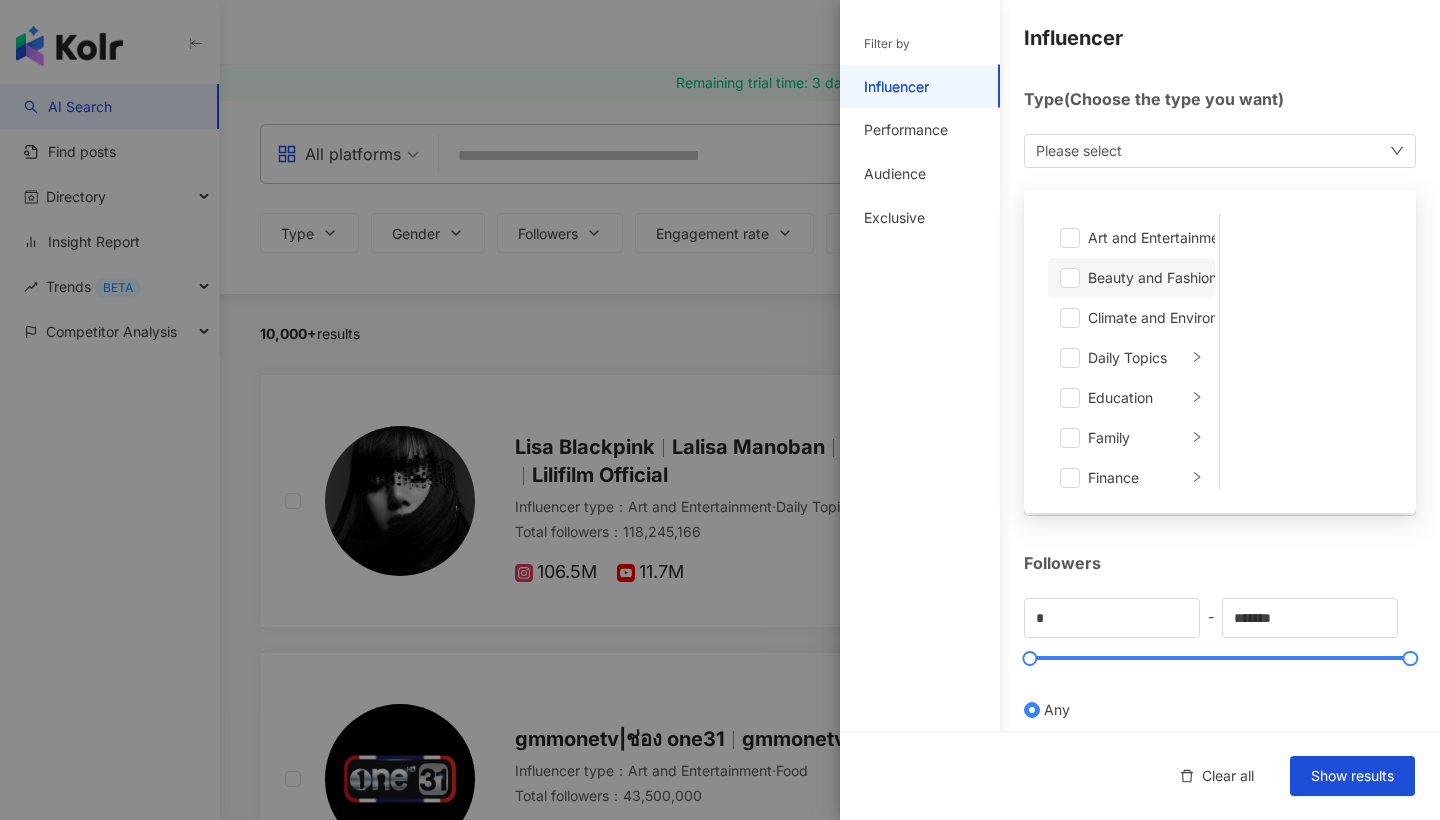 click on "Beauty and Fashion" at bounding box center (1152, 278) 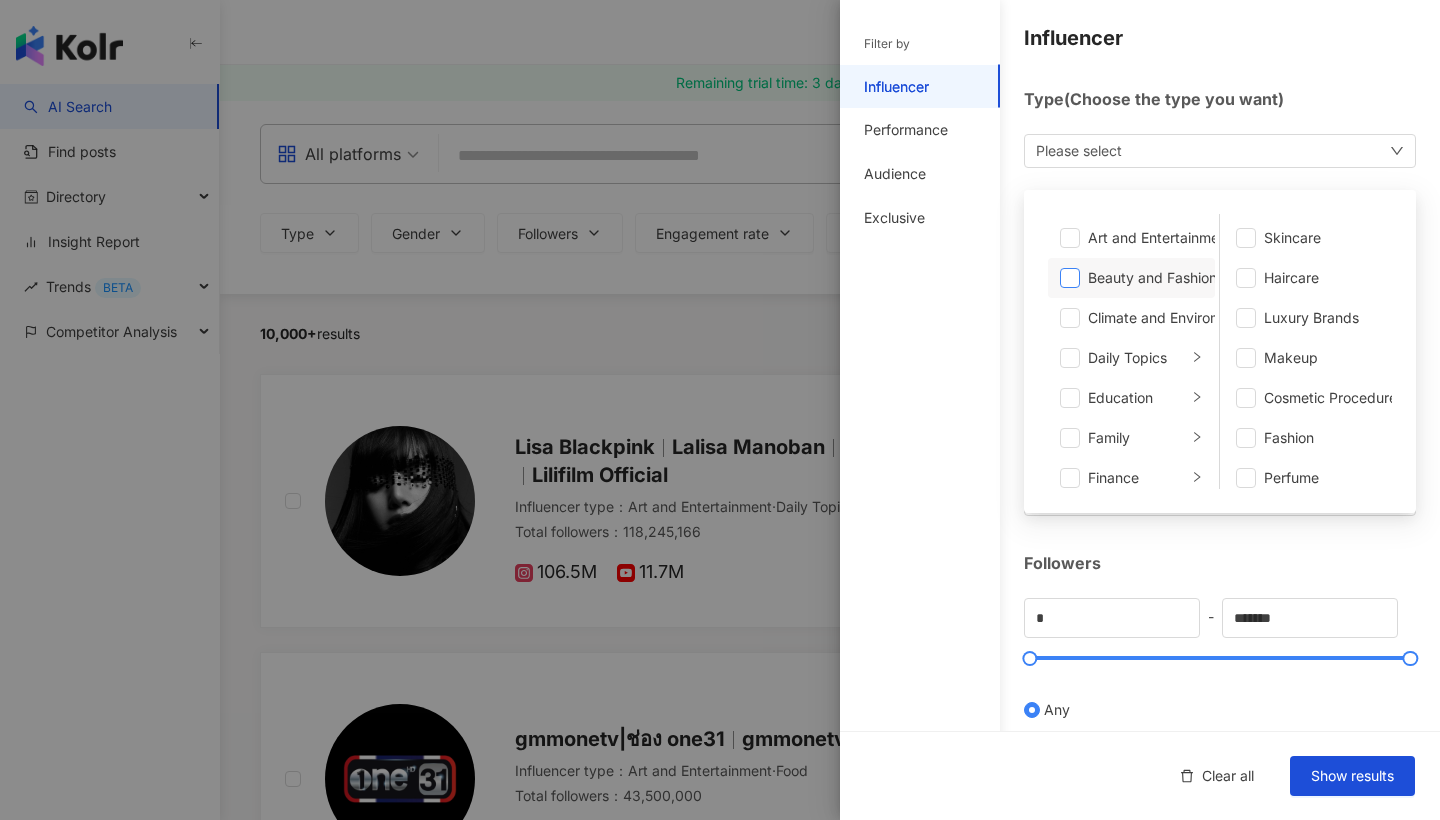 click at bounding box center (1070, 278) 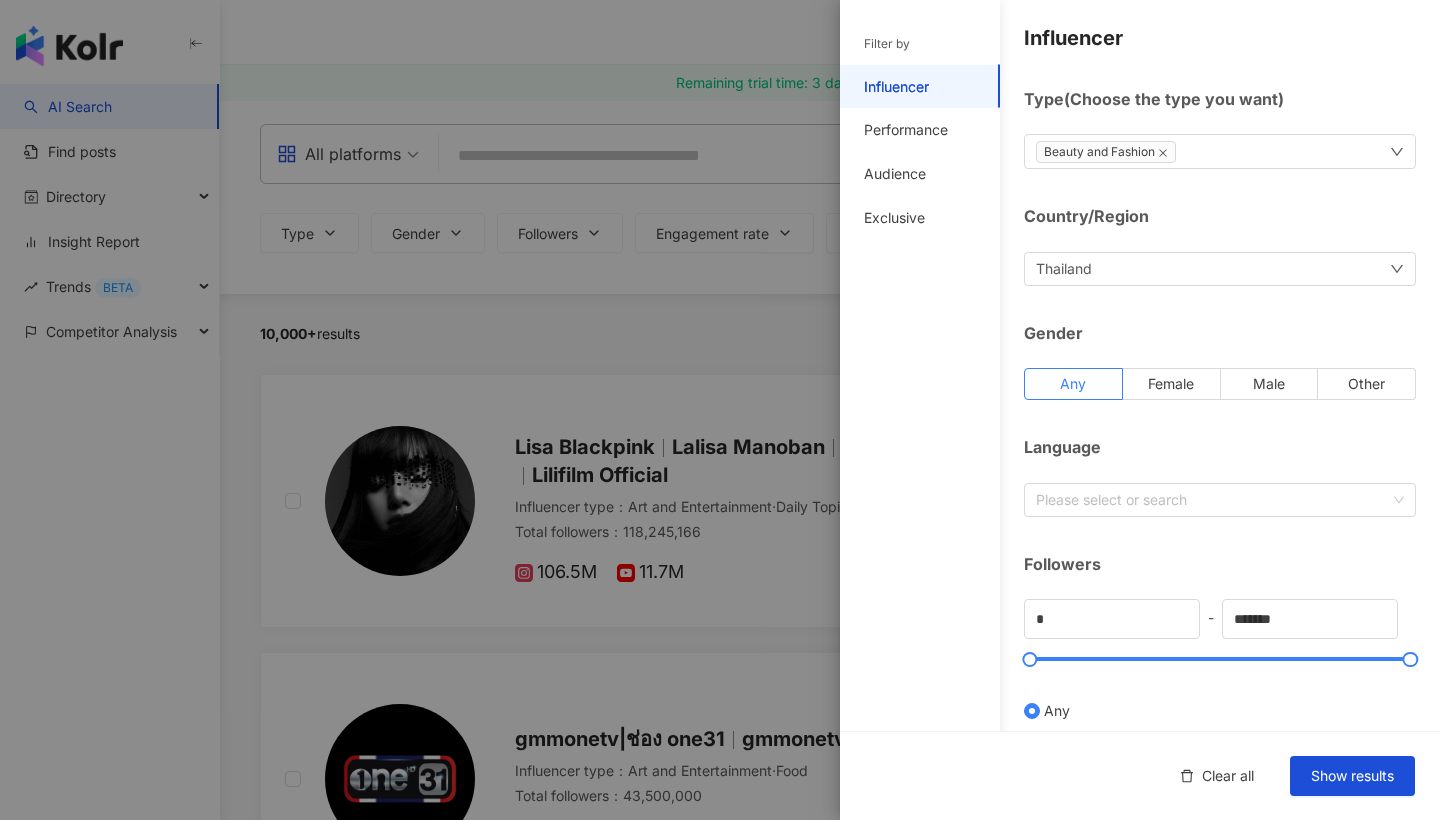 click on "Influencer Type  ( Choose the type you want ) Beauty and Fashion Art and Entertainment Beauty and Fashion Climate and Environment Daily Topics Education Family Finance Food Fortunetelling Gaming Law and Society Life Style Media Entertainment Medical and Health Pets Photography Relationship Religion Shopping Promoiton Sports Technology Transportation Travel Adult Skincare Haircare Luxury Brands Makeup Cosmetic Procedures Fashion Perfume Country/Region Thailand Gender Any Female Male Other Language     Please select or search Followers *  -  ******* Any Small Nano (< 10k) Micro (10K-30k) Small (30k-50k) Medium Lower Mid (50k-100k) Mid (100k-300k) Upper Mid (300k-500k) Macro Macro (500K-1M) Mega (1M+) Est. price Any Budget limit $ *  -  $ ***** Currency : USD USD" at bounding box center (1140, 711) 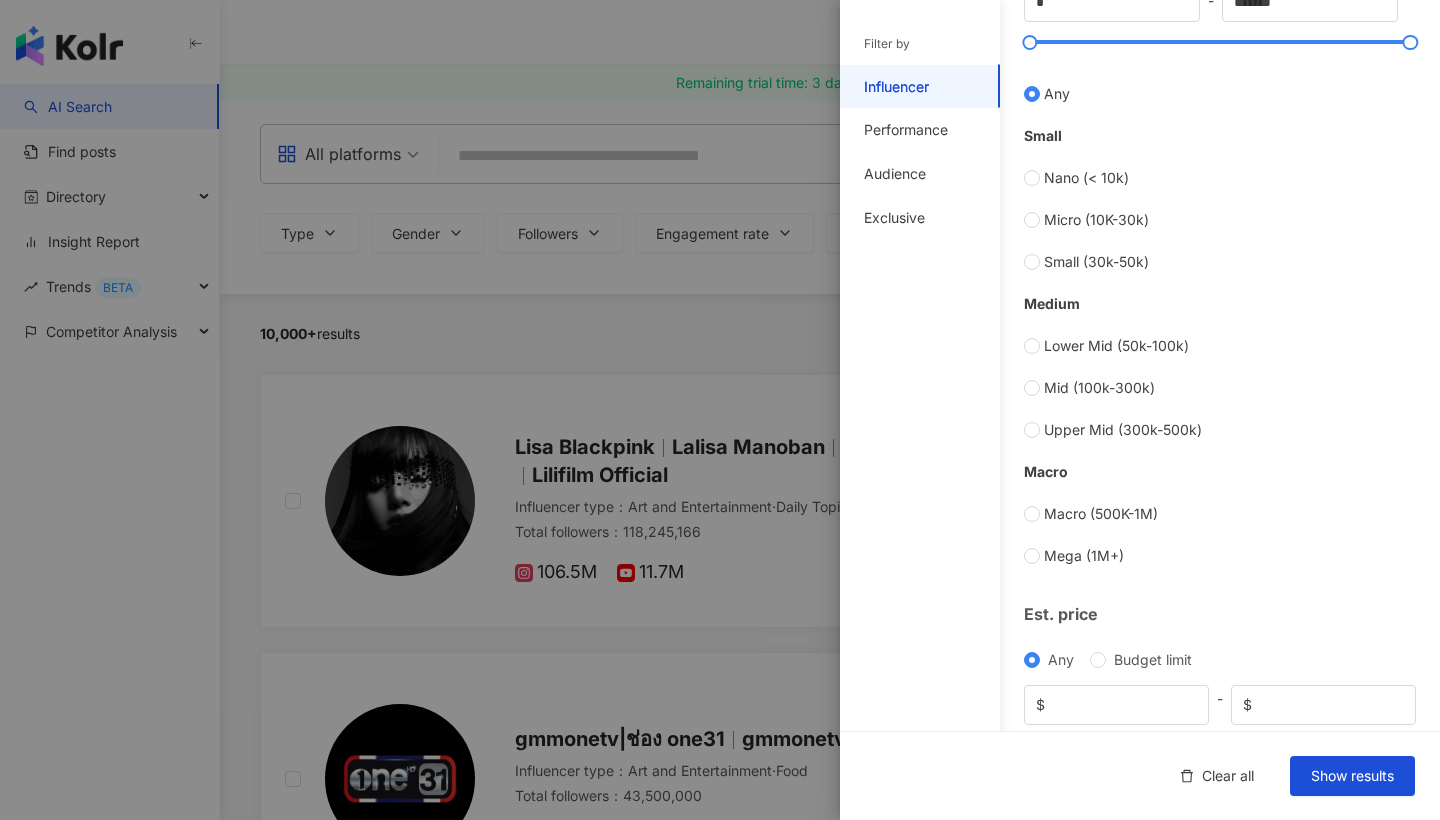 scroll, scrollTop: 618, scrollLeft: 0, axis: vertical 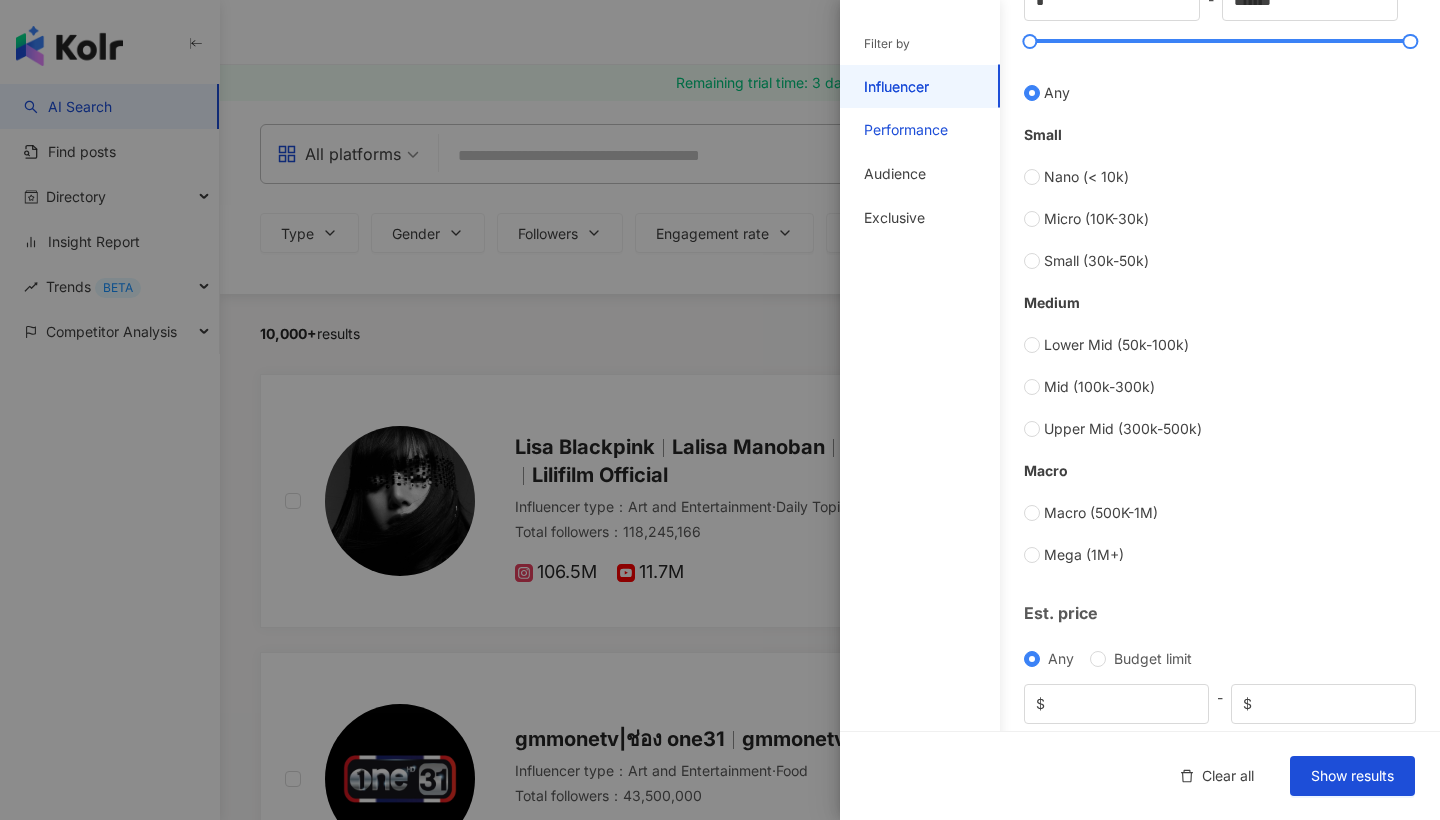 click on "Performance" at bounding box center [906, 130] 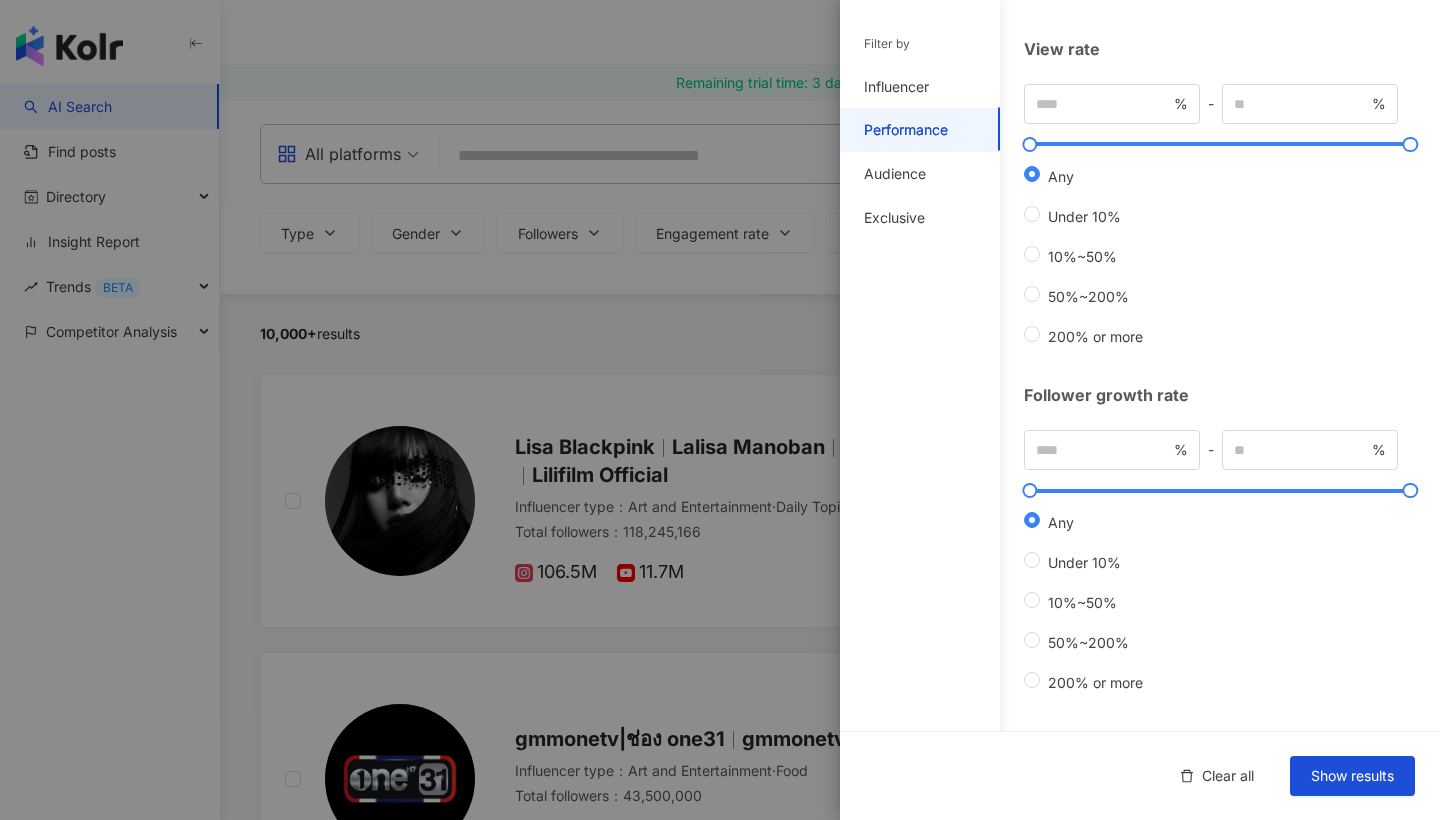 scroll, scrollTop: 469, scrollLeft: 0, axis: vertical 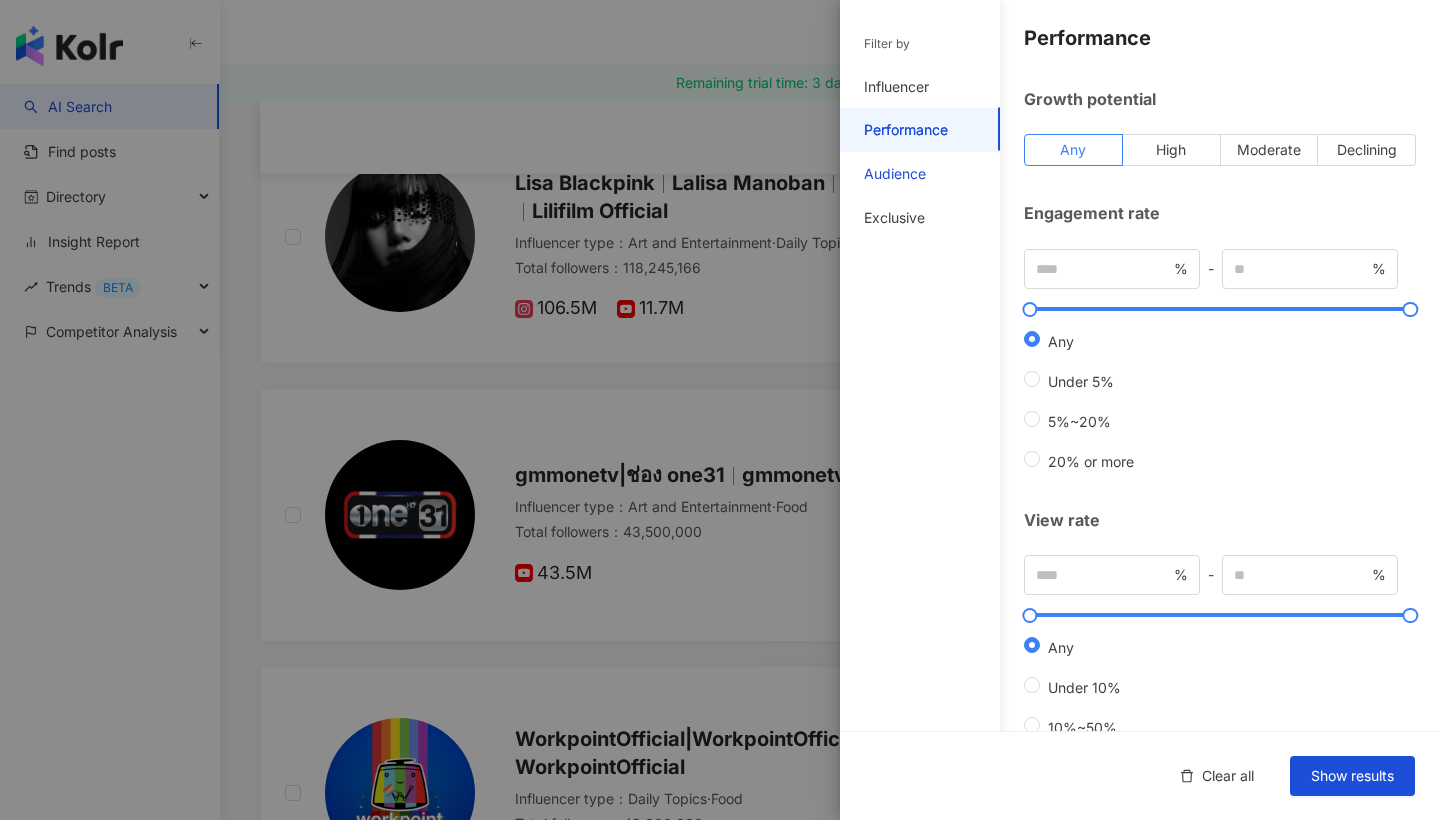 click on "Audience" at bounding box center (895, 174) 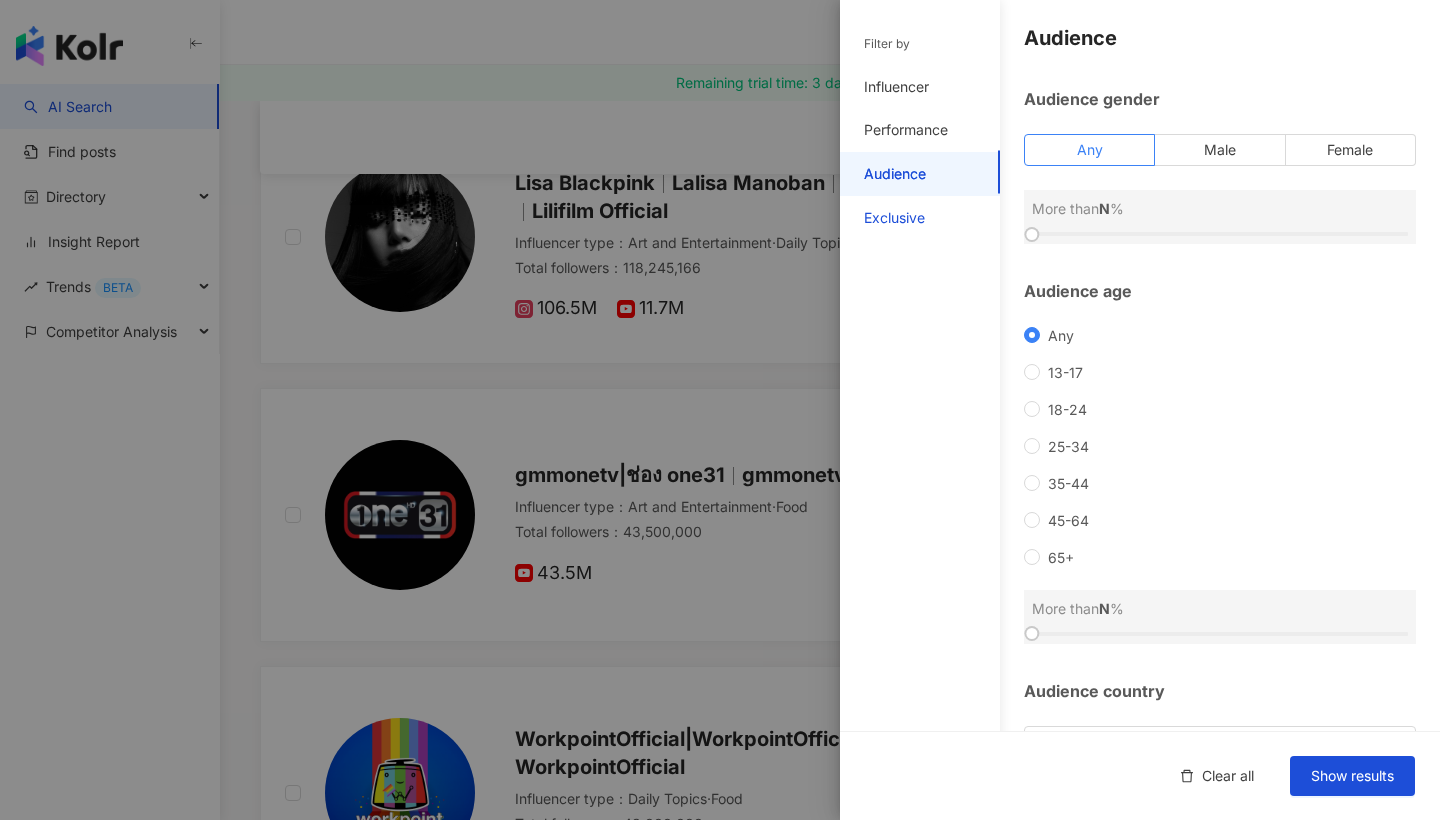 click on "Exclusive" at bounding box center (894, 218) 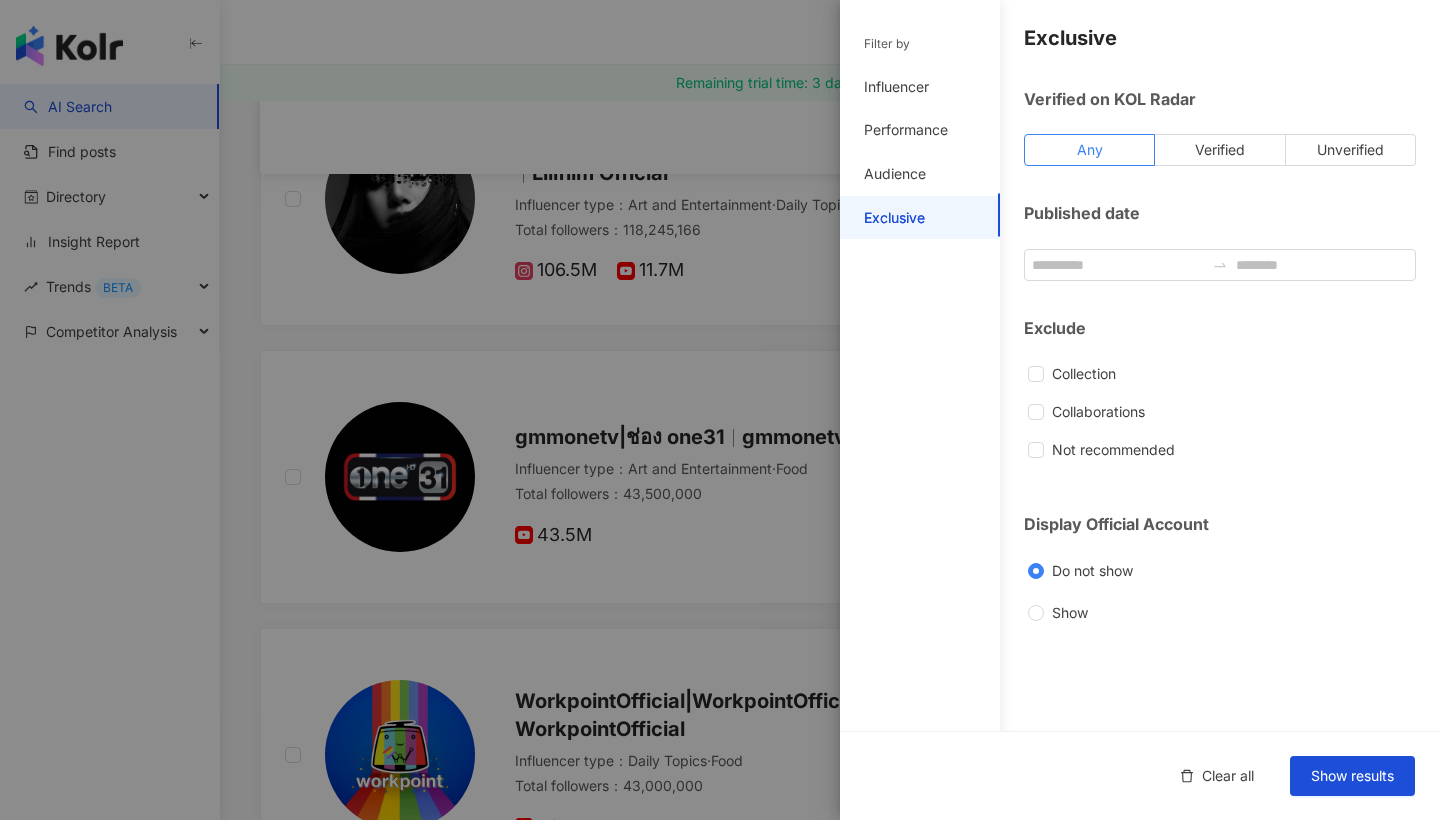scroll, scrollTop: 274, scrollLeft: 0, axis: vertical 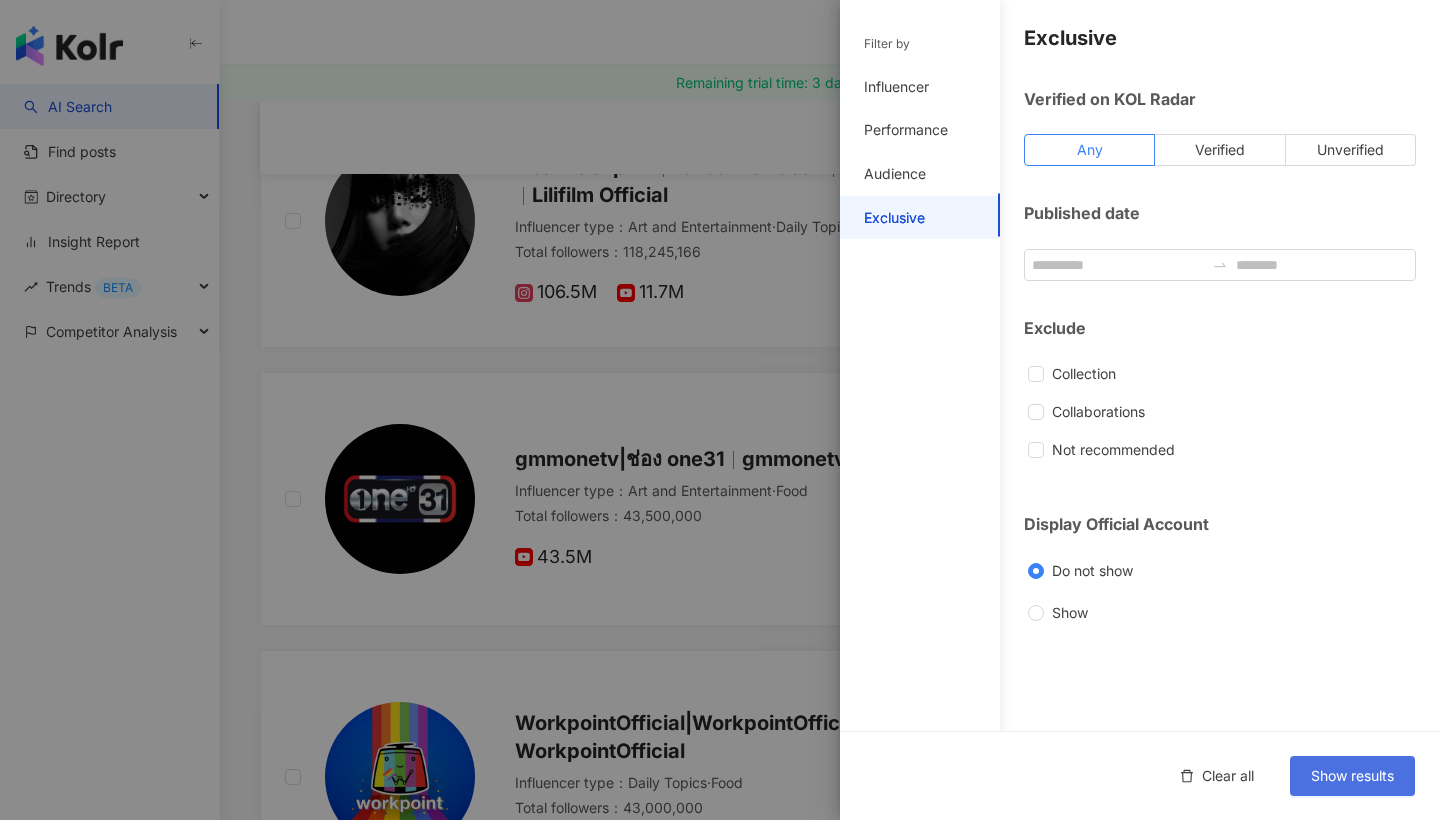 click on "Show results" at bounding box center (1352, 776) 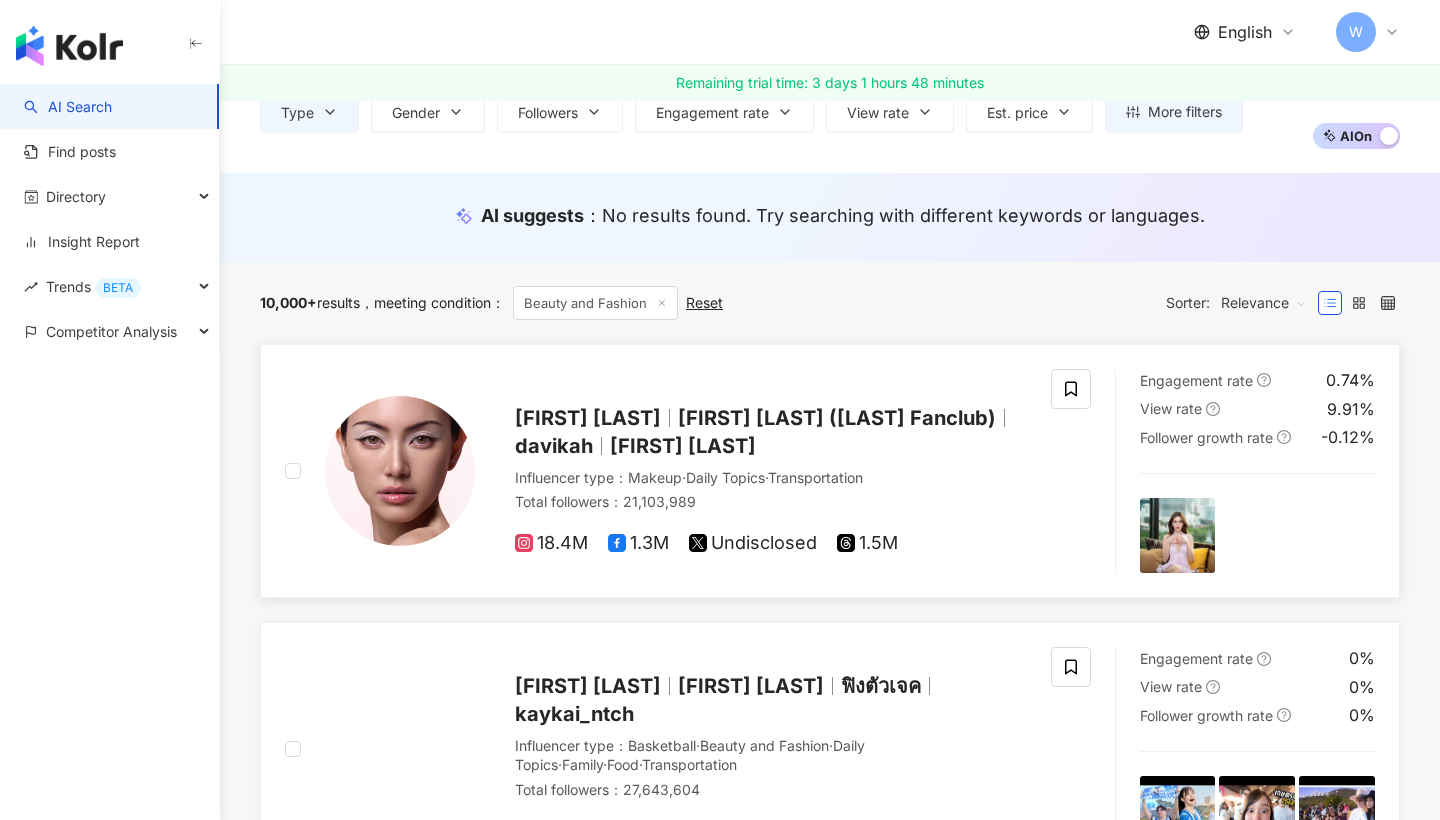 scroll, scrollTop: 118, scrollLeft: 0, axis: vertical 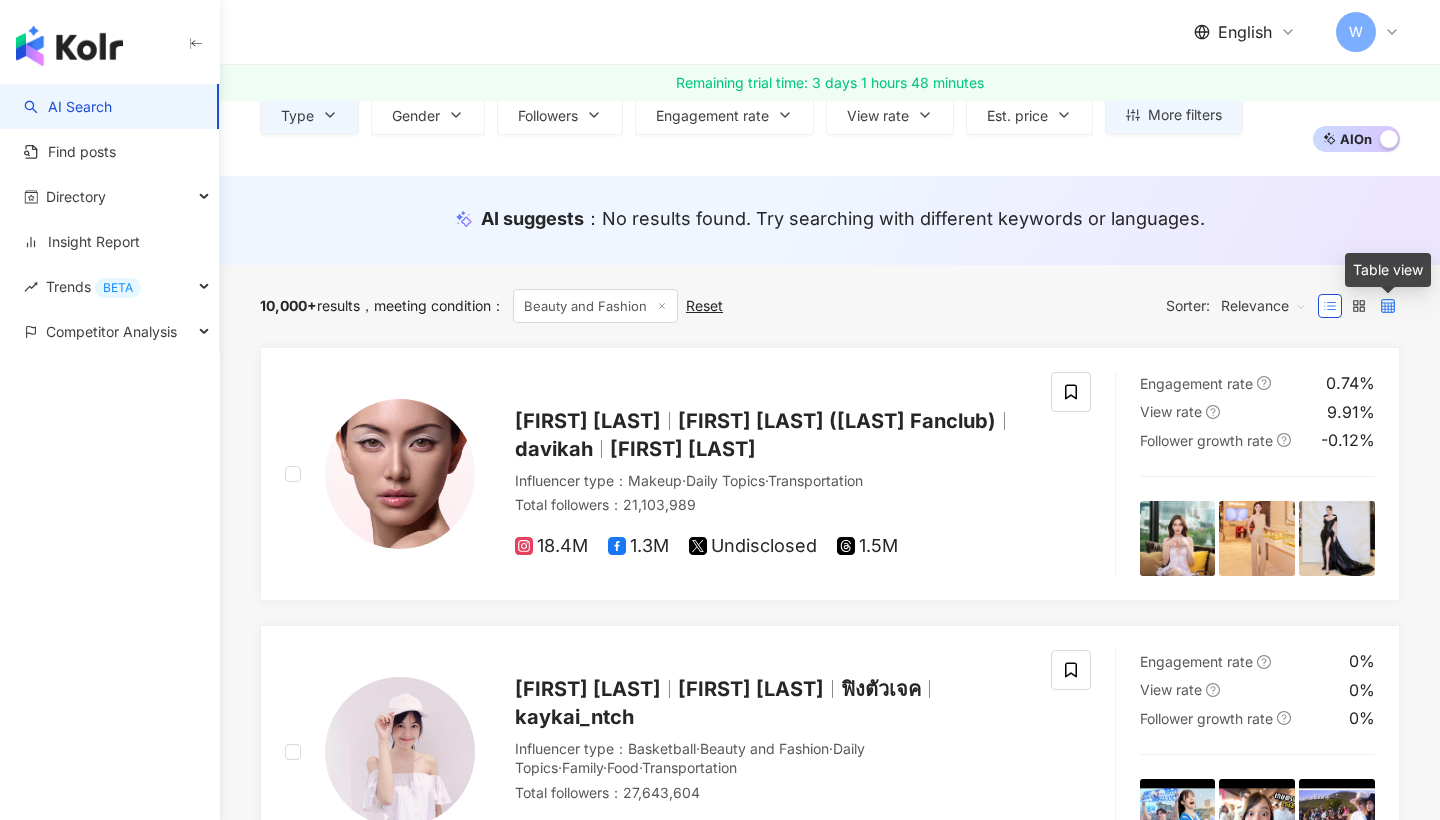 click 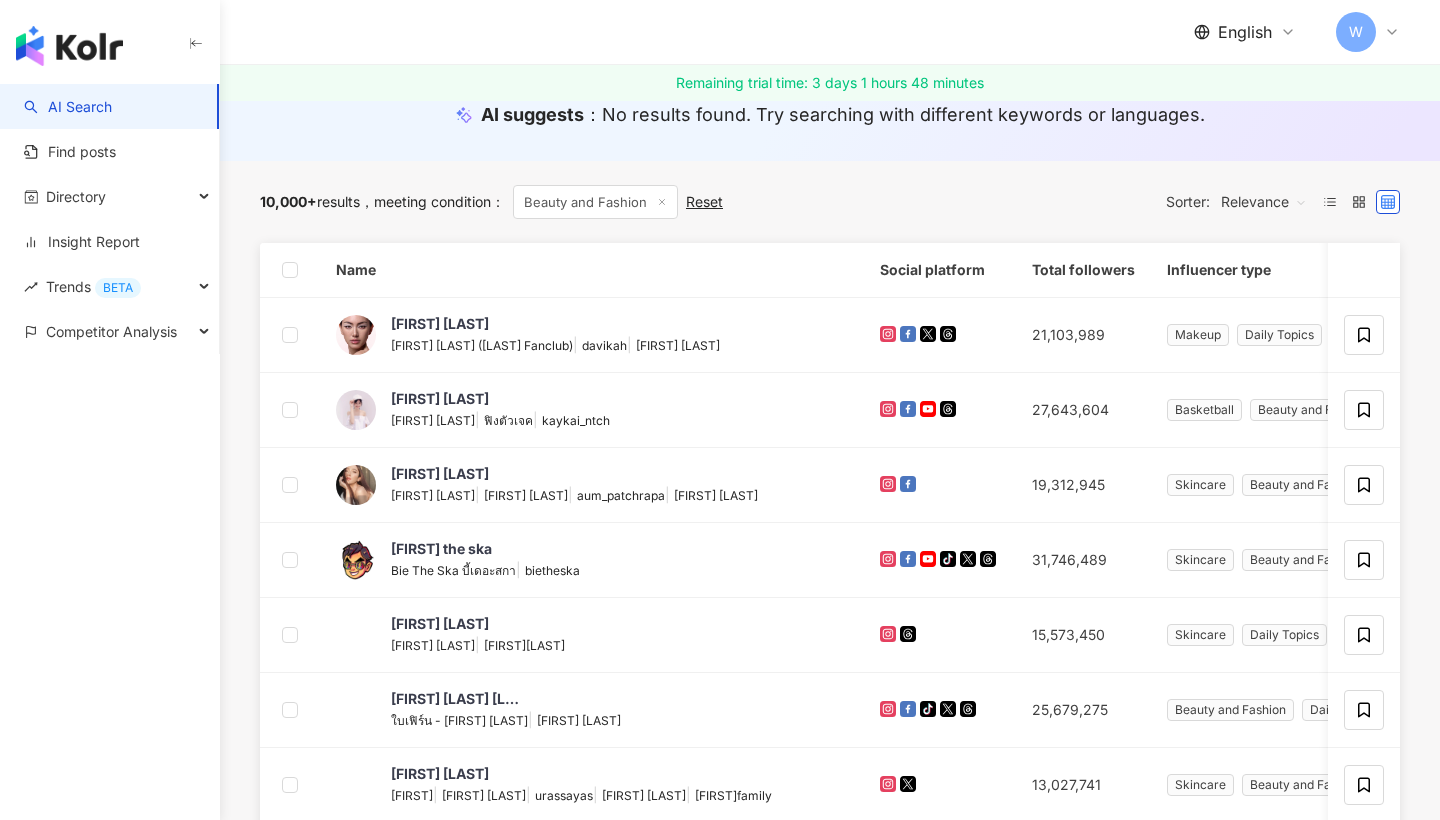 scroll, scrollTop: 226, scrollLeft: 0, axis: vertical 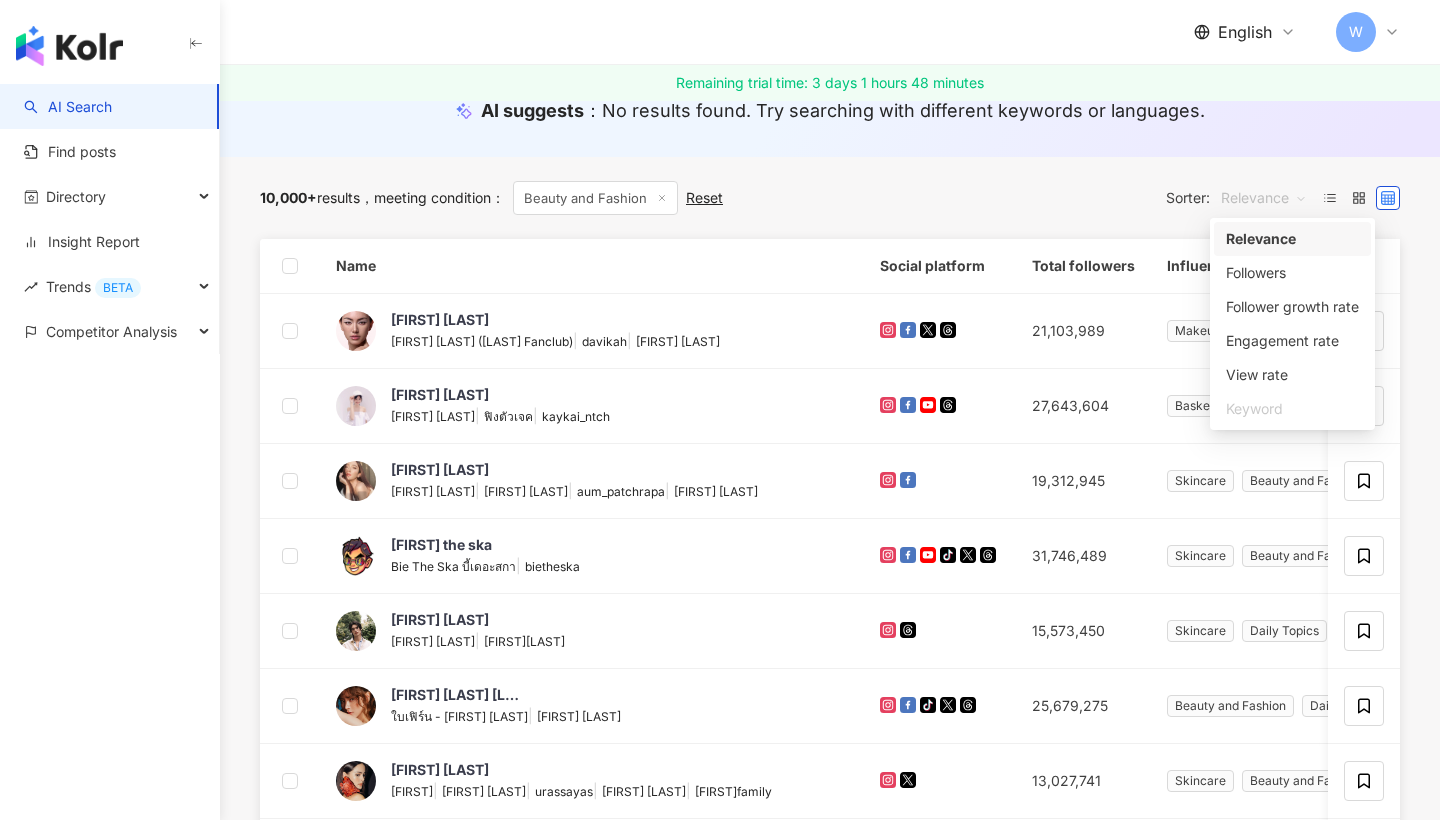 click on "Relevance" at bounding box center [1264, 198] 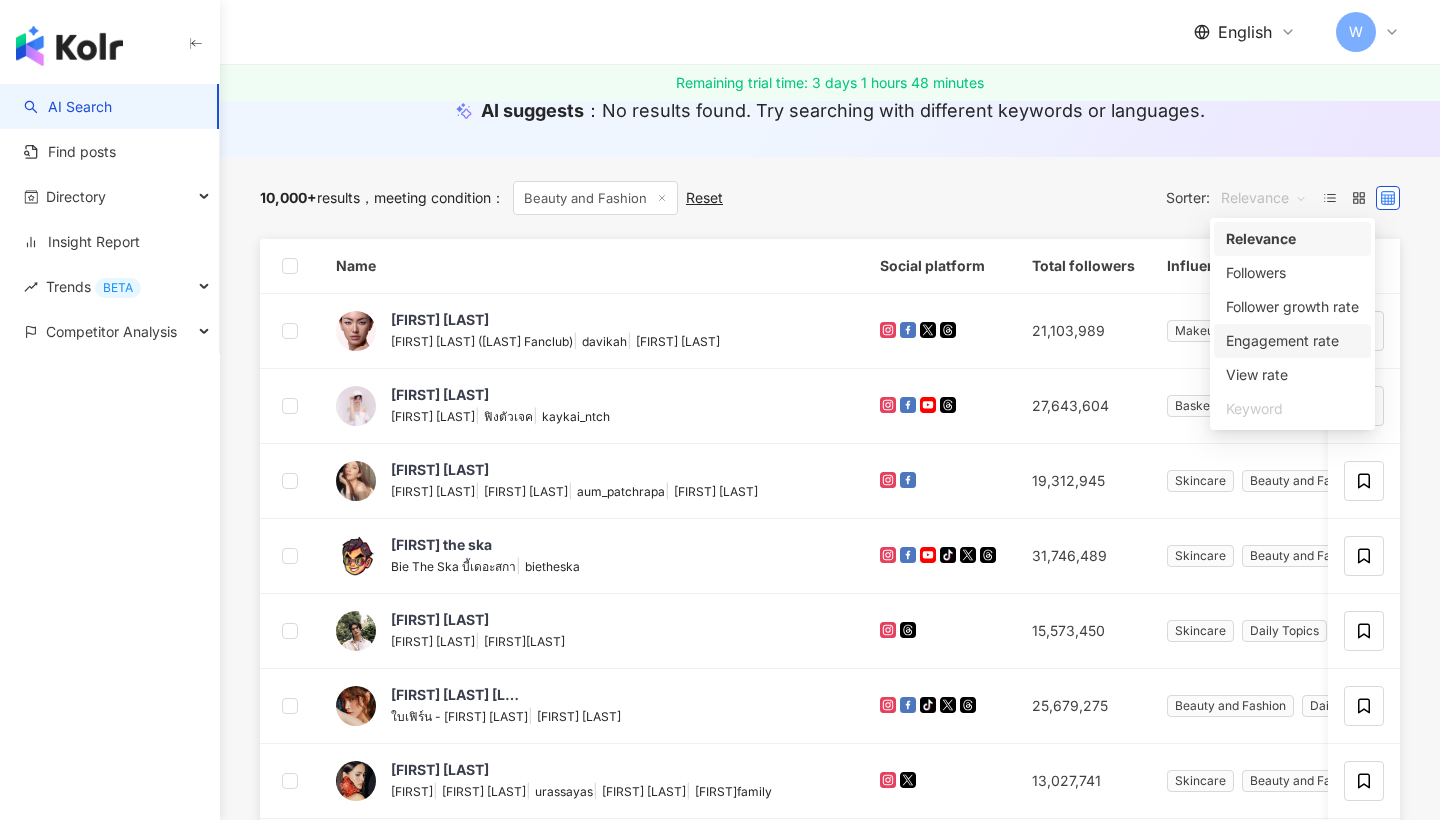 click on "Engagement rate" at bounding box center (1292, 341) 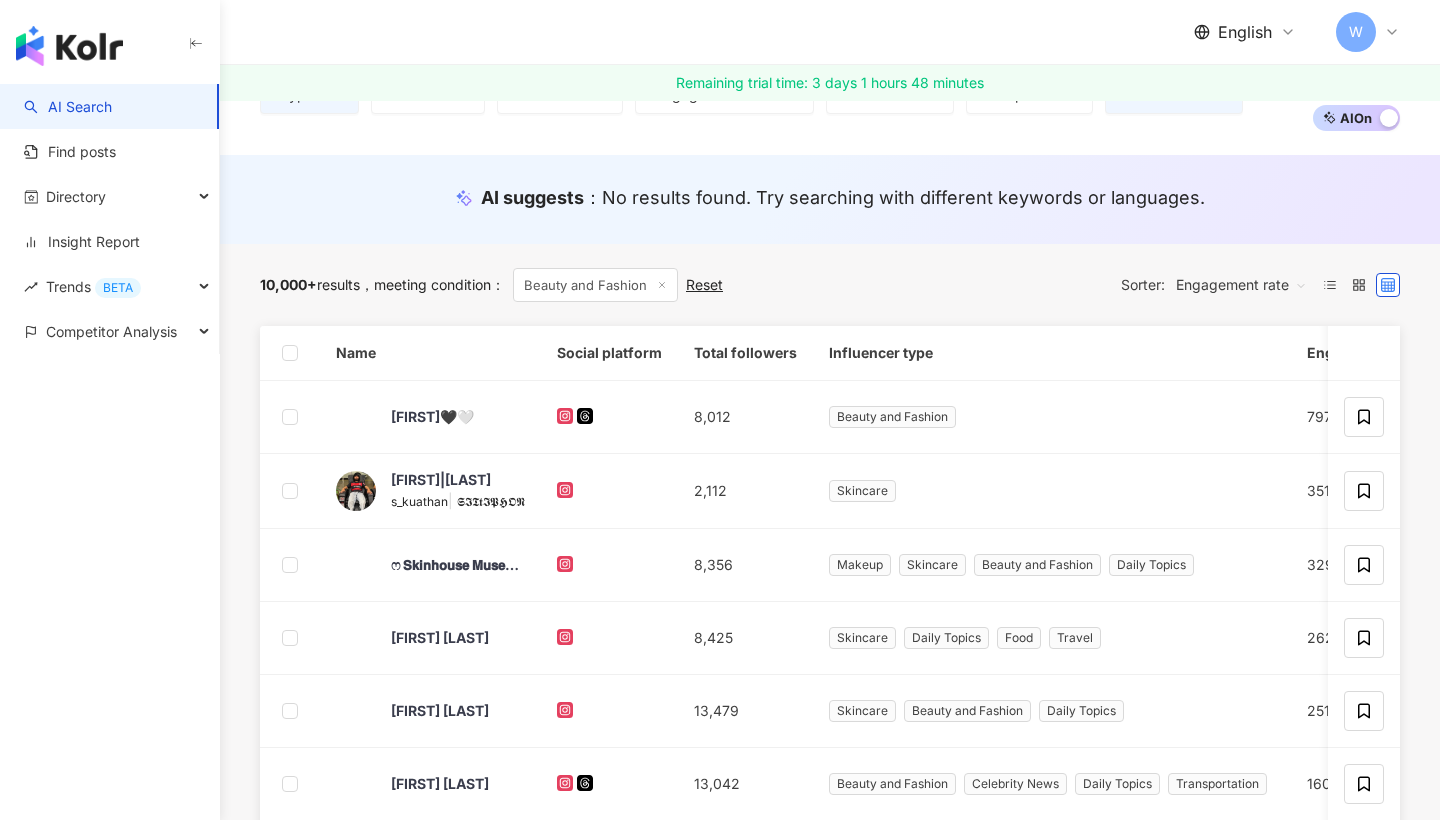 scroll, scrollTop: 139, scrollLeft: 0, axis: vertical 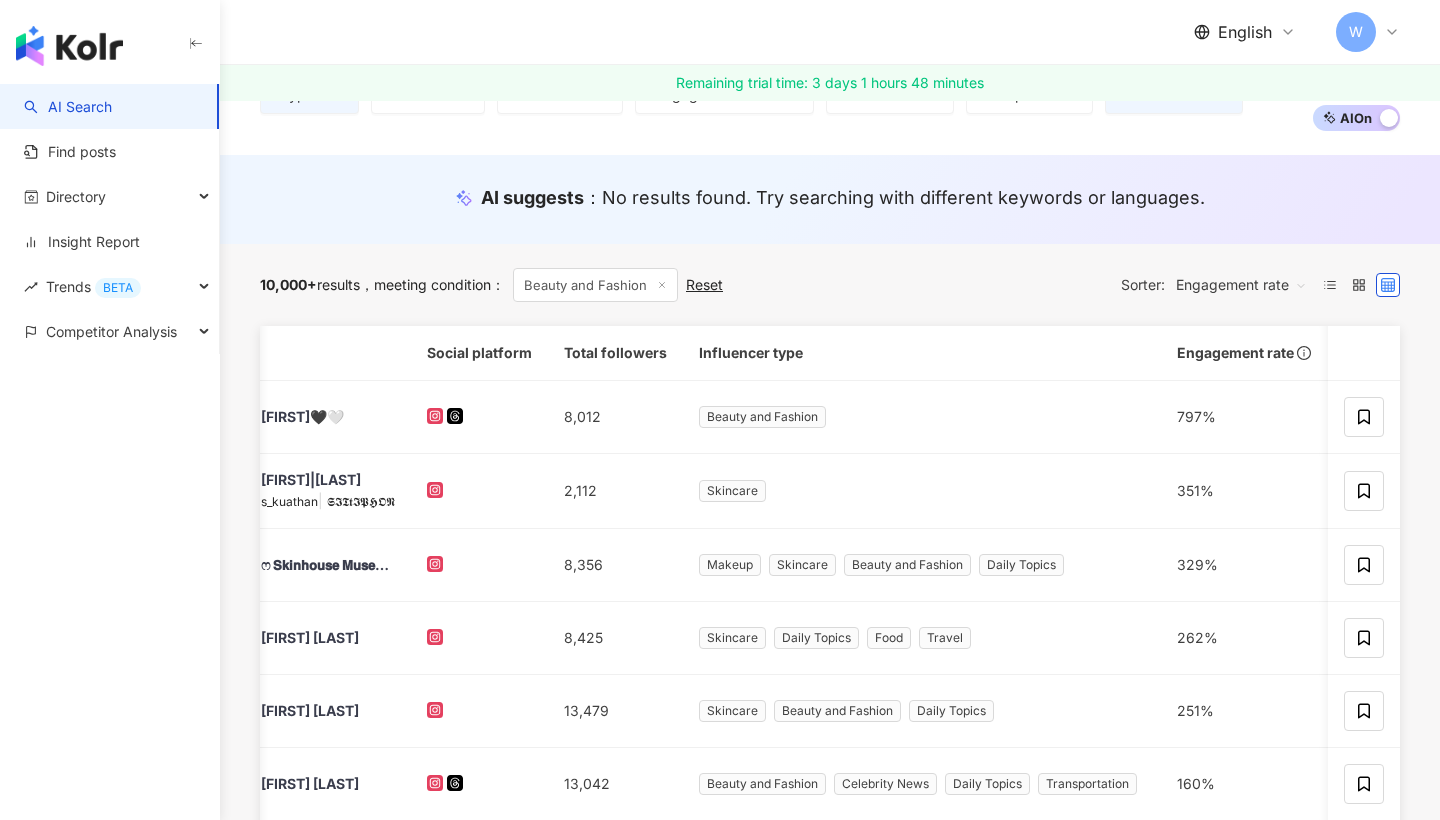 click on "Beauty and Fashion" at bounding box center [595, 285] 